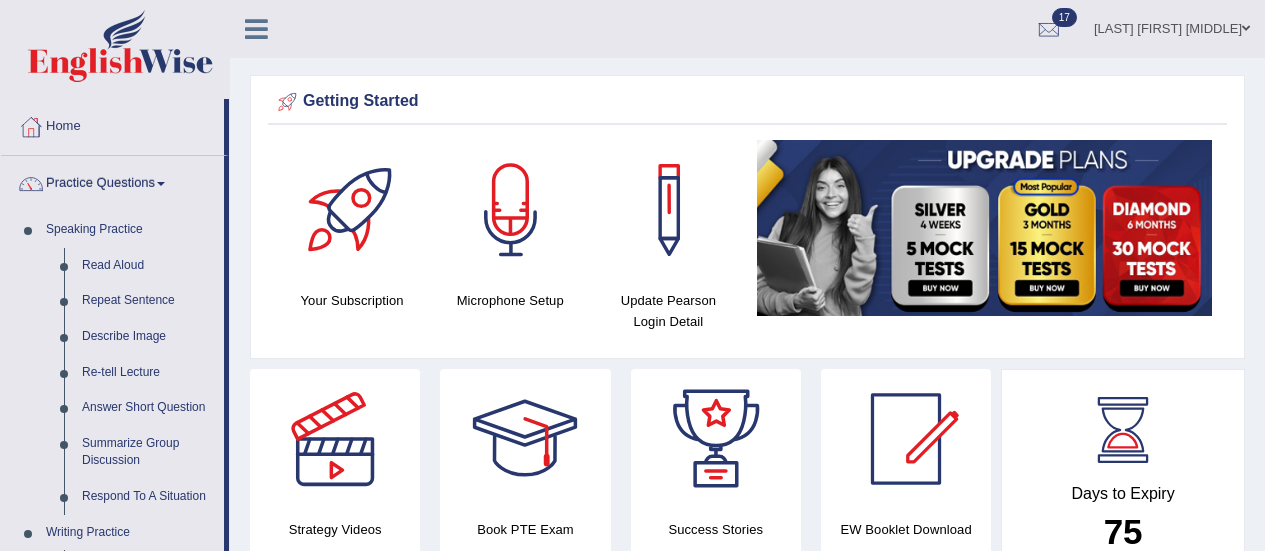 scroll, scrollTop: 50, scrollLeft: 0, axis: vertical 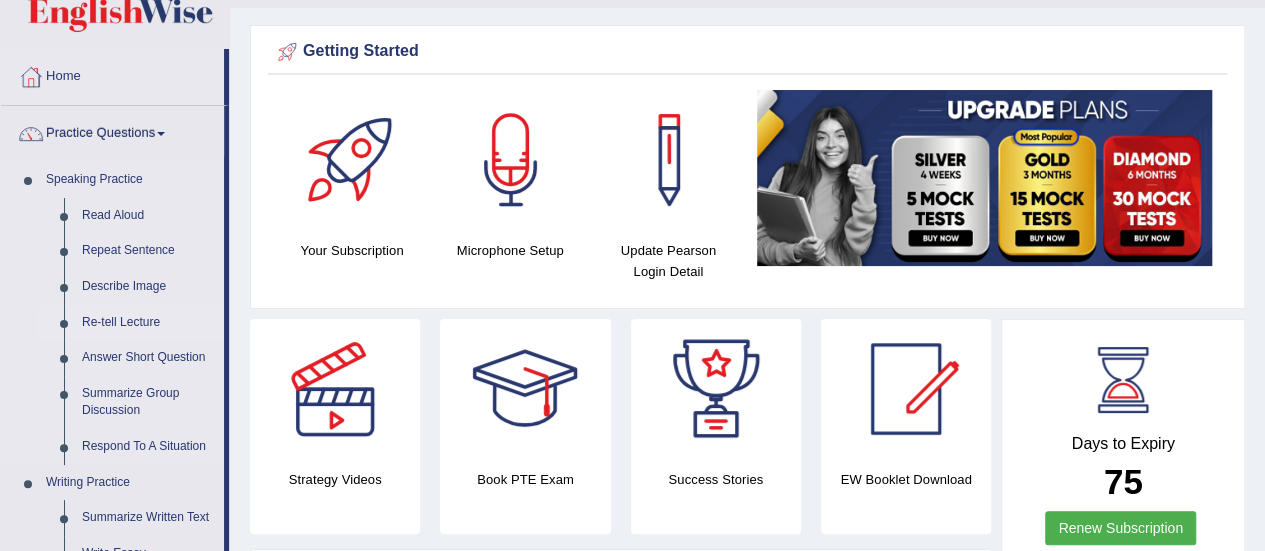 click on "Re-tell Lecture" at bounding box center (148, 323) 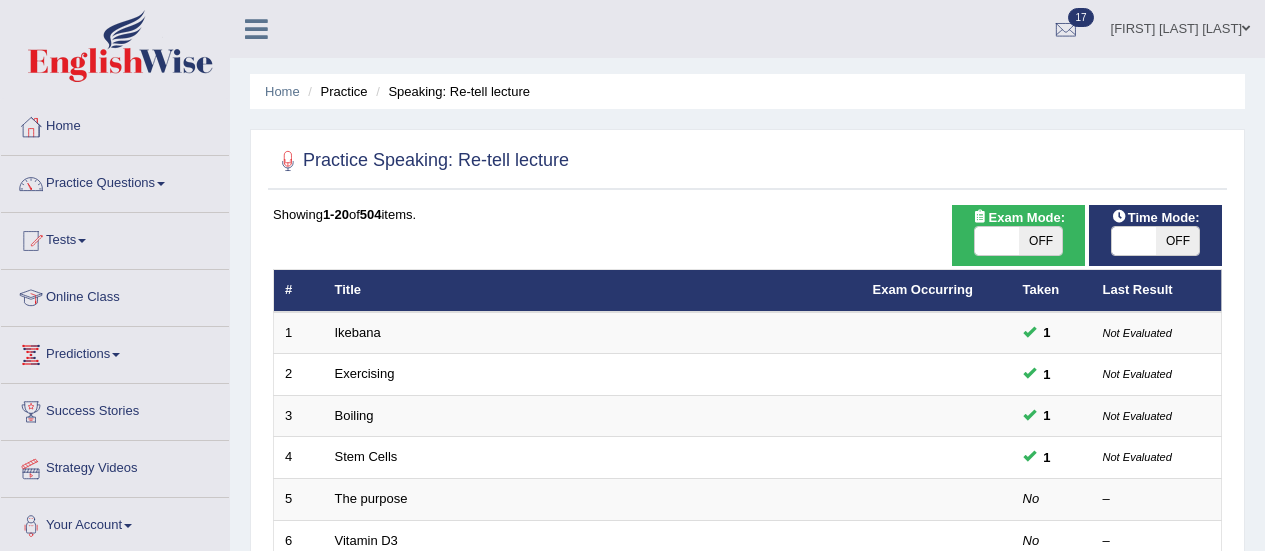scroll, scrollTop: 0, scrollLeft: 0, axis: both 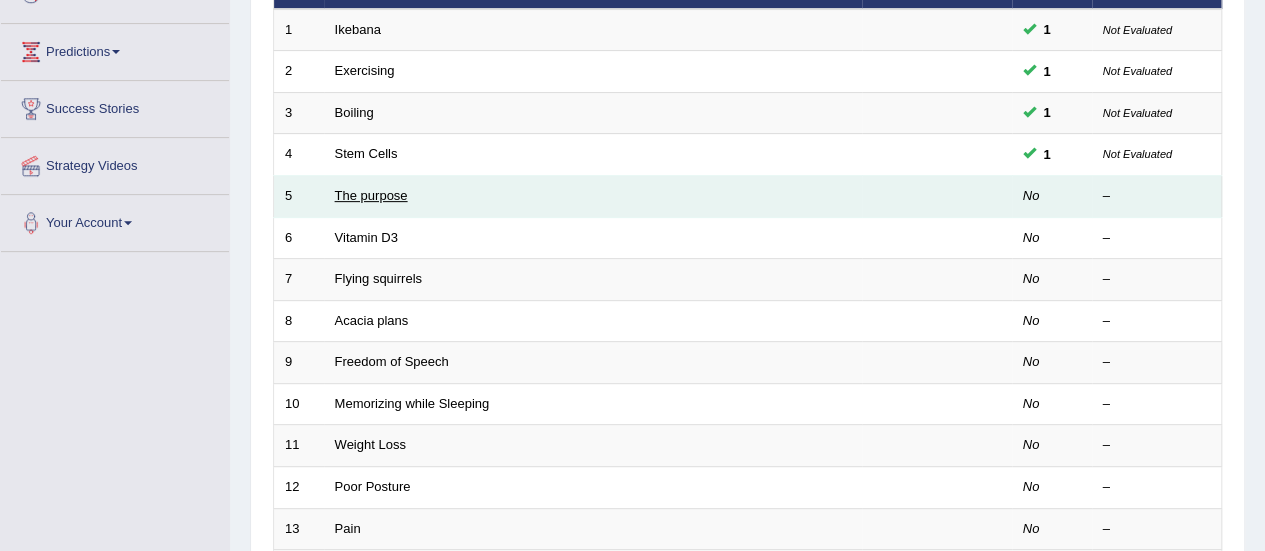 click on "The purpose" at bounding box center (371, 195) 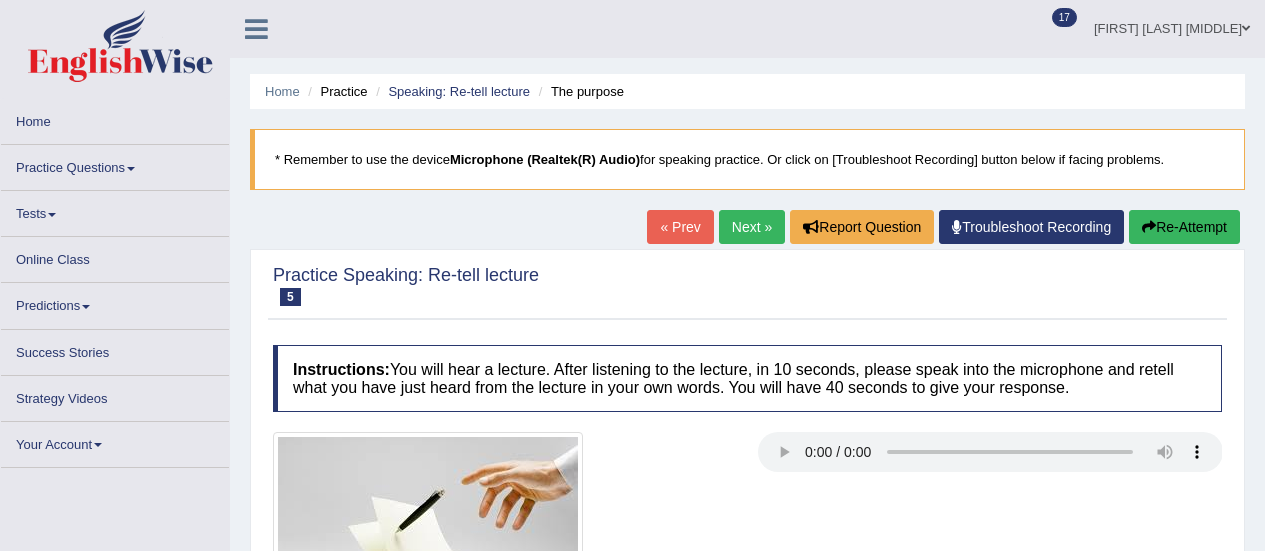 scroll, scrollTop: 31, scrollLeft: 0, axis: vertical 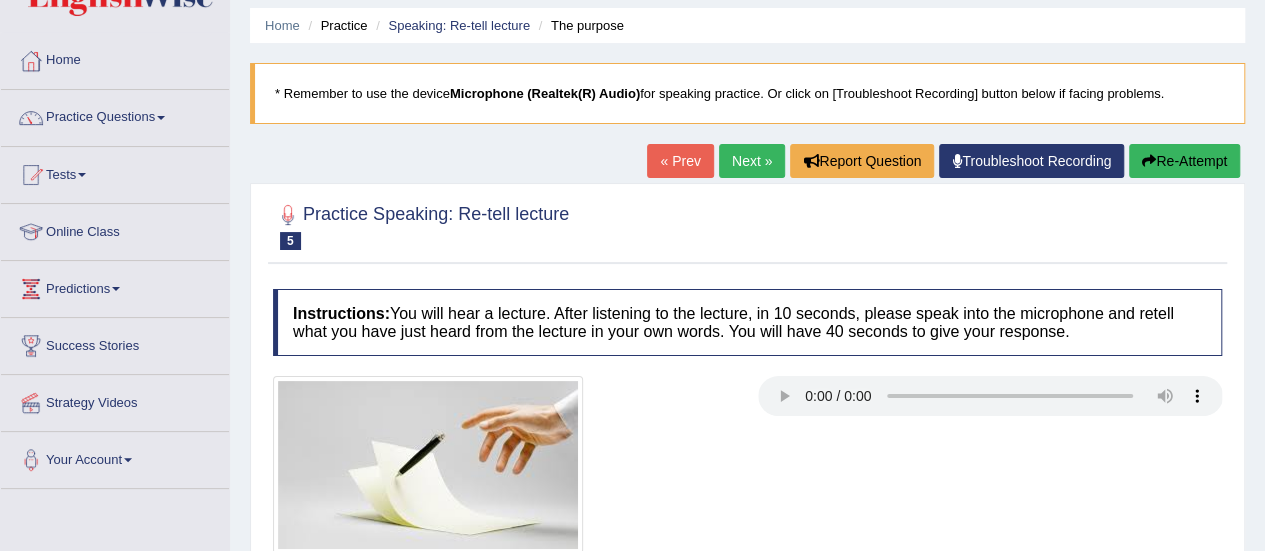 drag, startPoint x: 309, startPoint y: 209, endPoint x: 385, endPoint y: 253, distance: 87.81799 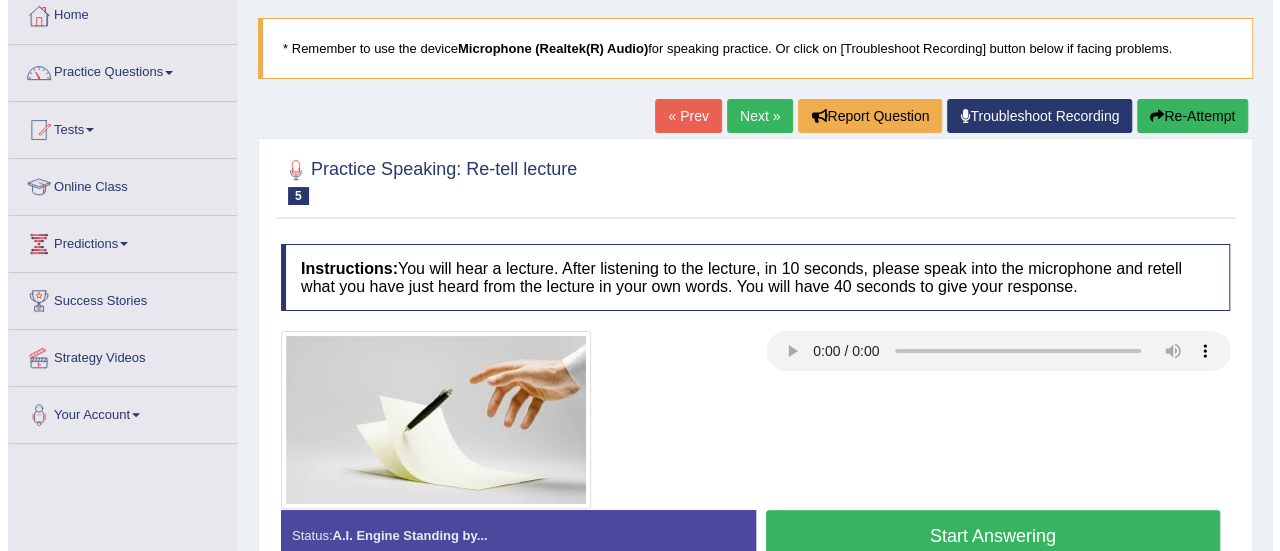 scroll, scrollTop: 118, scrollLeft: 0, axis: vertical 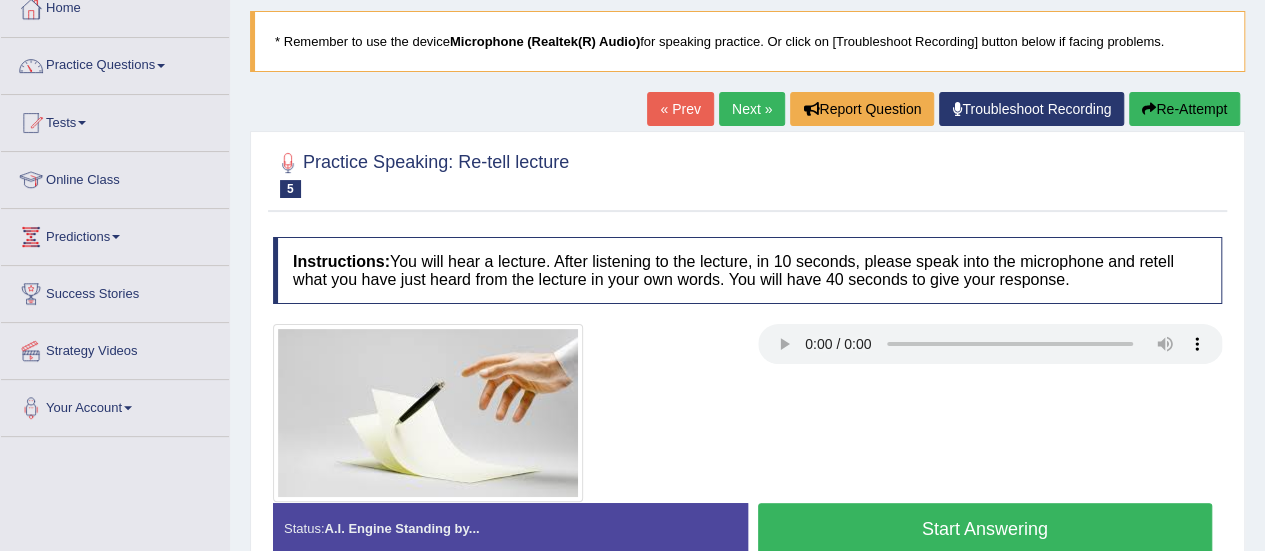 click at bounding box center [428, 413] 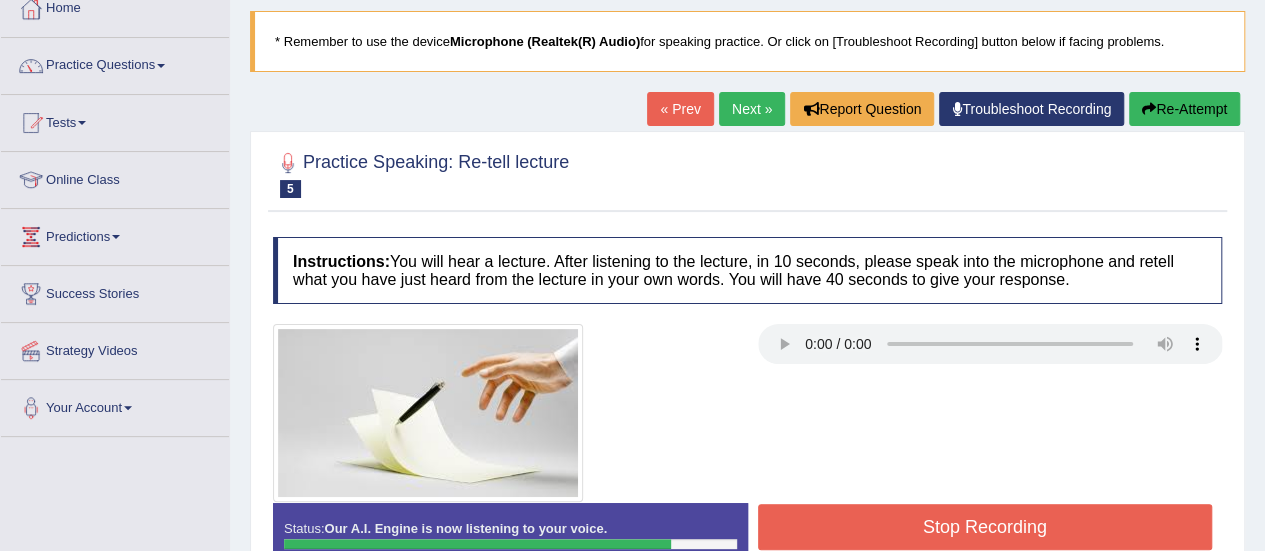 click on "Stop Recording" at bounding box center (985, 527) 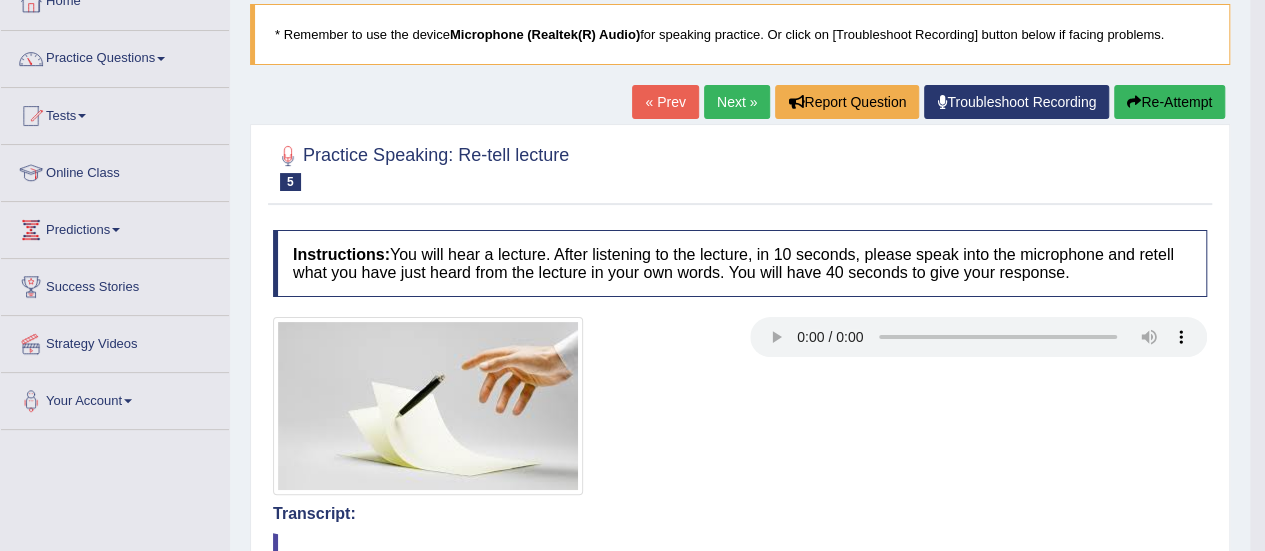 scroll, scrollTop: 0, scrollLeft: 0, axis: both 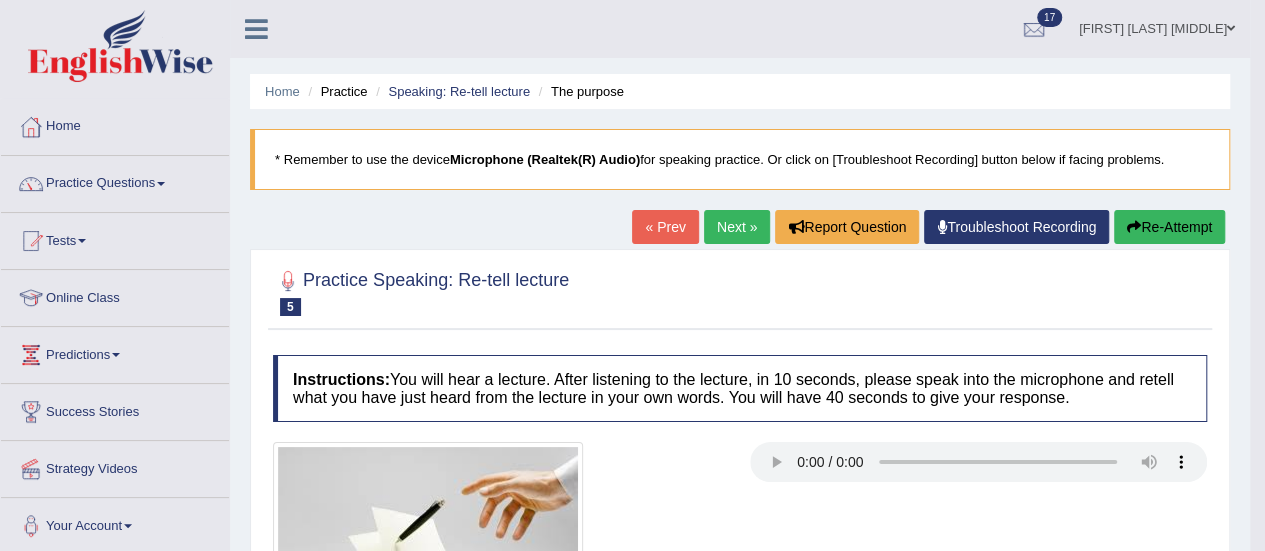 click on "Next »" at bounding box center (737, 227) 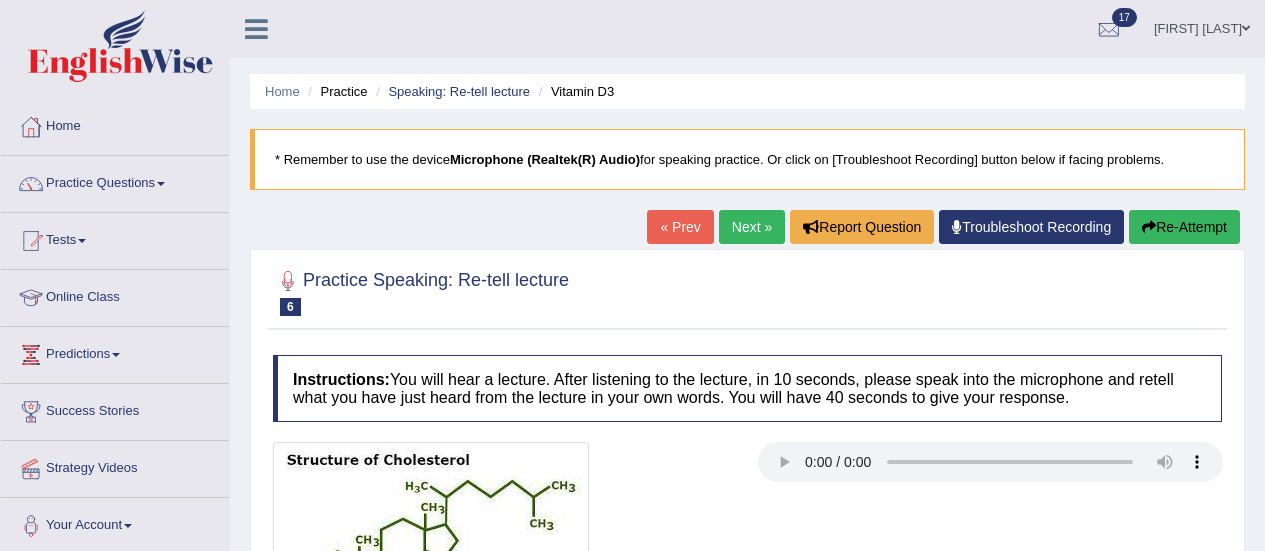 scroll, scrollTop: 0, scrollLeft: 0, axis: both 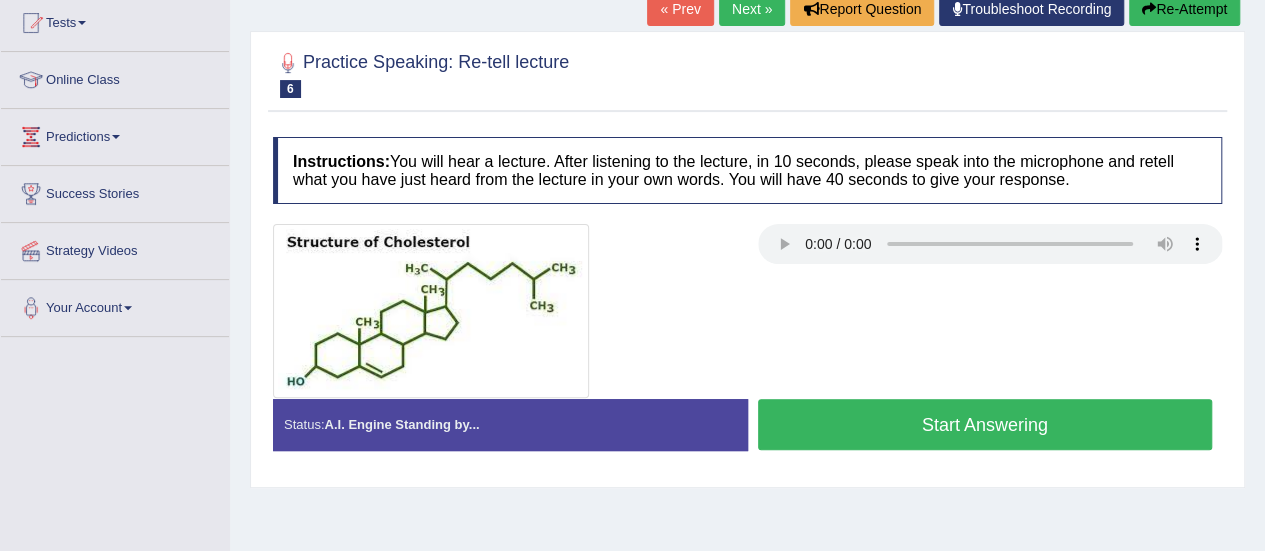 click on "Start Answering" at bounding box center [985, 424] 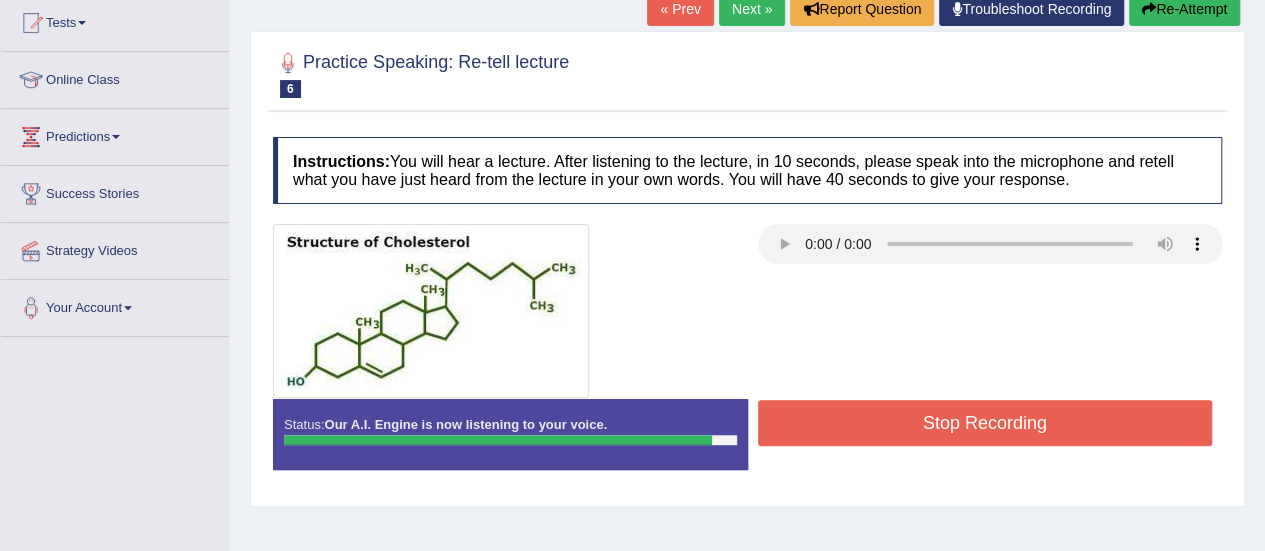 click on "Stop Recording" at bounding box center [985, 423] 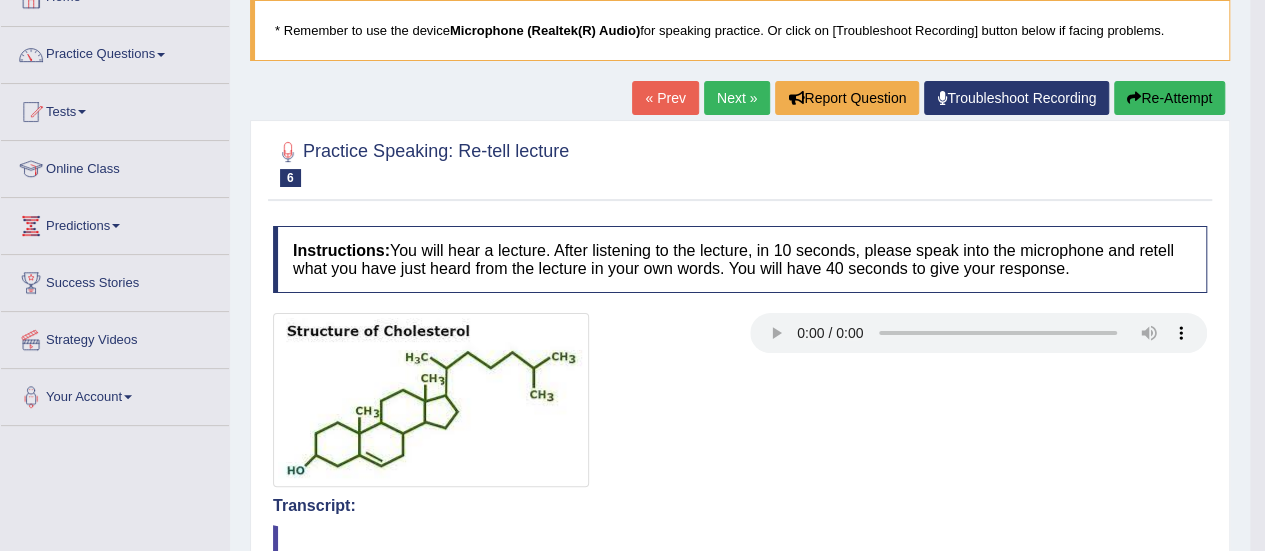 scroll, scrollTop: 0, scrollLeft: 0, axis: both 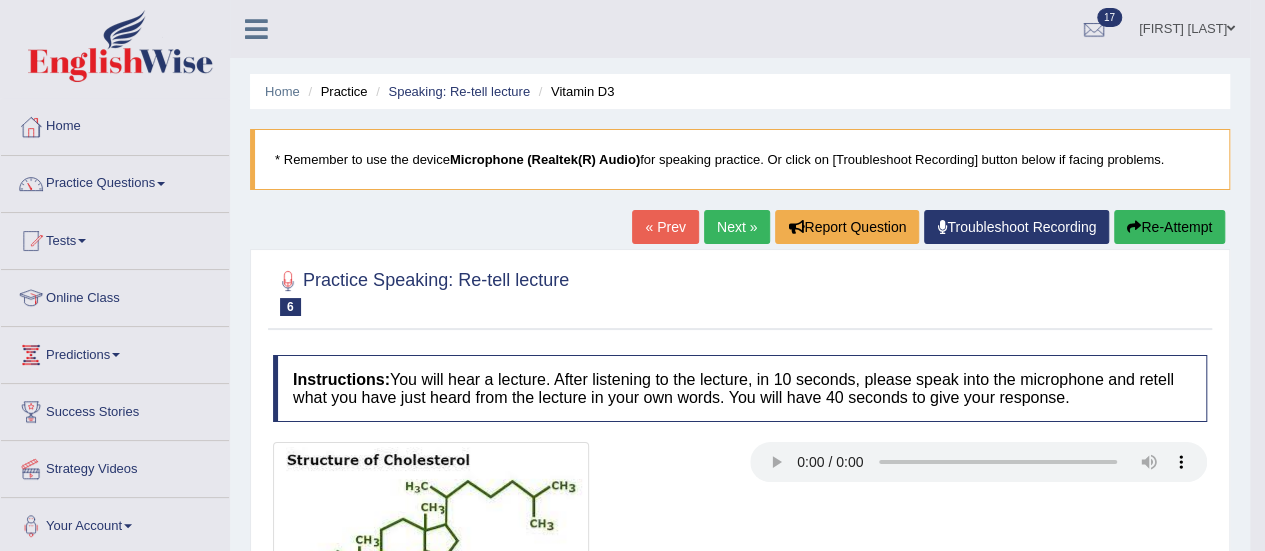 click on "Next »" at bounding box center (737, 227) 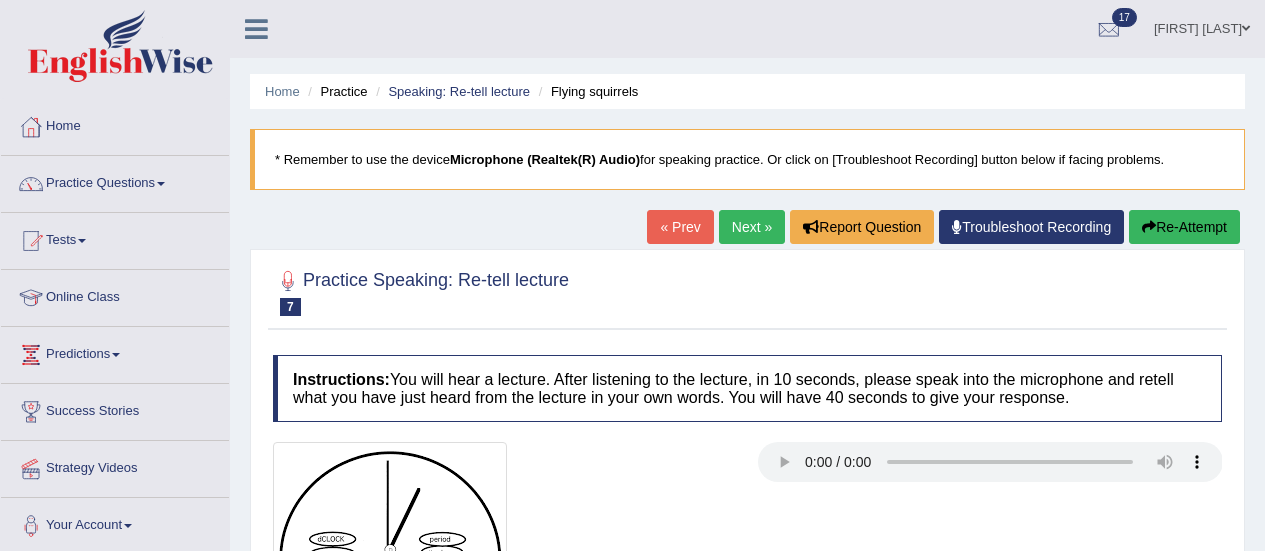 scroll, scrollTop: 0, scrollLeft: 0, axis: both 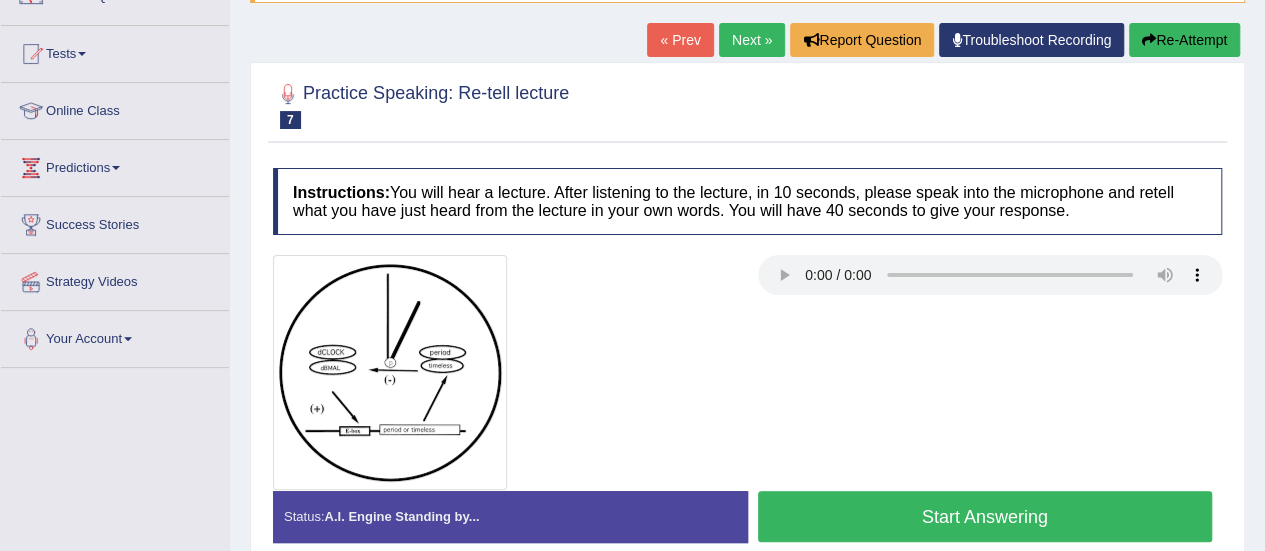 click on "Start Answering" at bounding box center [985, 516] 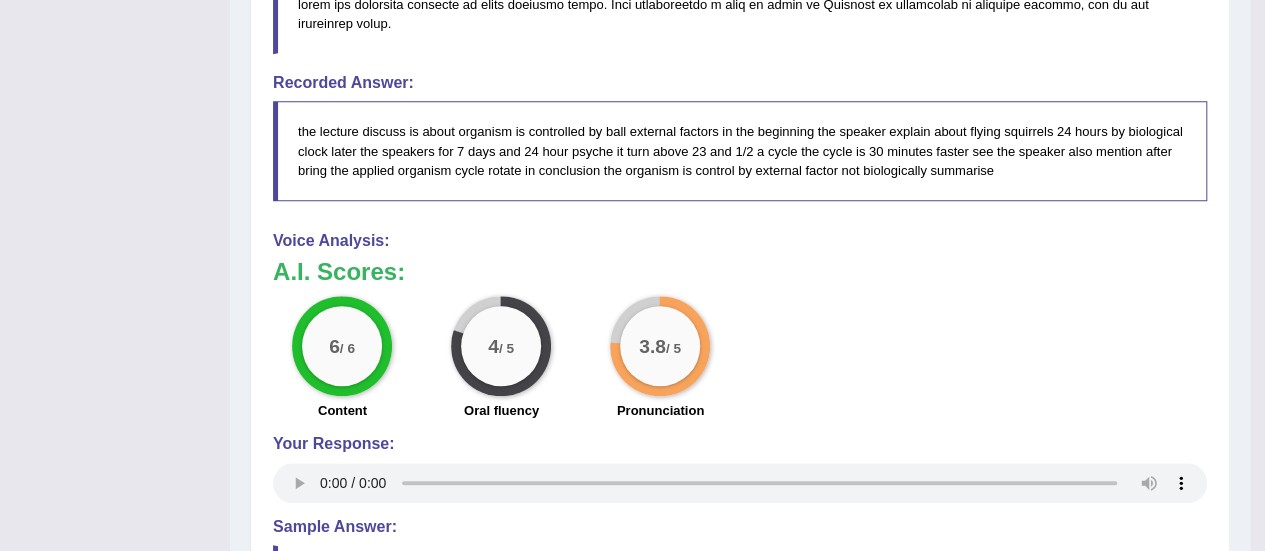 scroll, scrollTop: 0, scrollLeft: 0, axis: both 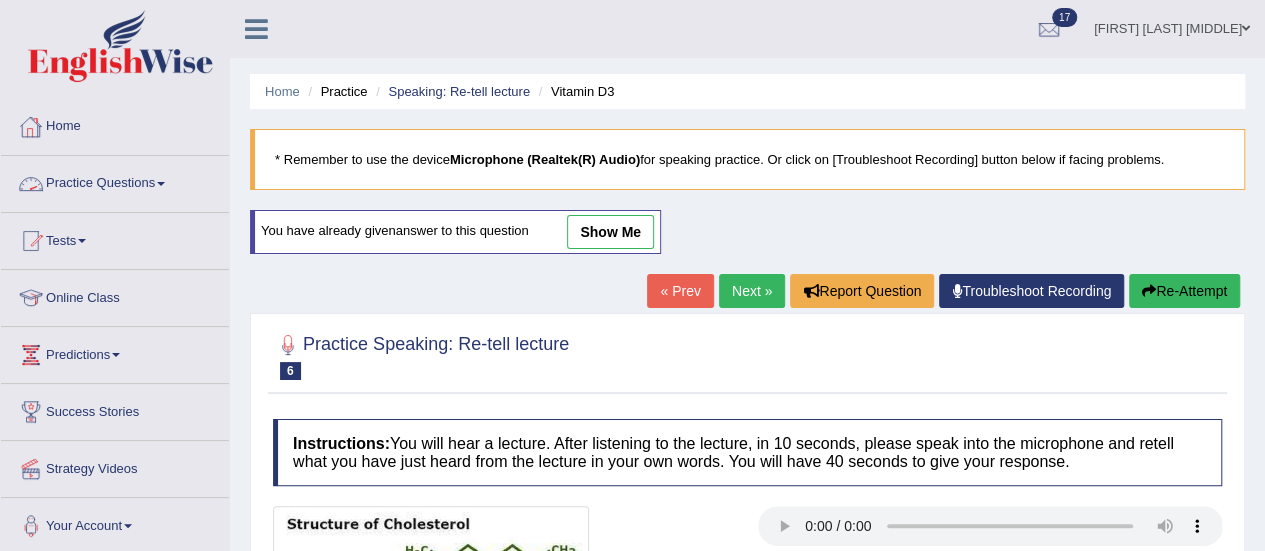 click on "Practice Questions" at bounding box center (115, 181) 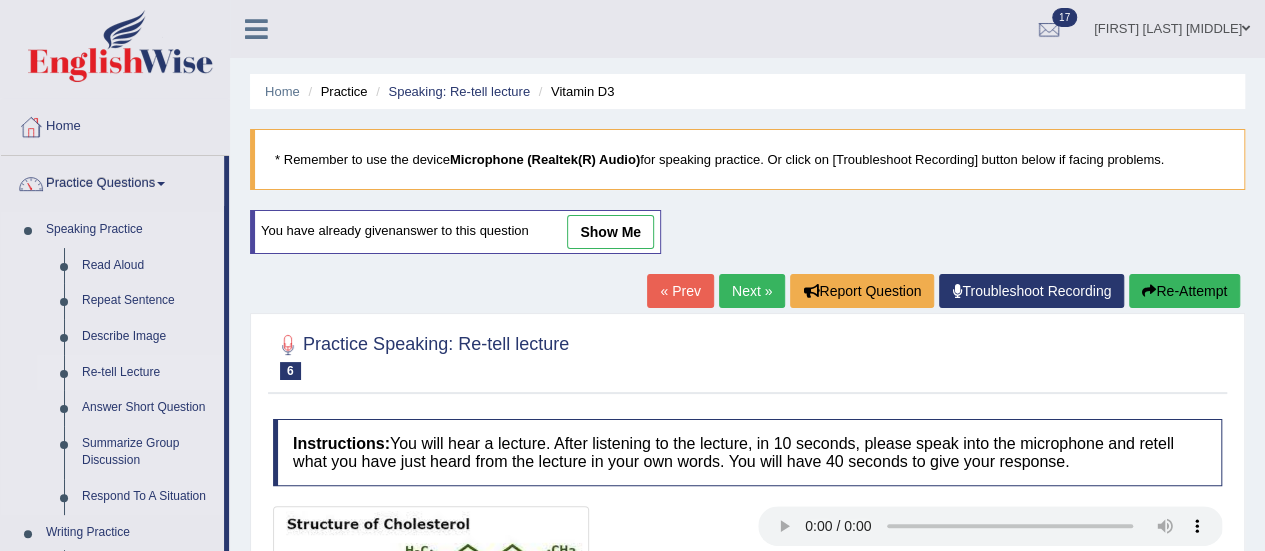 click on "Re-tell Lecture" at bounding box center [148, 373] 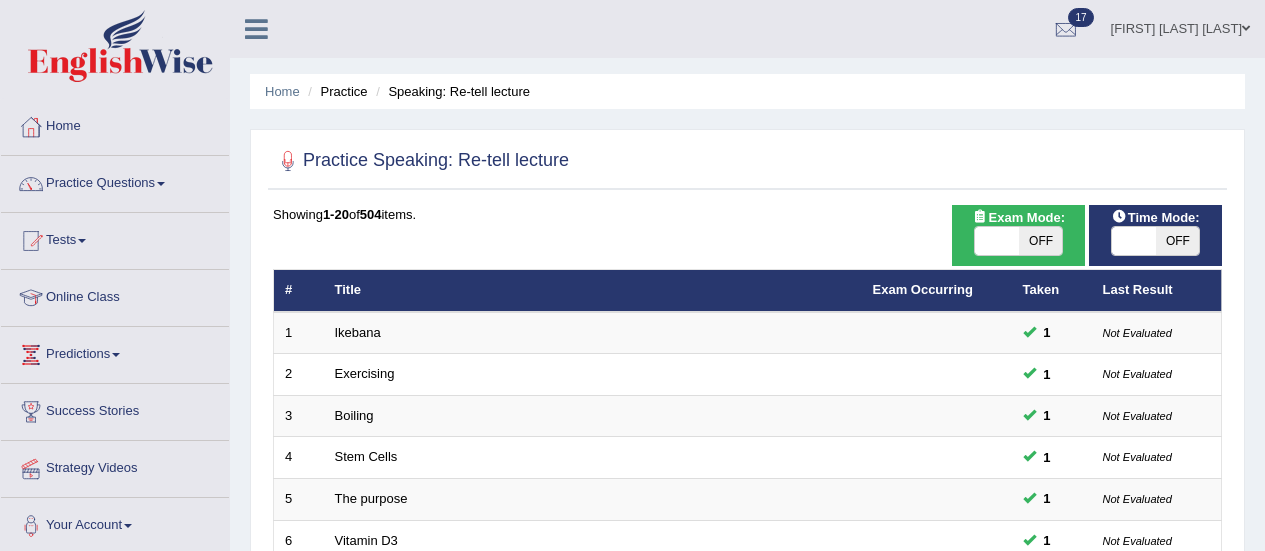 scroll, scrollTop: 0, scrollLeft: 0, axis: both 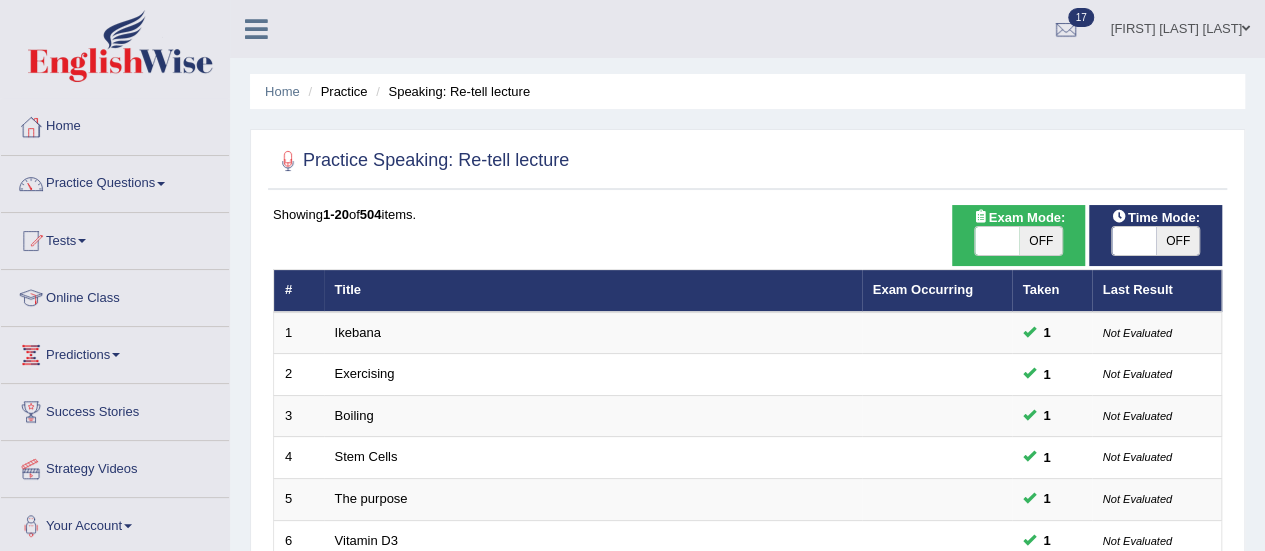 click on "OFF" at bounding box center [1041, 241] 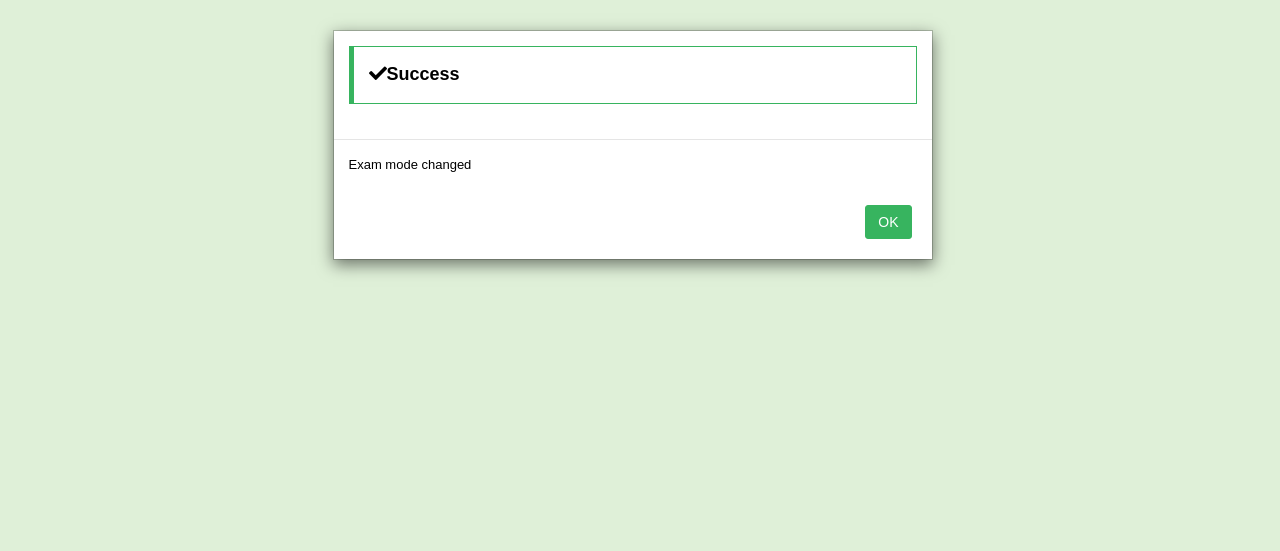 click on "OK" at bounding box center (888, 222) 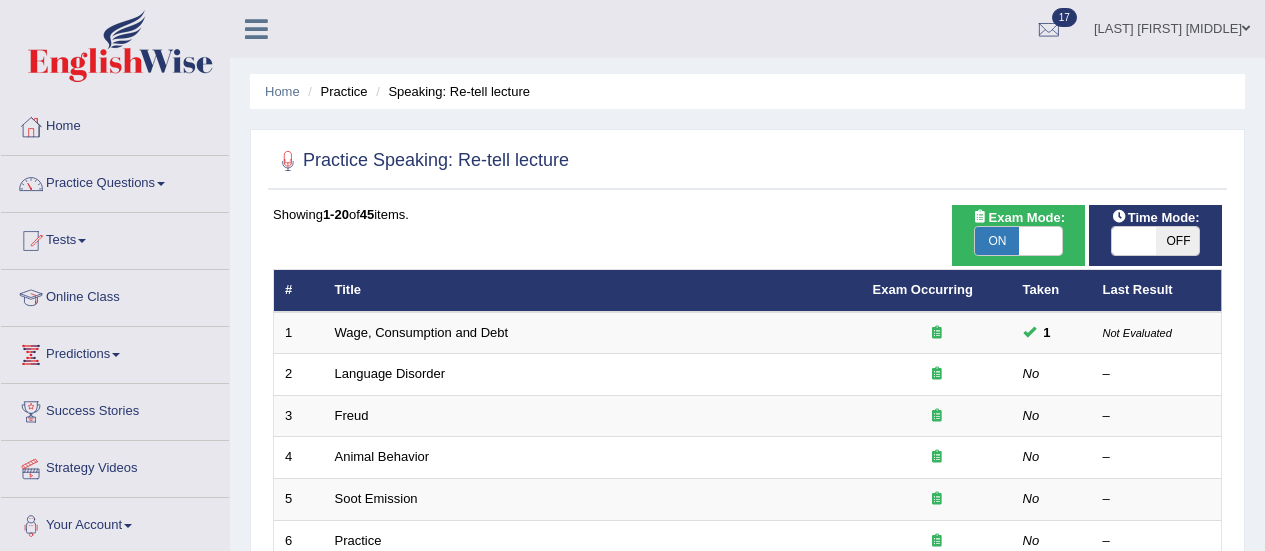 scroll, scrollTop: 0, scrollLeft: 0, axis: both 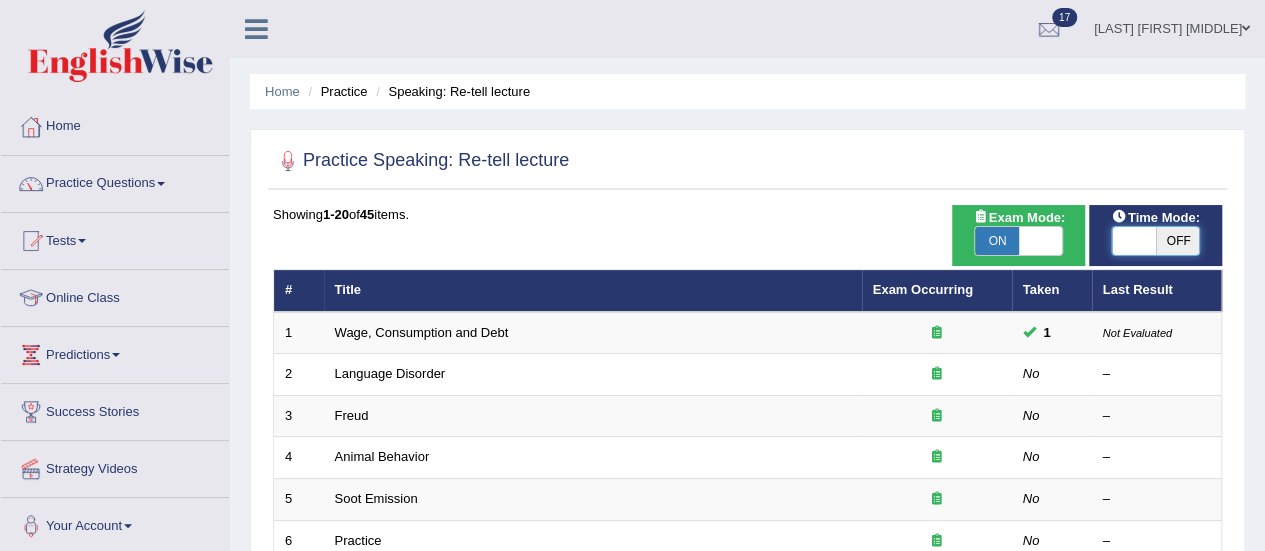 click at bounding box center [1134, 241] 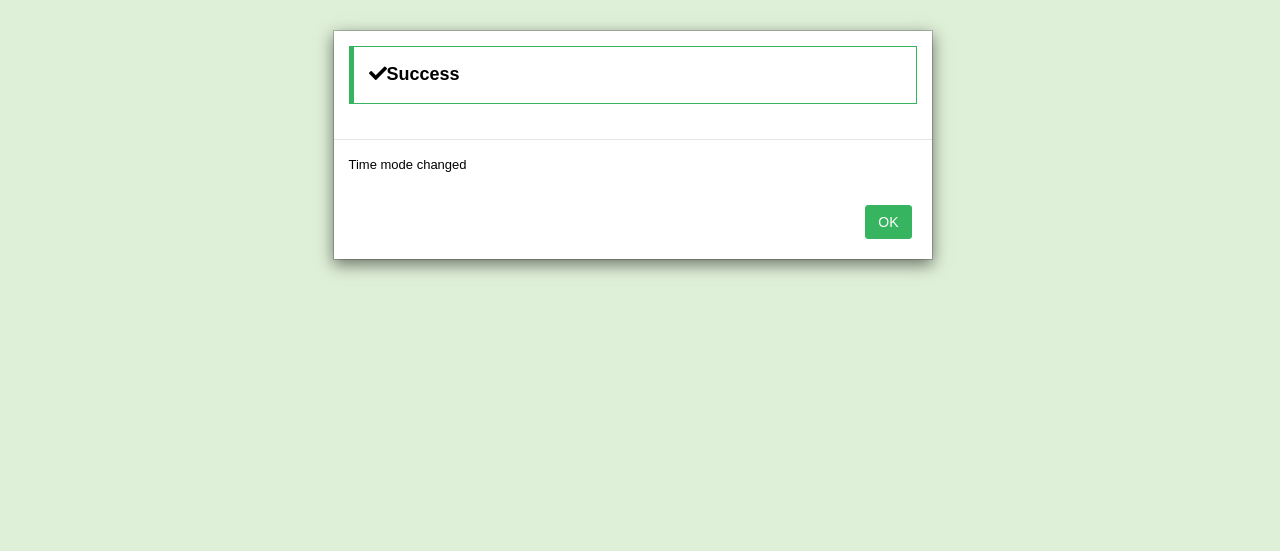 click on "OK" at bounding box center [888, 222] 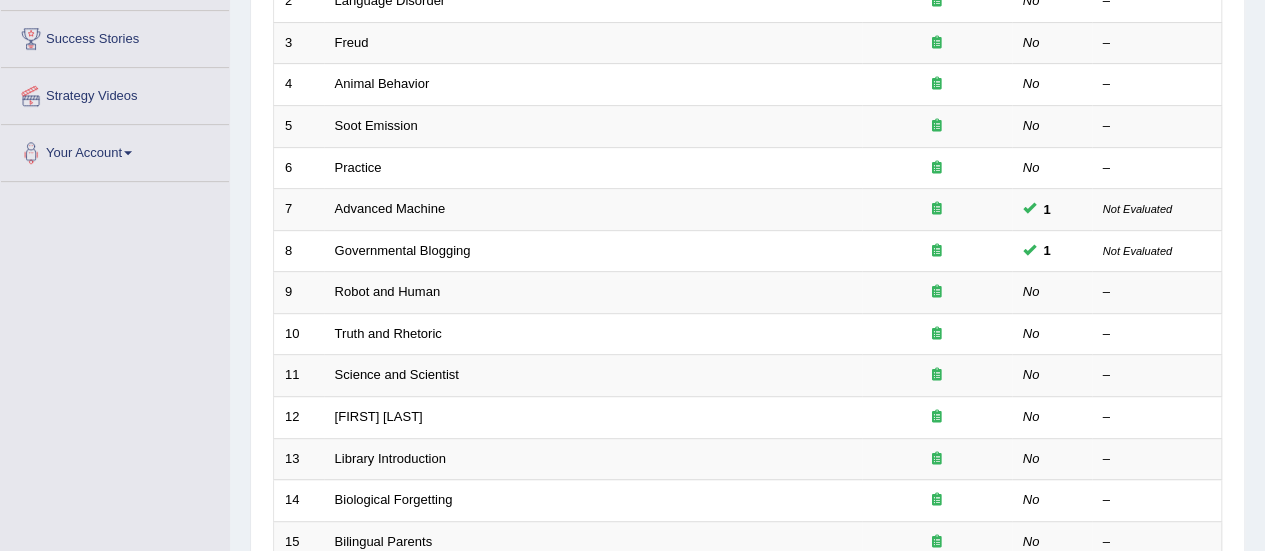 scroll, scrollTop: 374, scrollLeft: 0, axis: vertical 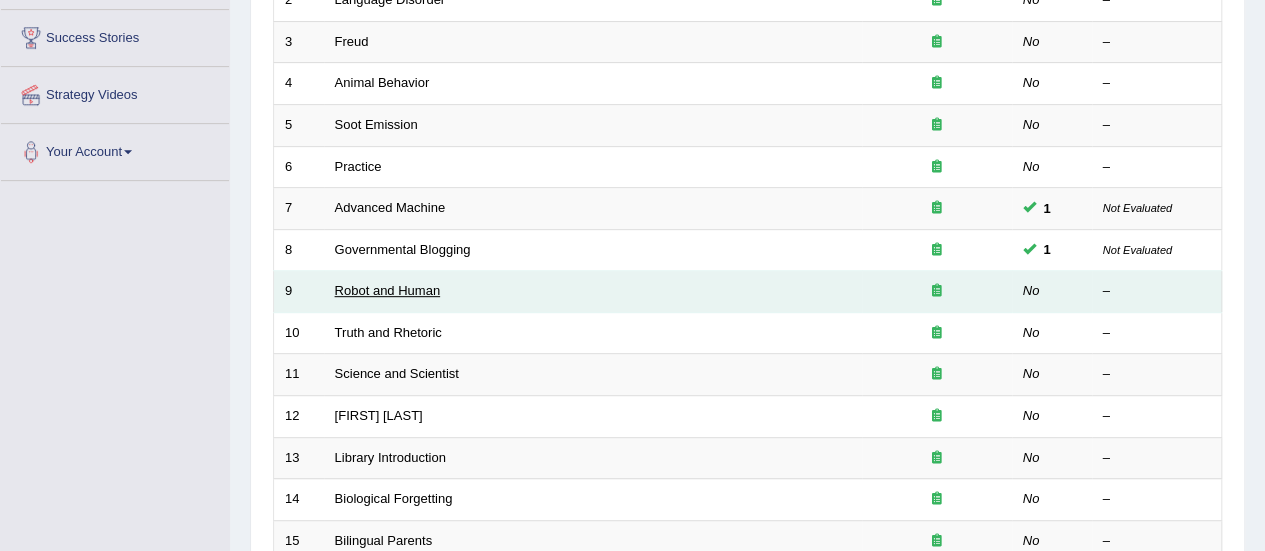click on "Robot and Human" at bounding box center [388, 290] 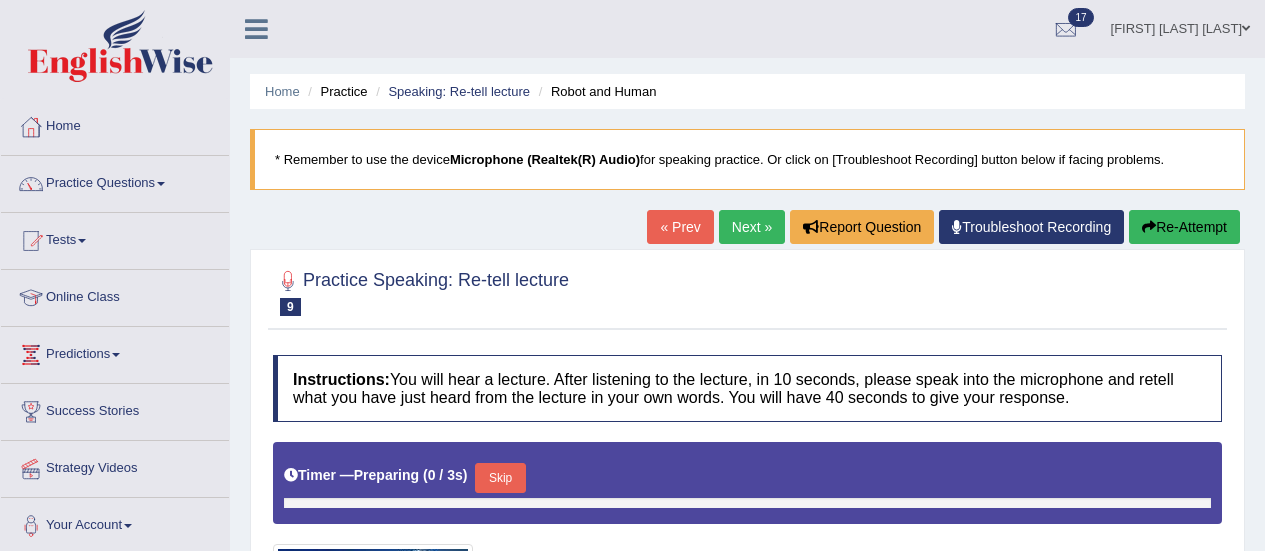 scroll, scrollTop: 0, scrollLeft: 0, axis: both 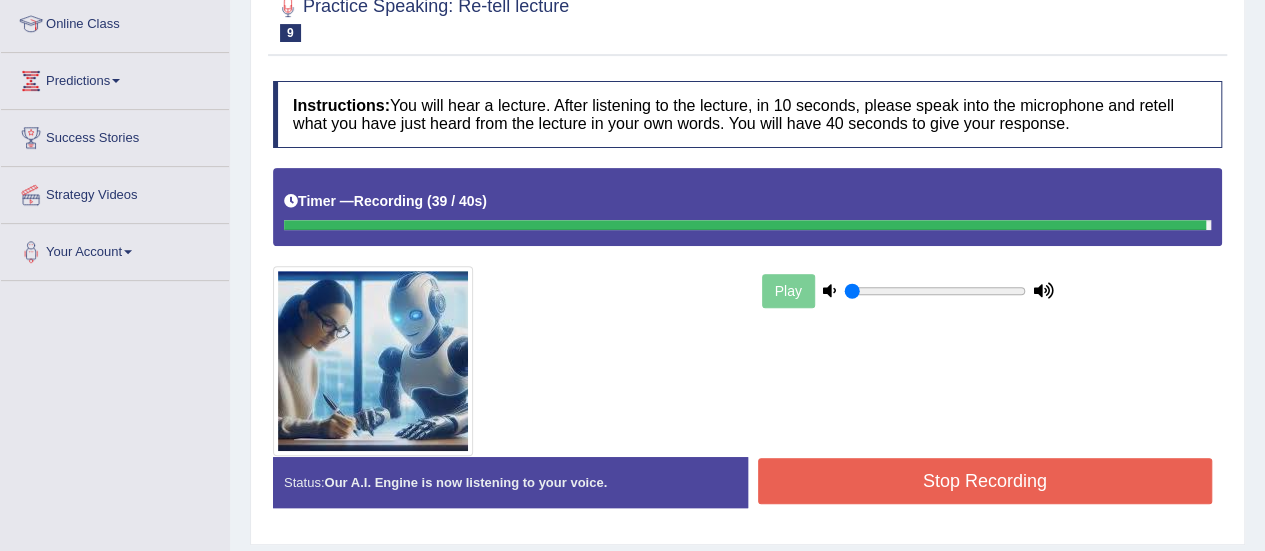 click on "Stop Recording" at bounding box center [985, 481] 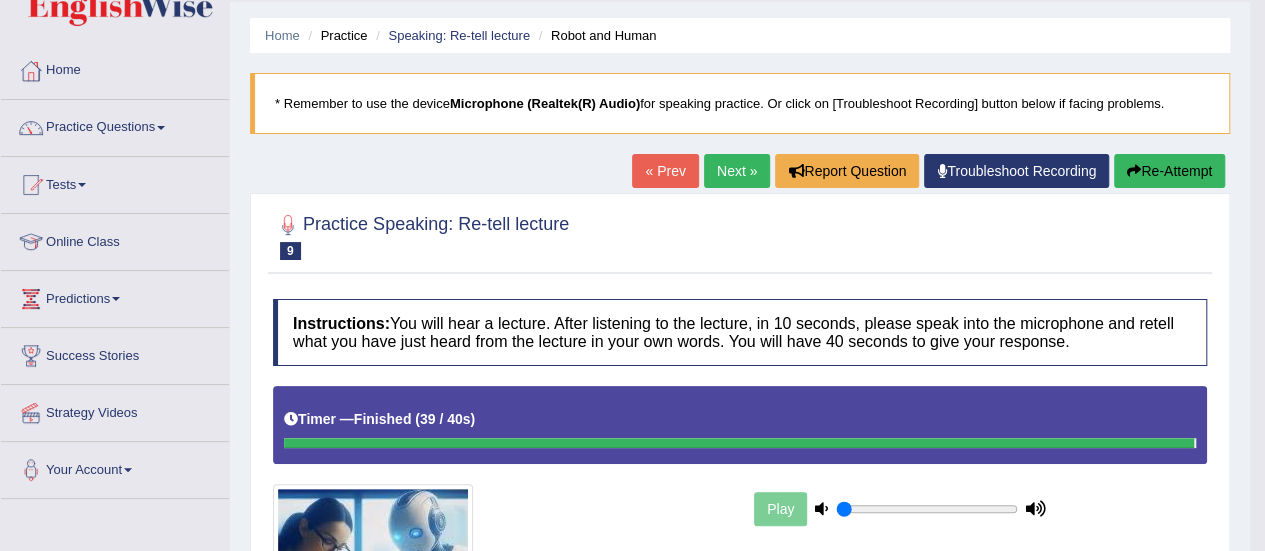 scroll, scrollTop: 0, scrollLeft: 0, axis: both 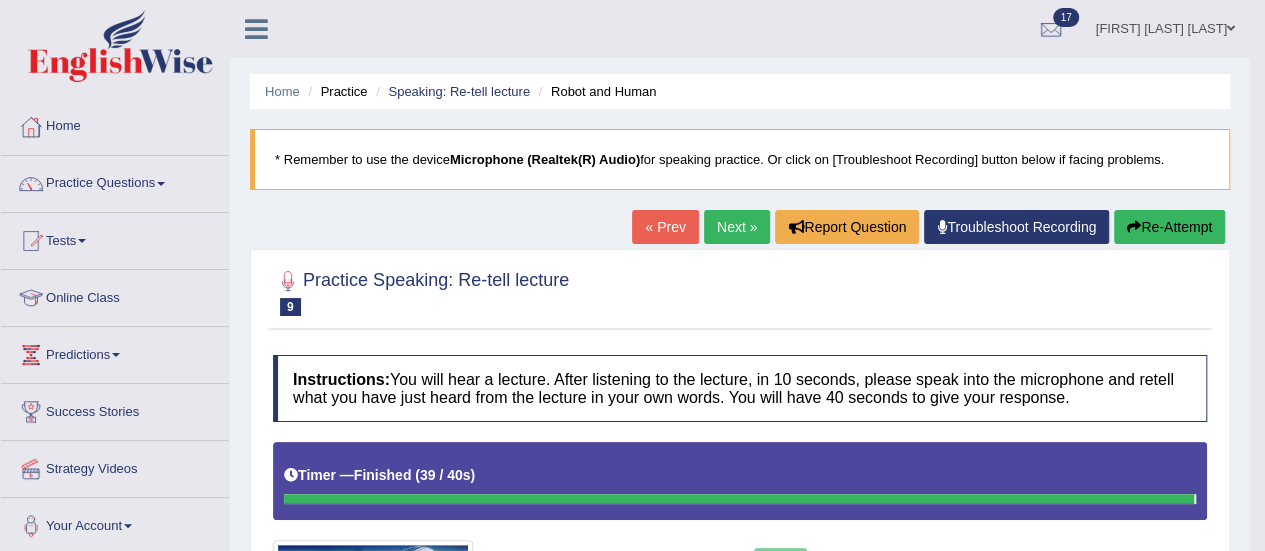 click on "Next »" at bounding box center [737, 227] 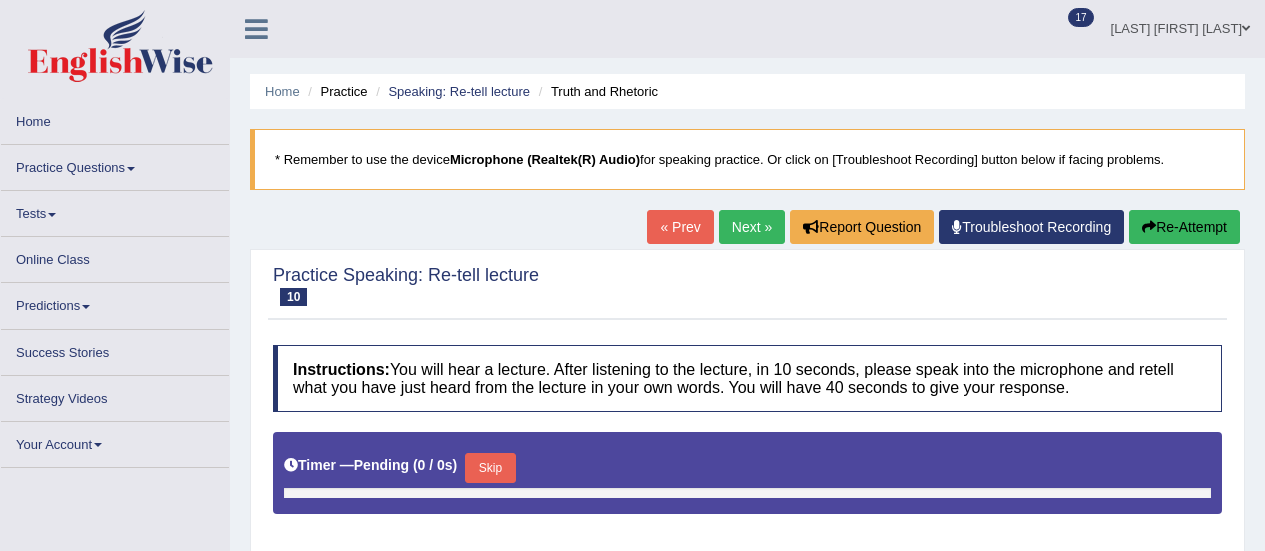 scroll, scrollTop: 0, scrollLeft: 0, axis: both 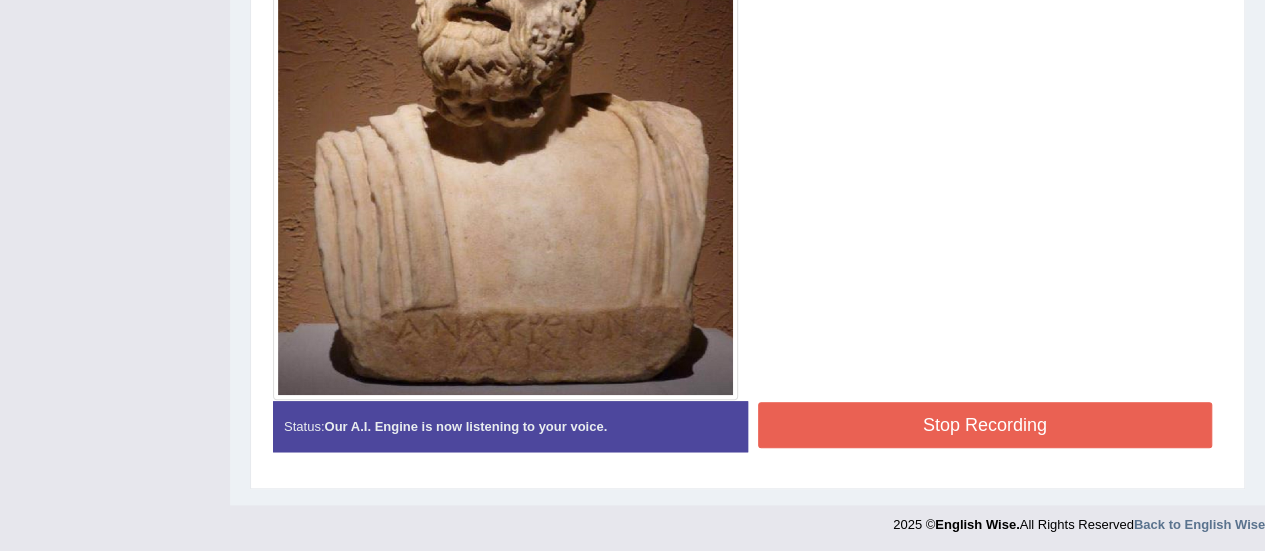 drag, startPoint x: 867, startPoint y: 391, endPoint x: 865, endPoint y: 423, distance: 32.06244 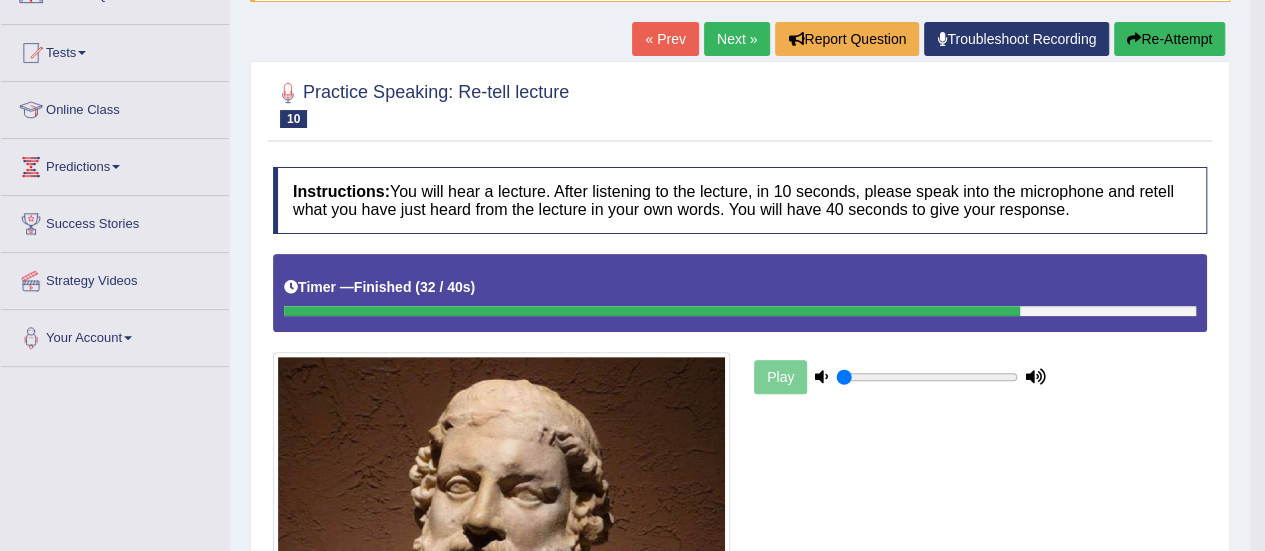 scroll, scrollTop: 0, scrollLeft: 0, axis: both 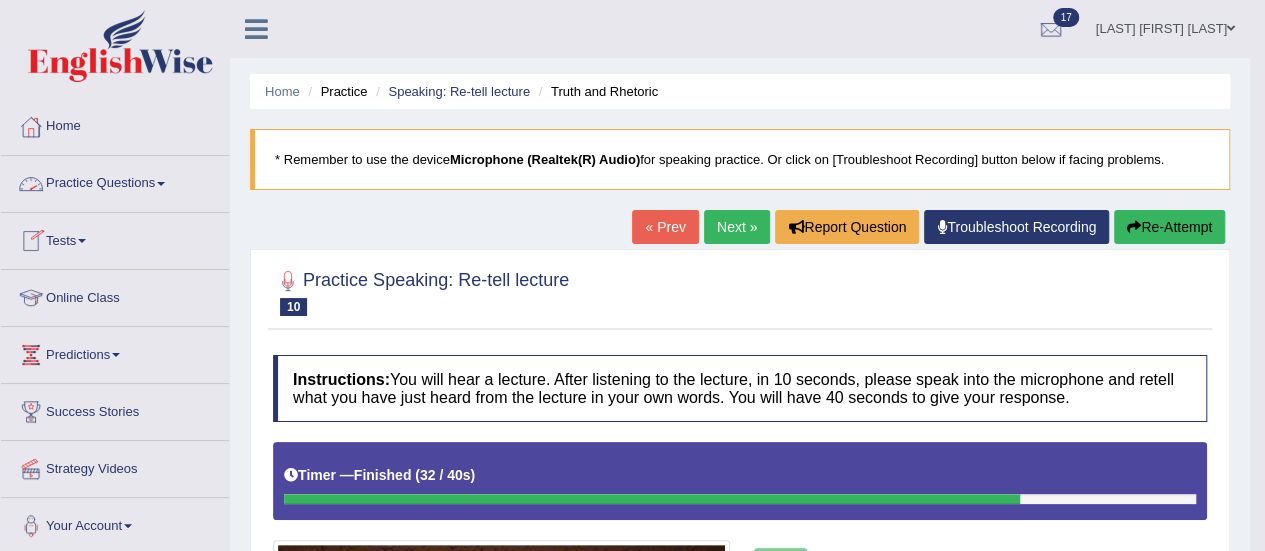 click on "Practice Questions" at bounding box center [115, 181] 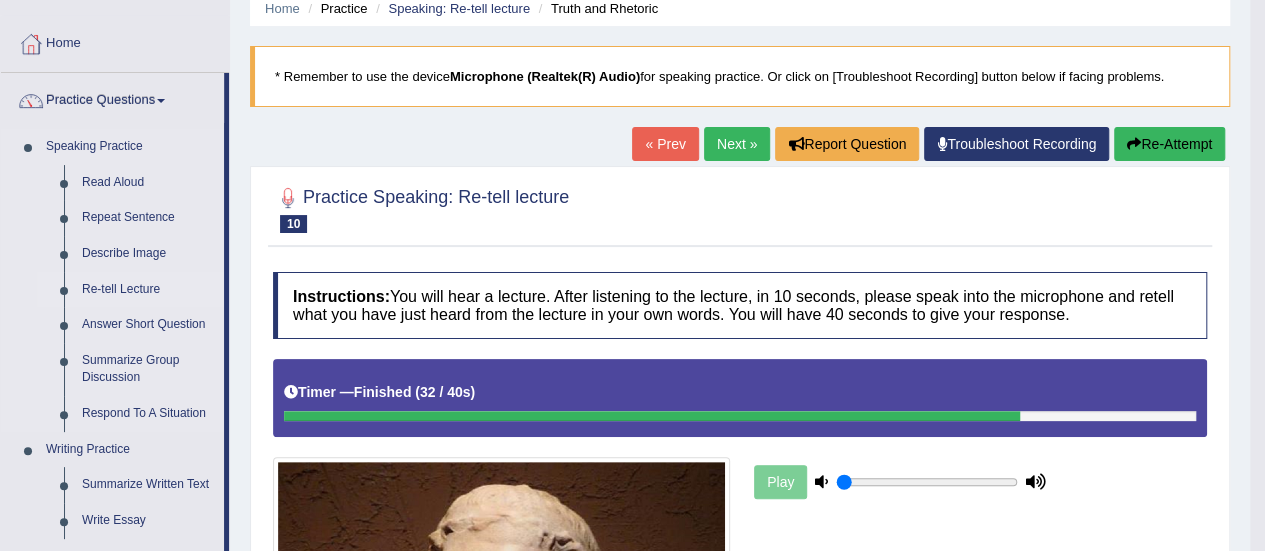 scroll, scrollTop: 84, scrollLeft: 0, axis: vertical 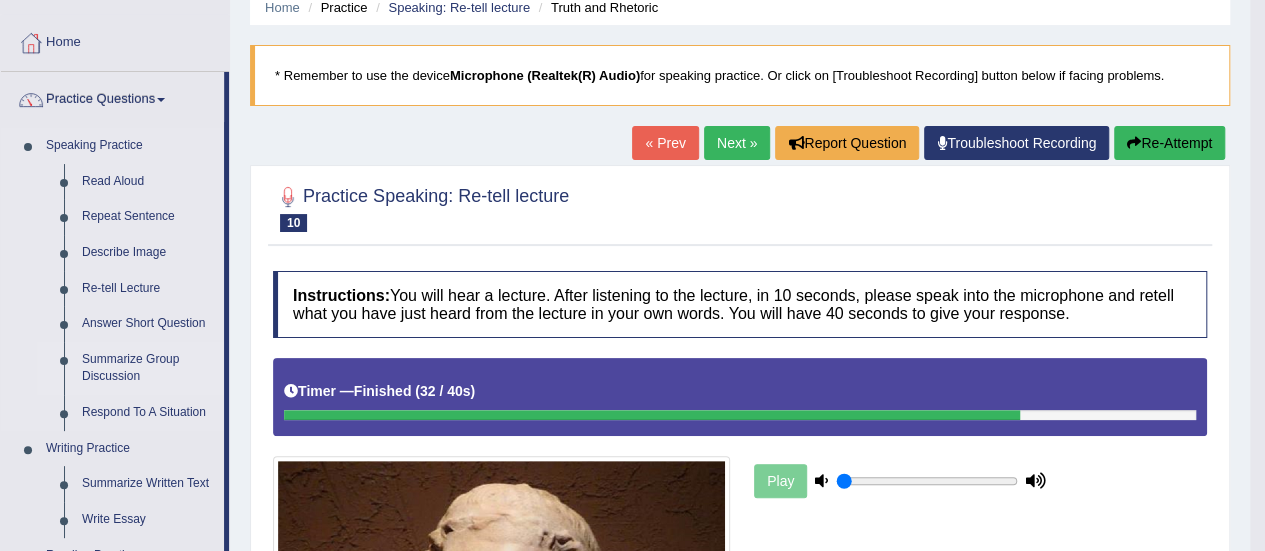 click on "Summarize Group Discussion" at bounding box center [148, 368] 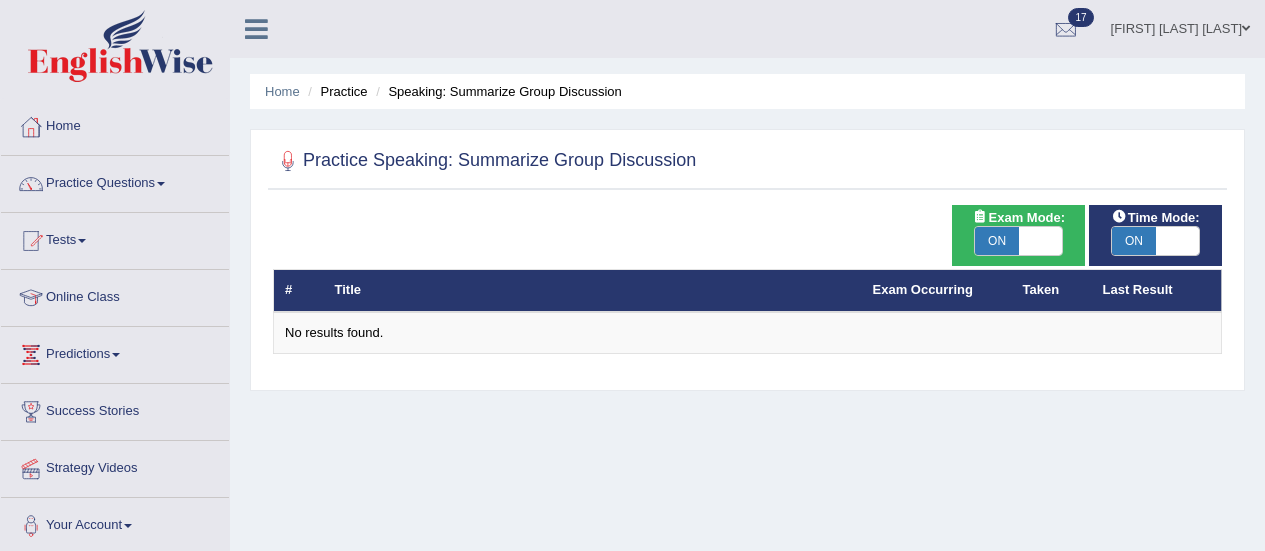 scroll, scrollTop: 0, scrollLeft: 0, axis: both 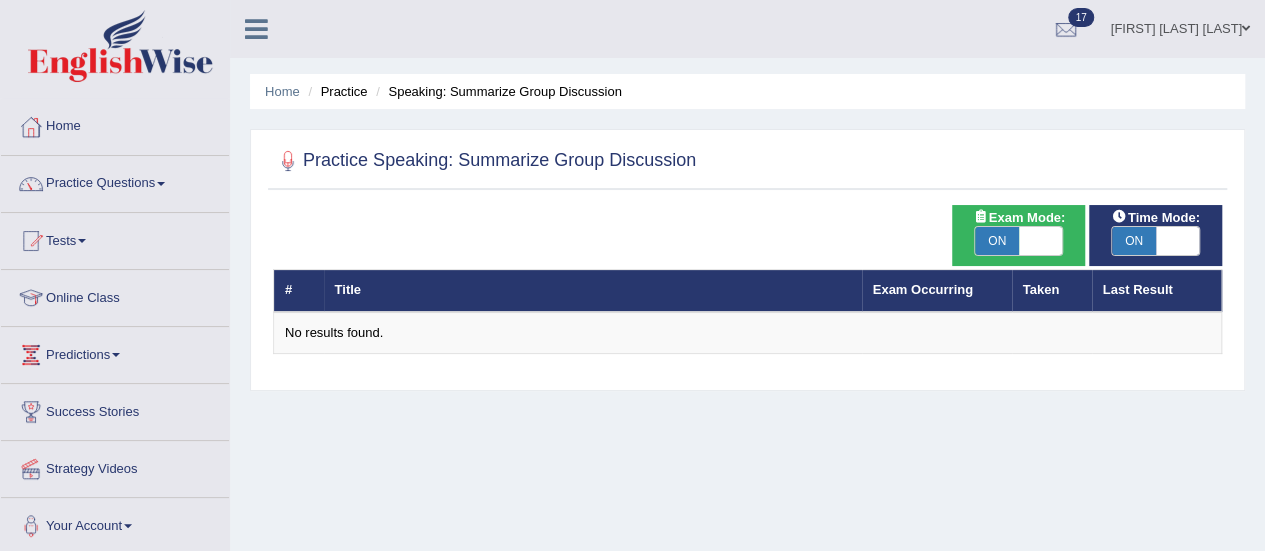 click on "ON" at bounding box center [997, 241] 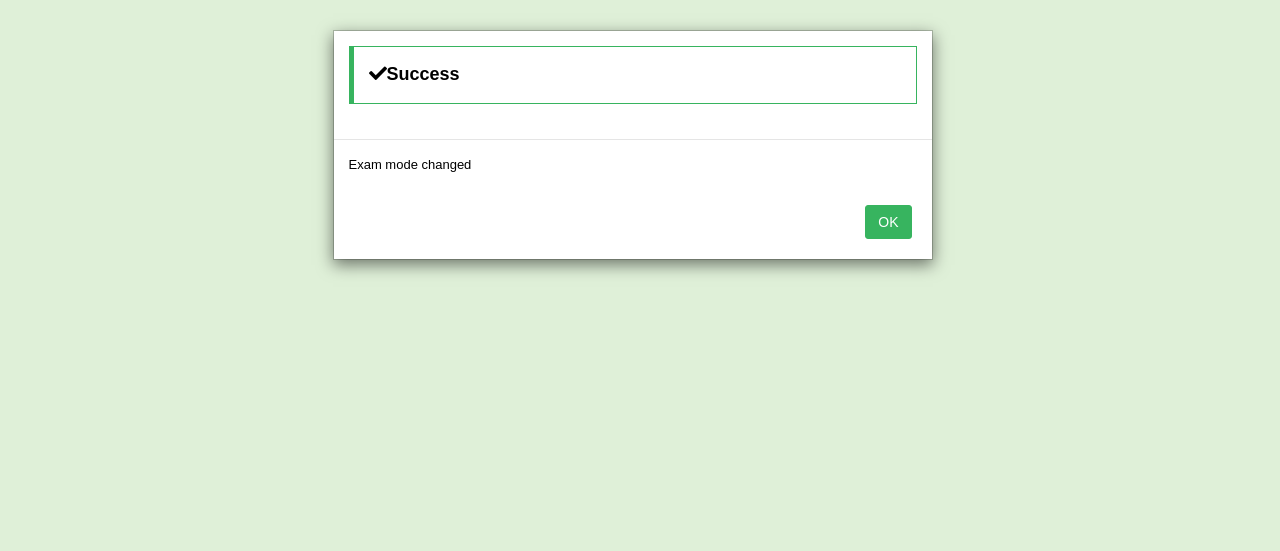 click on "OK" at bounding box center [888, 222] 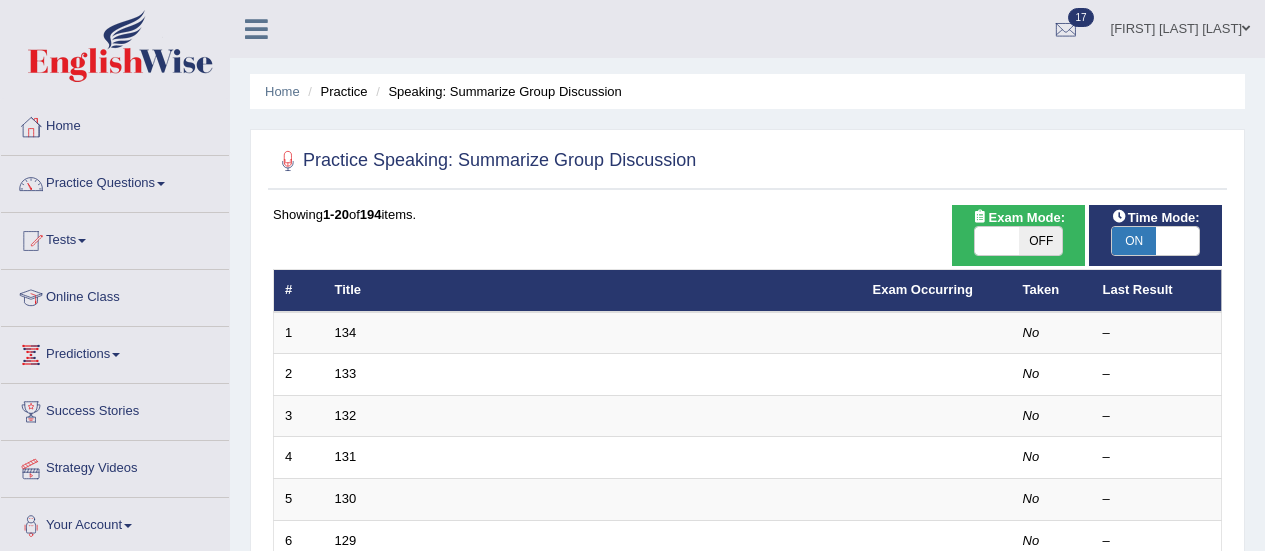 scroll, scrollTop: 0, scrollLeft: 0, axis: both 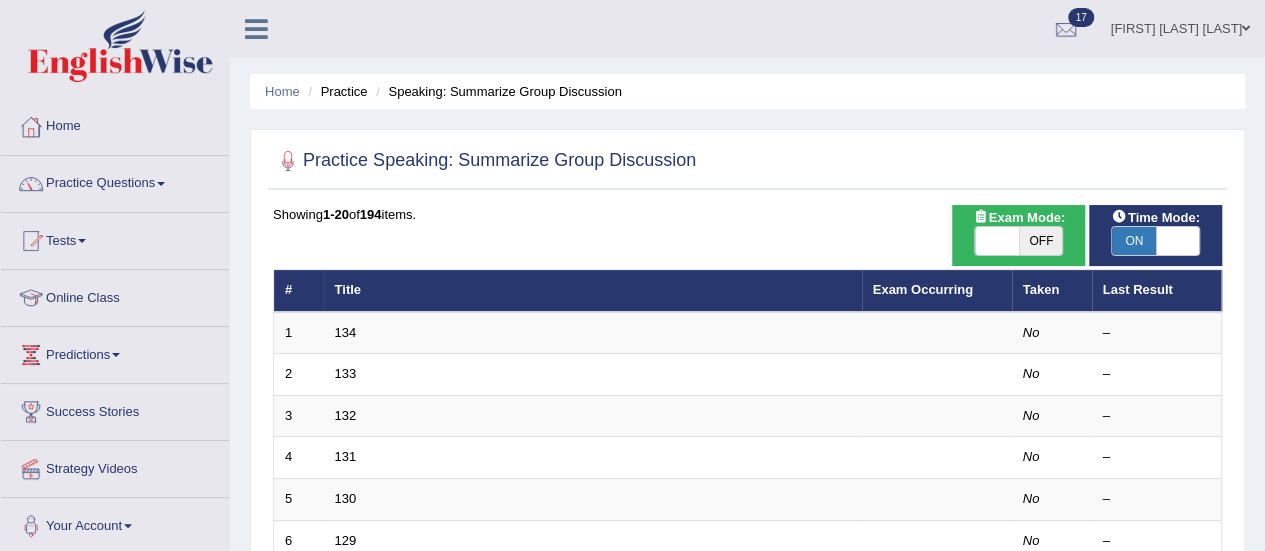 click on "ON" at bounding box center (1134, 241) 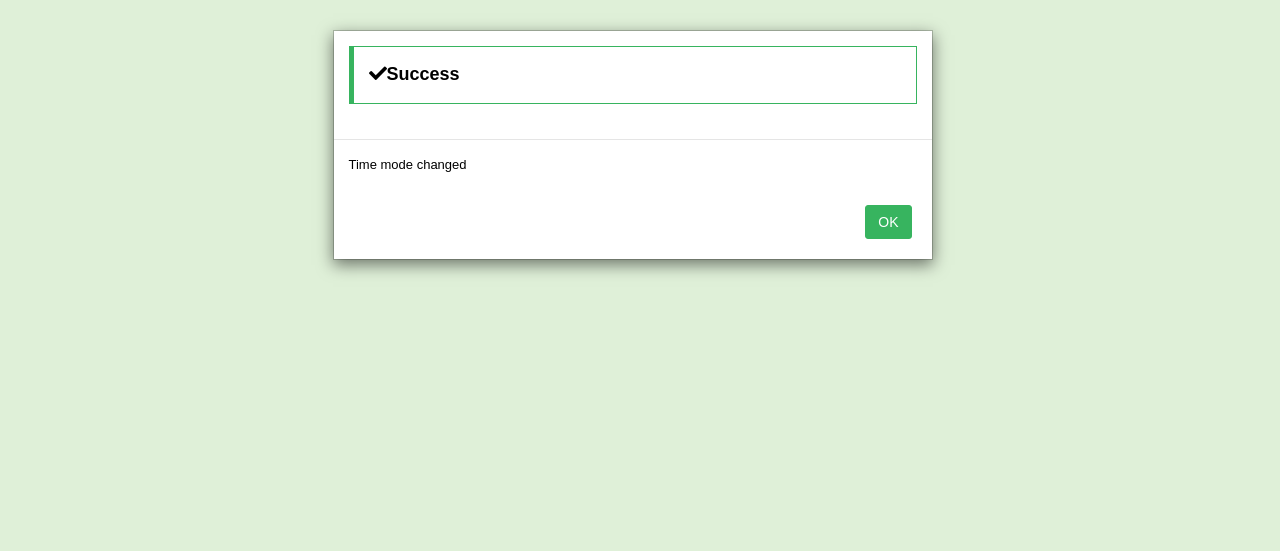 click on "OK" at bounding box center (888, 222) 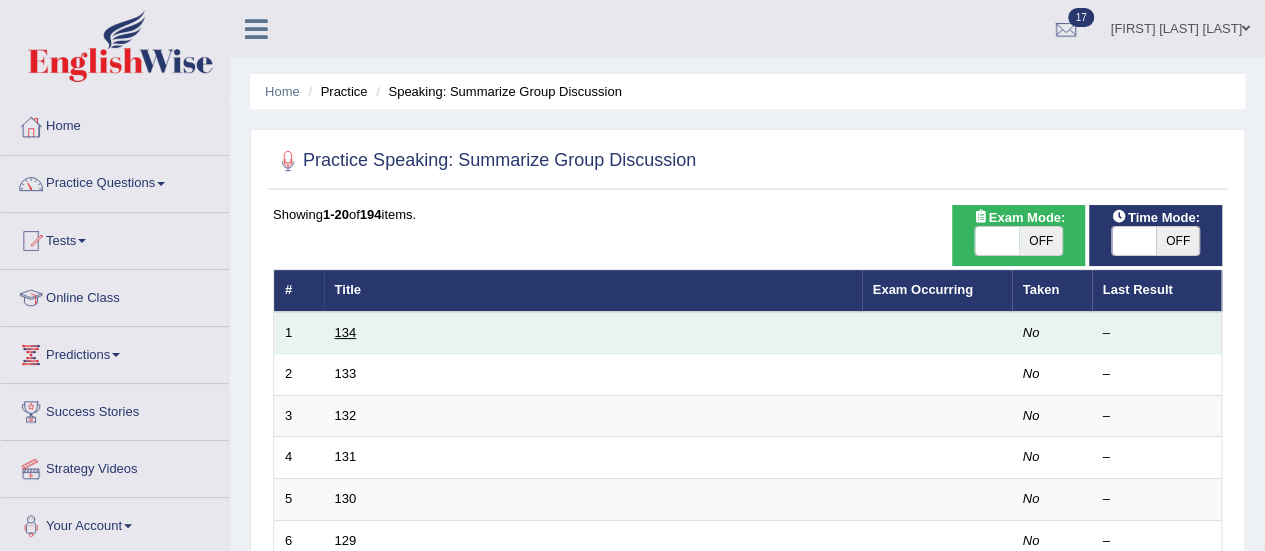 click on "134" at bounding box center [346, 332] 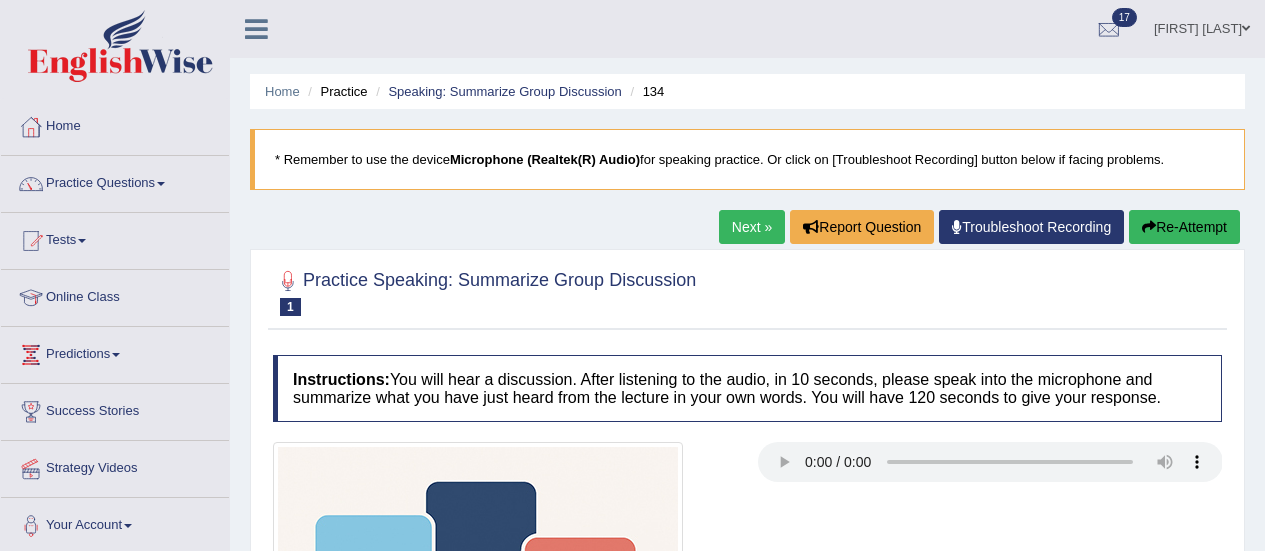 scroll, scrollTop: 0, scrollLeft: 0, axis: both 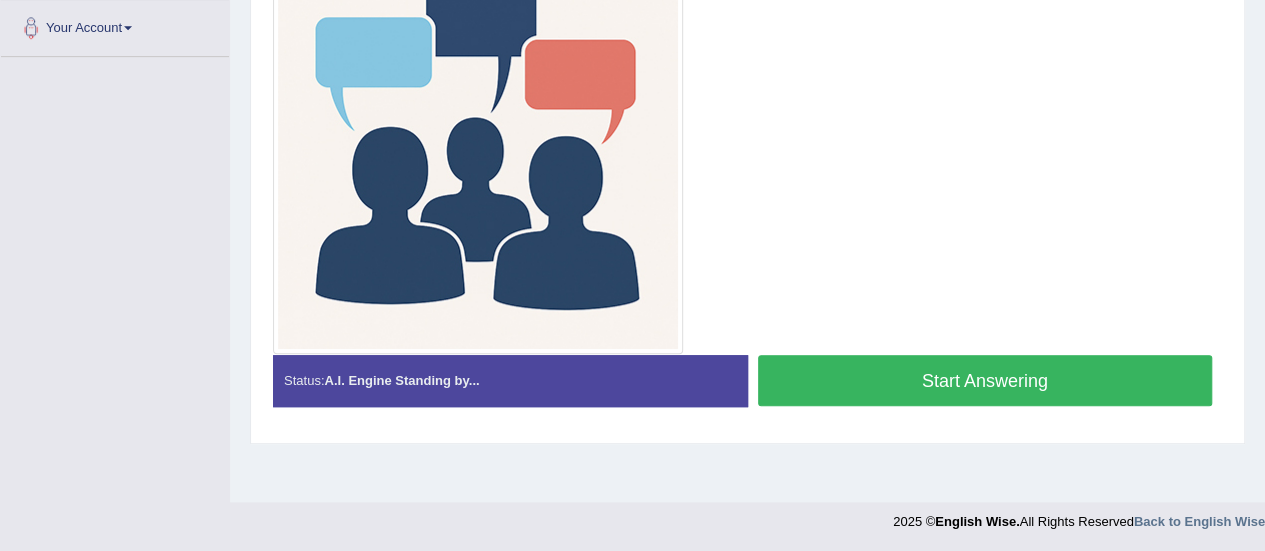 click on "Start Answering" at bounding box center [985, 380] 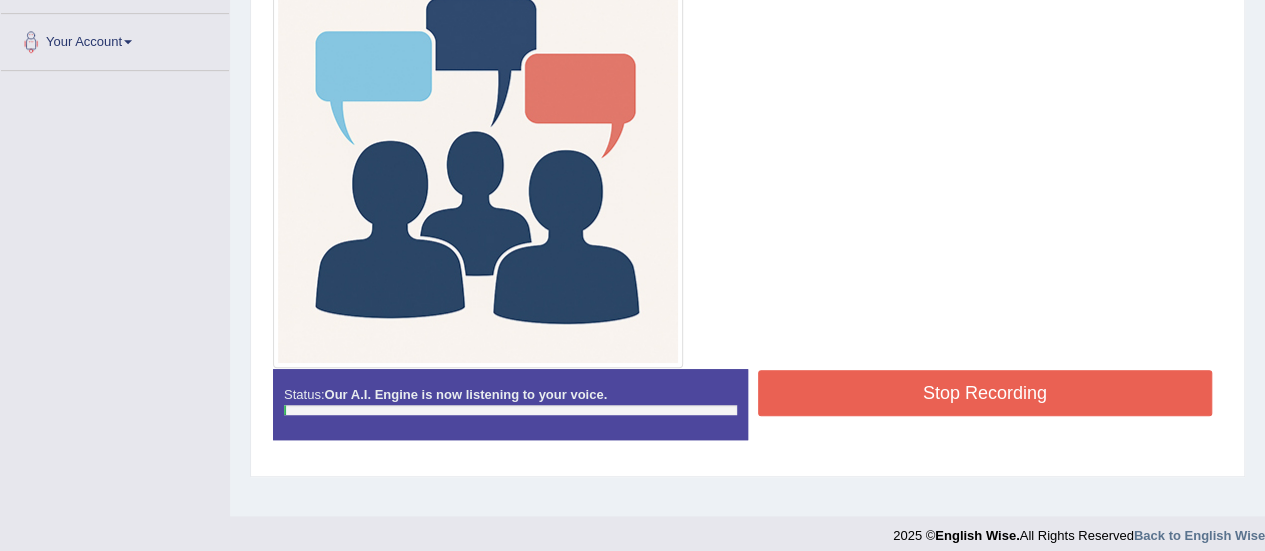scroll, scrollTop: 498, scrollLeft: 0, axis: vertical 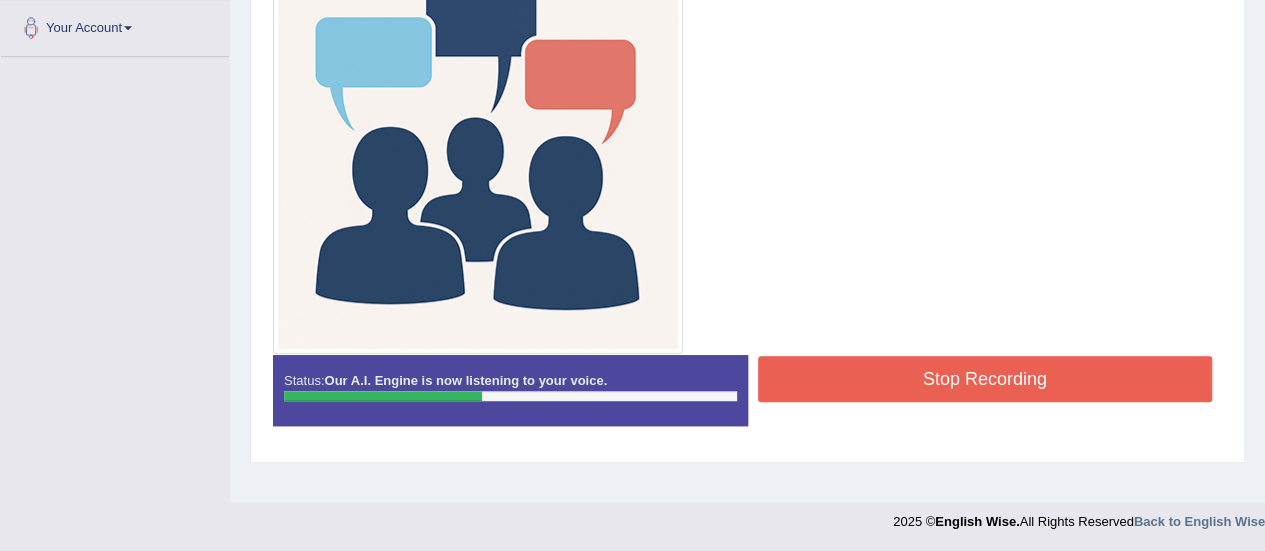 click on "Stop Recording" at bounding box center [985, 379] 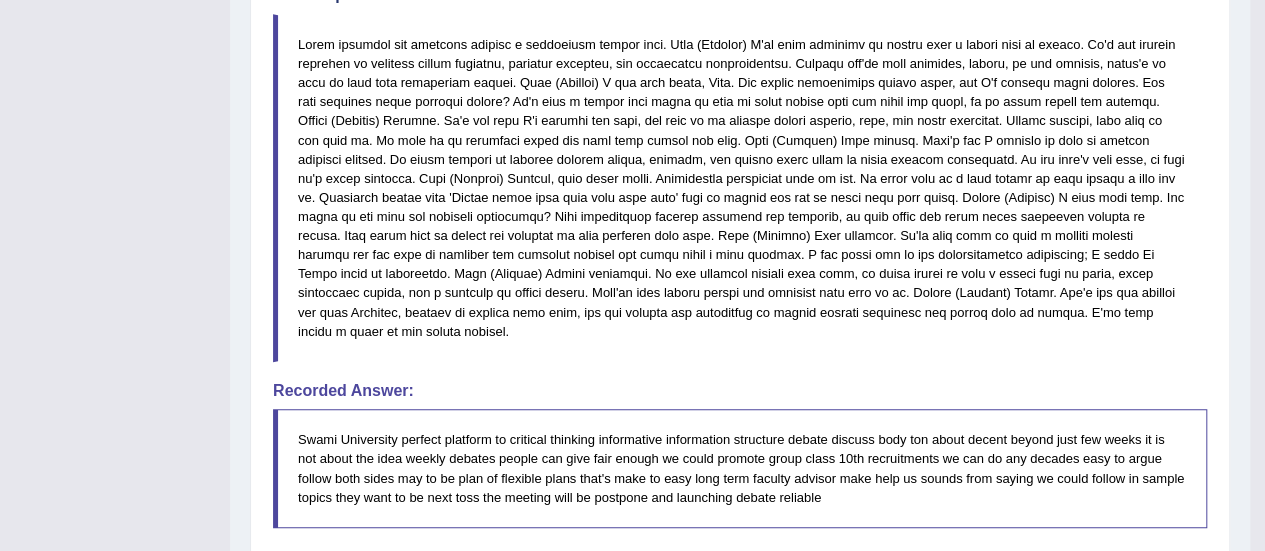 scroll, scrollTop: 876, scrollLeft: 0, axis: vertical 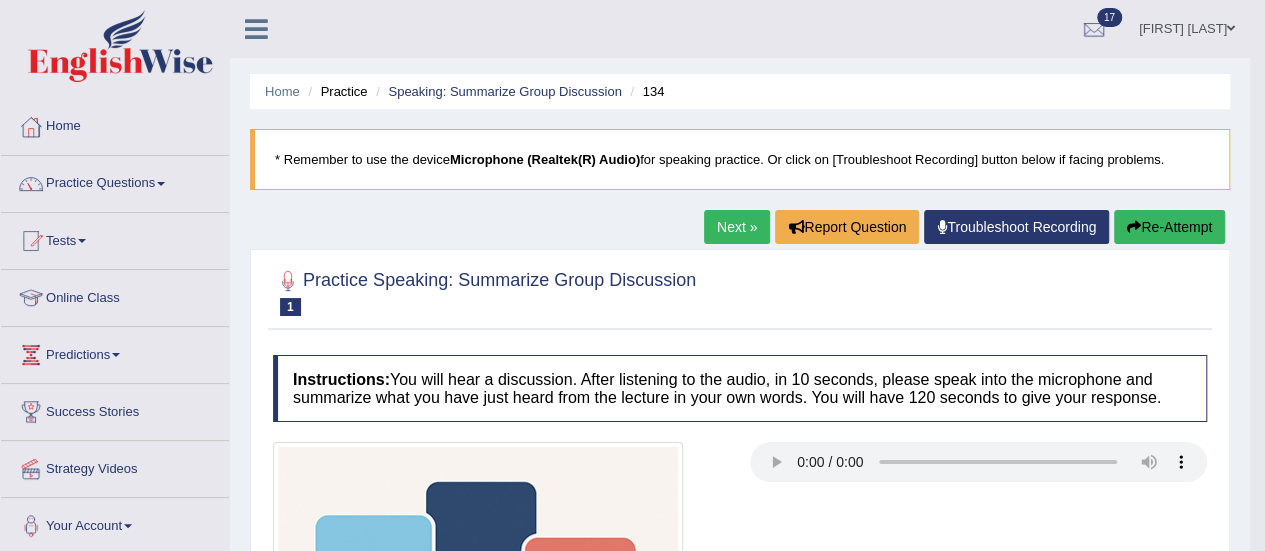 click on "Next »" at bounding box center (737, 227) 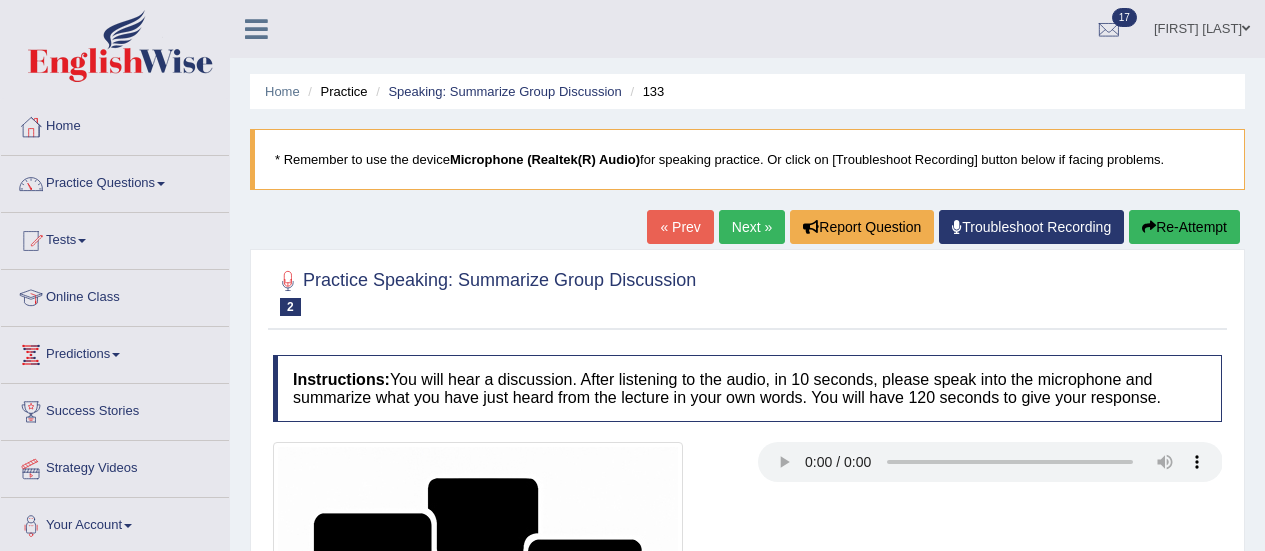 scroll, scrollTop: 0, scrollLeft: 0, axis: both 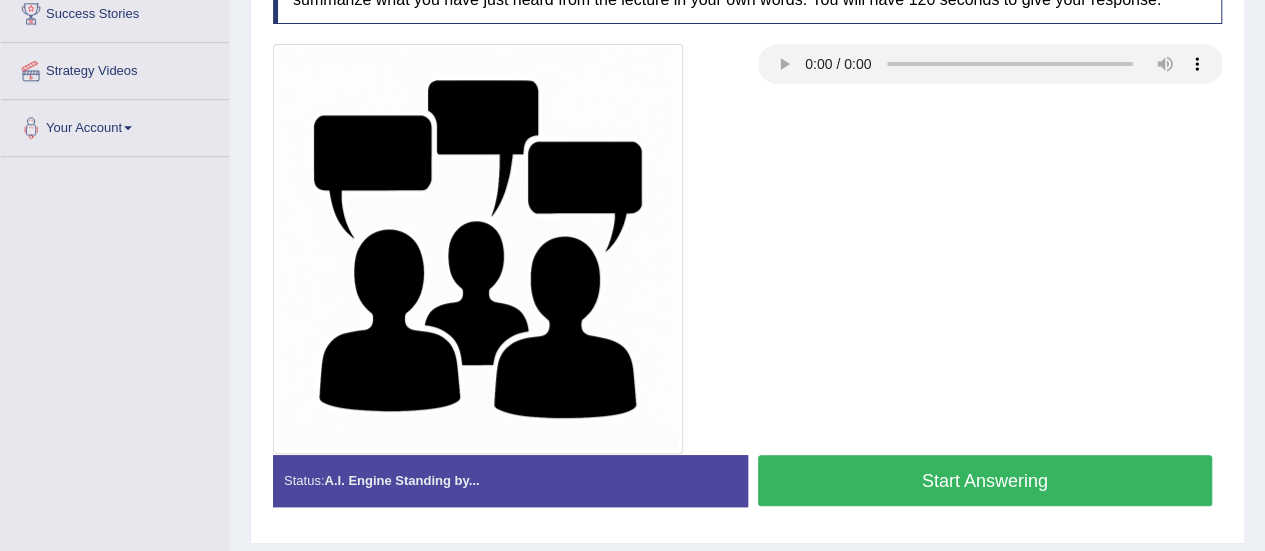 click on "Start Answering" at bounding box center [985, 480] 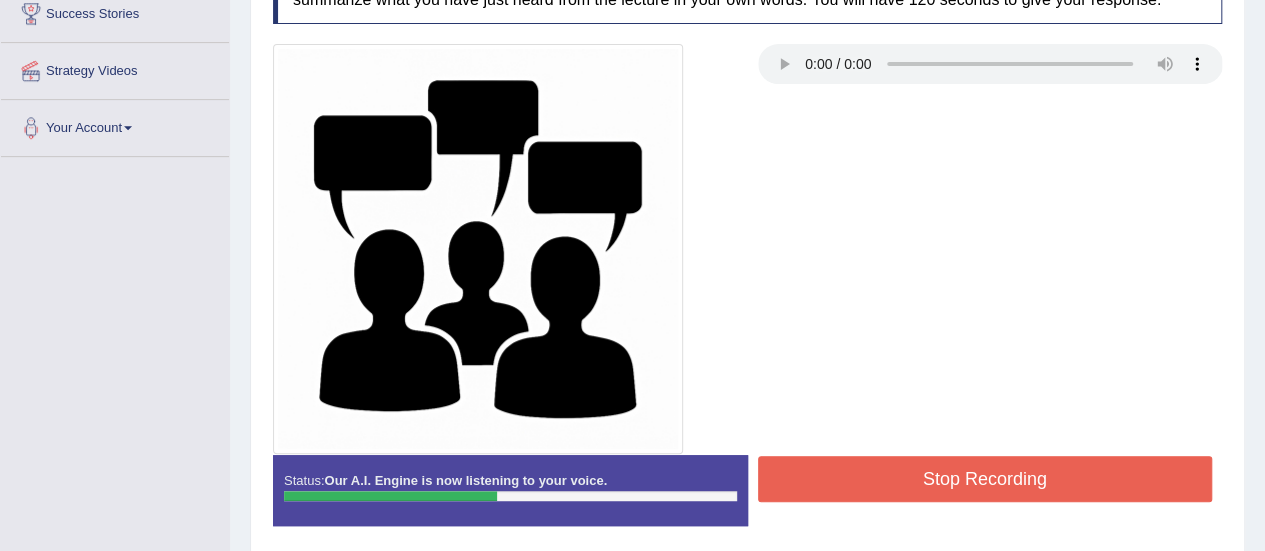 click on "Stop Recording" at bounding box center (985, 479) 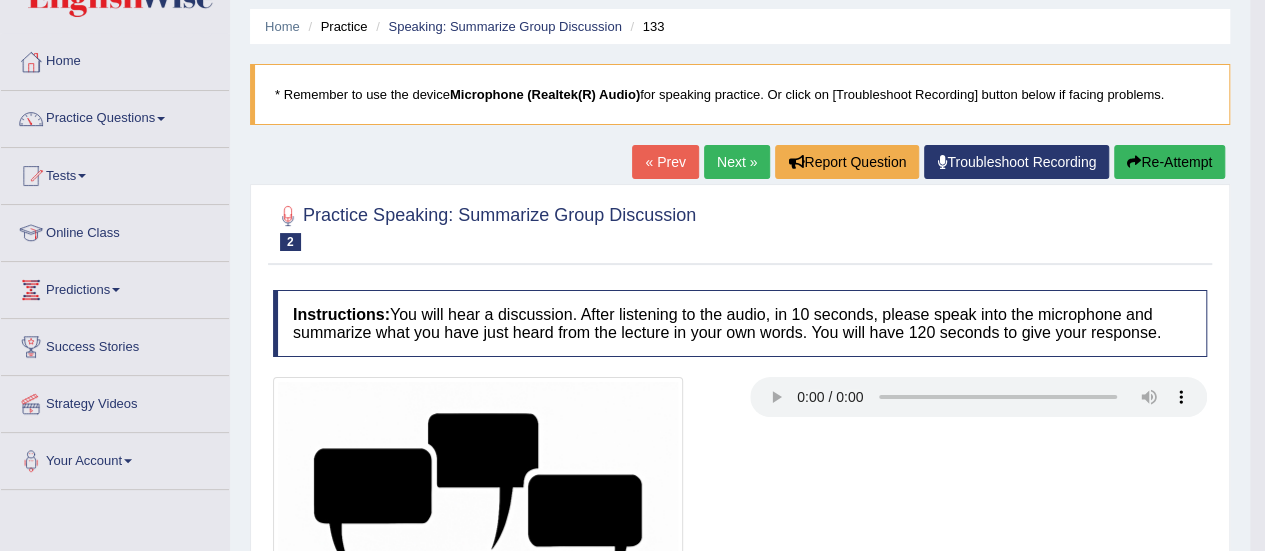 scroll, scrollTop: 62, scrollLeft: 0, axis: vertical 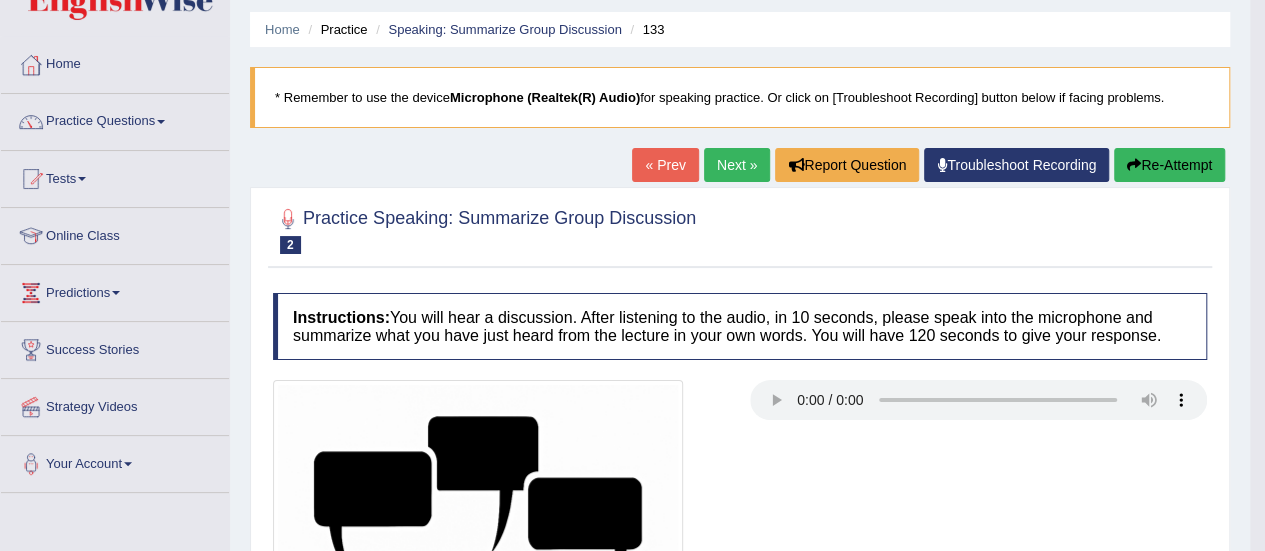 drag, startPoint x: 464, startPoint y: 216, endPoint x: 588, endPoint y: 229, distance: 124.67959 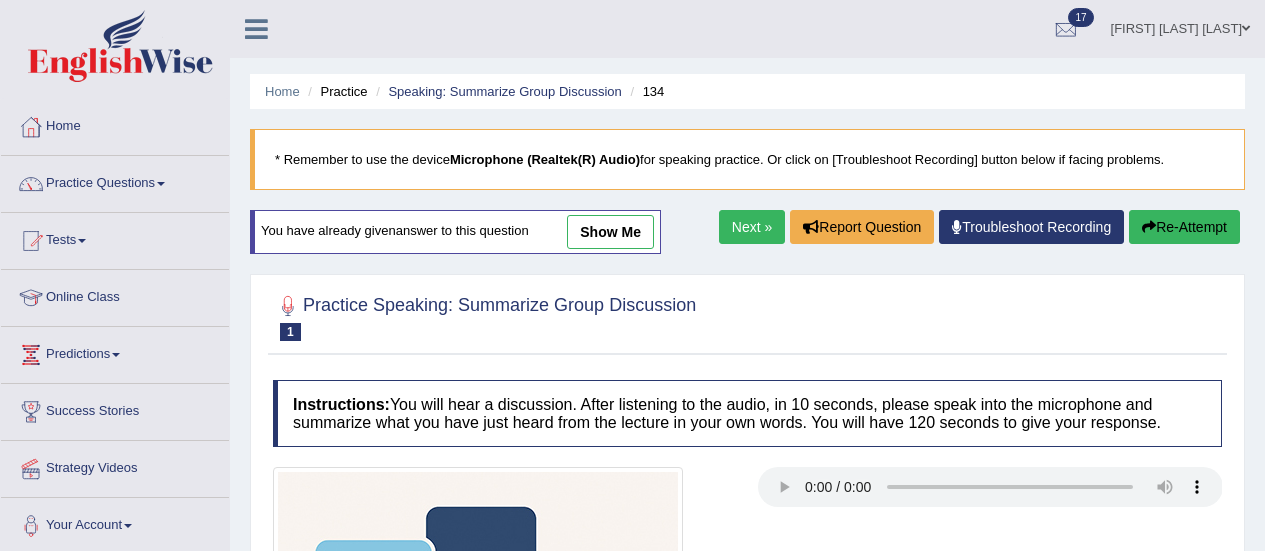 click on "Practice Questions" at bounding box center (115, 181) 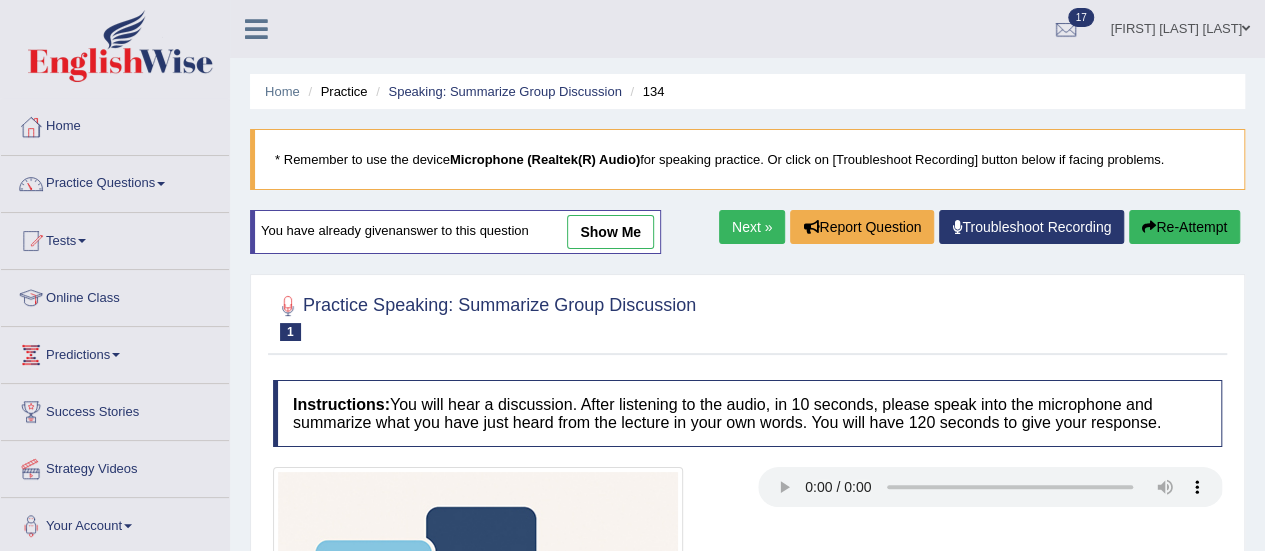 scroll, scrollTop: 0, scrollLeft: 0, axis: both 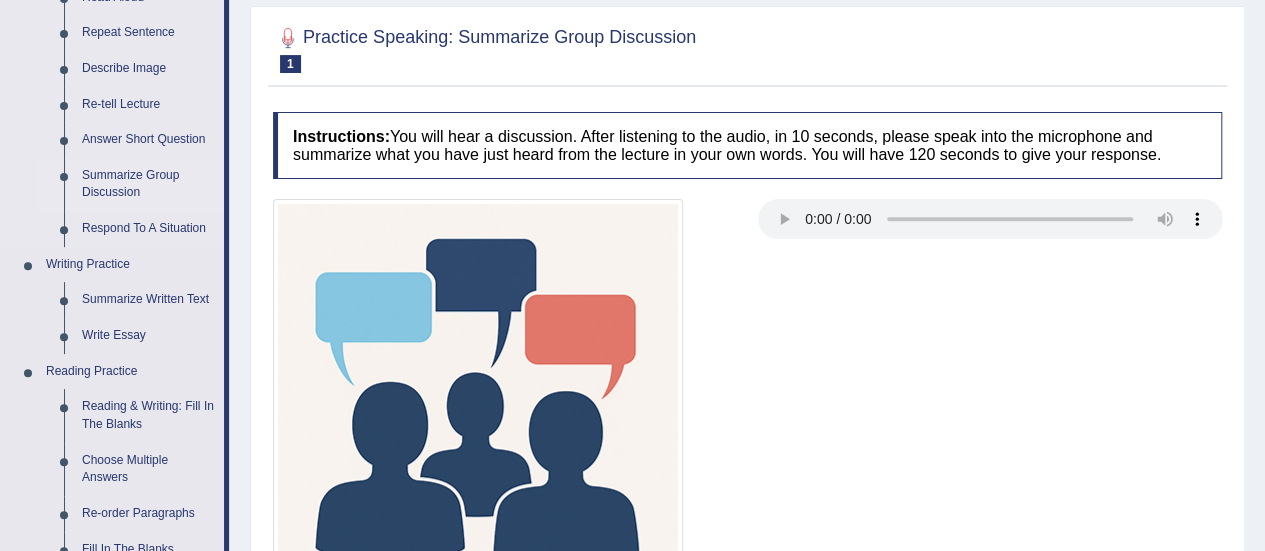 click on "Summarize Group Discussion" at bounding box center [148, 184] 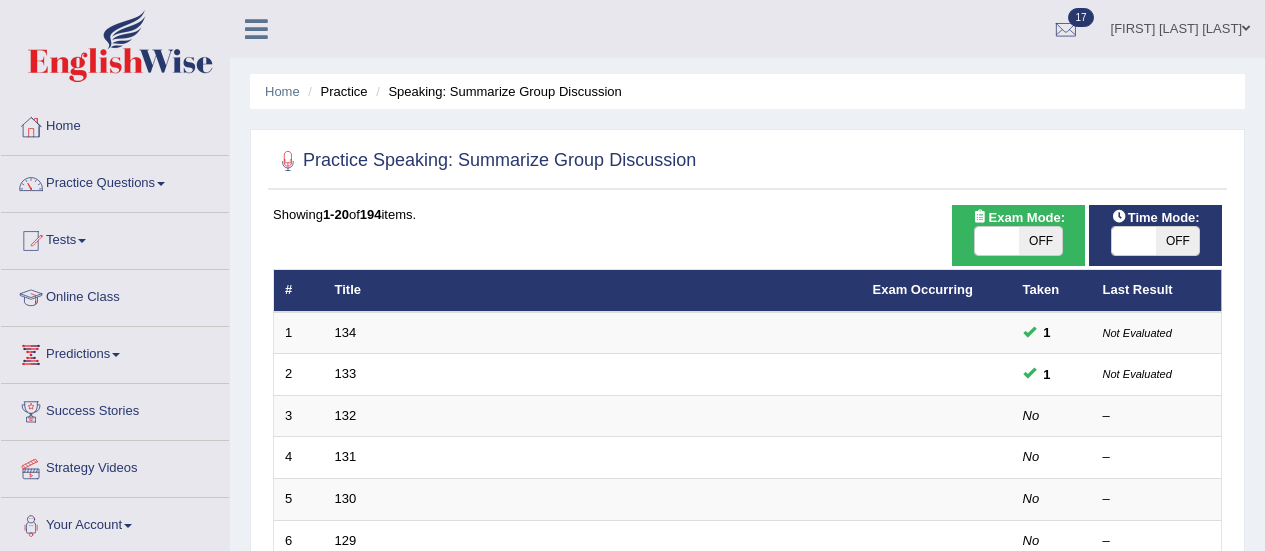 scroll, scrollTop: 35, scrollLeft: 0, axis: vertical 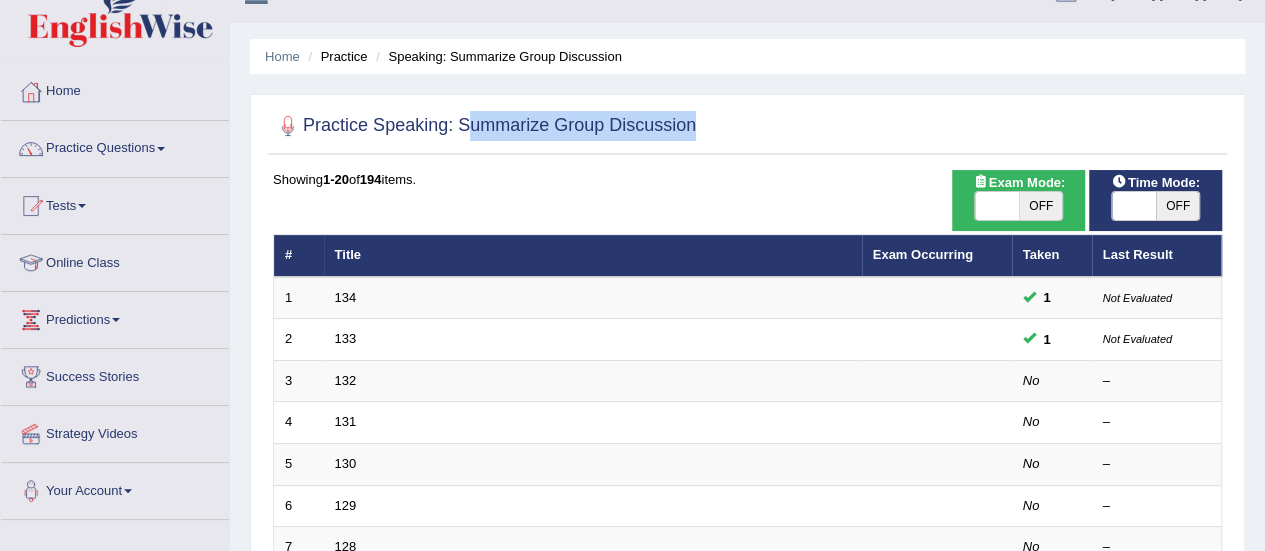 drag, startPoint x: 464, startPoint y: 125, endPoint x: 708, endPoint y: 137, distance: 244.2949 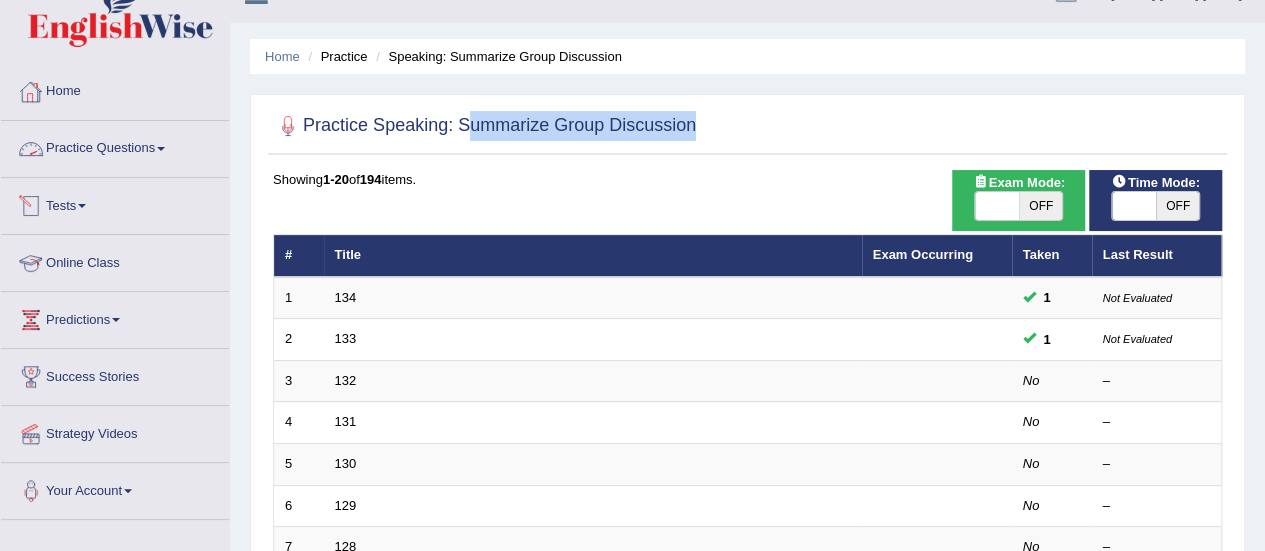 click on "Practice Questions" at bounding box center [115, 146] 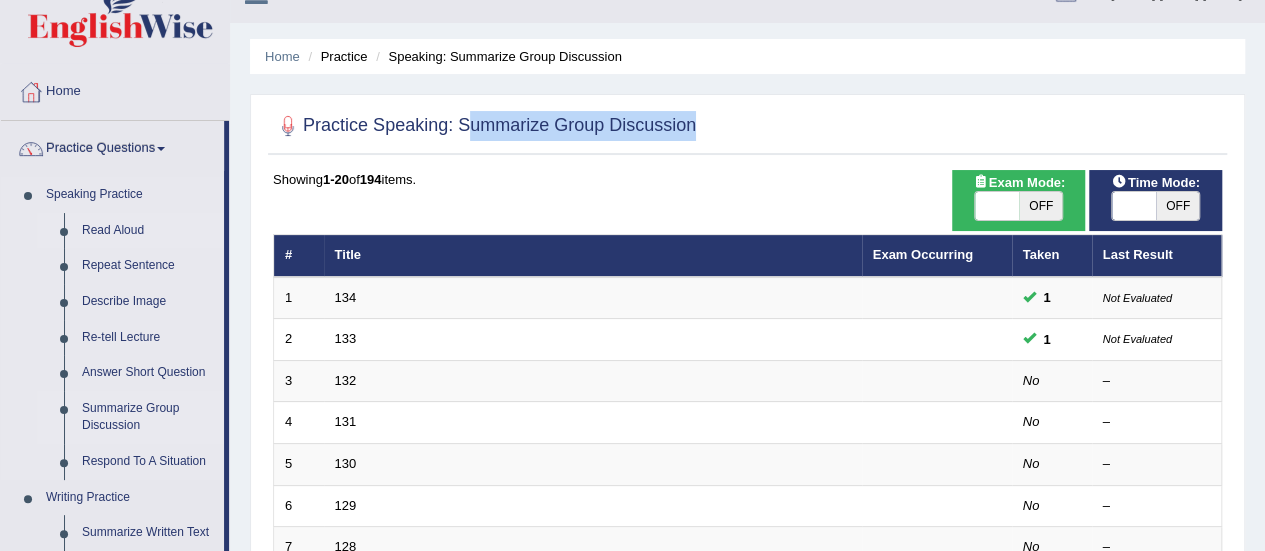 click on "Read Aloud" at bounding box center [148, 231] 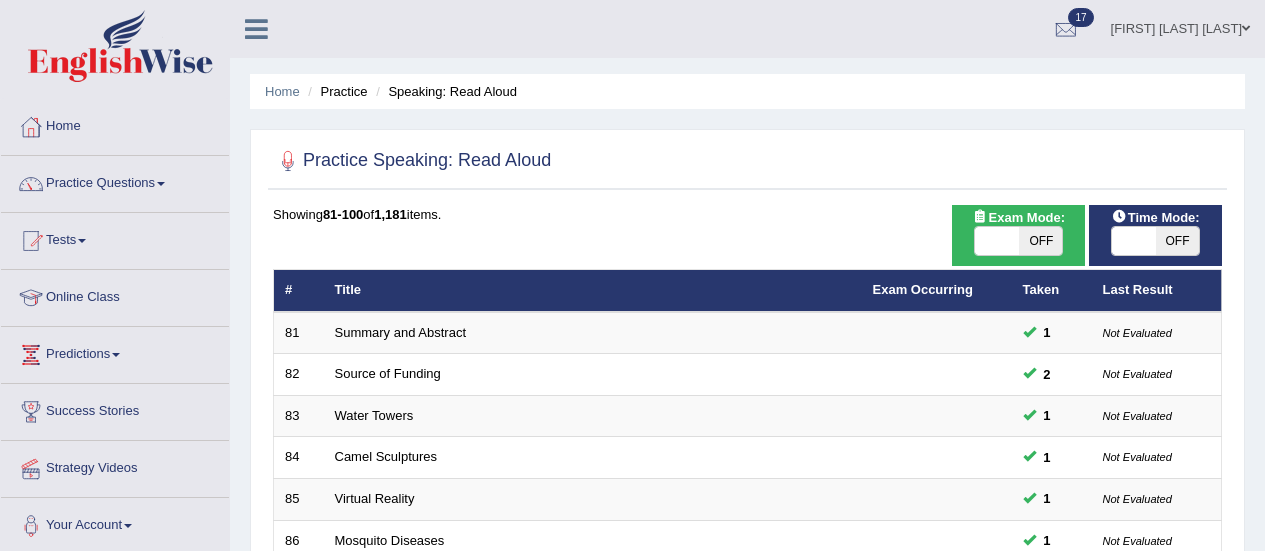 scroll, scrollTop: 763, scrollLeft: 0, axis: vertical 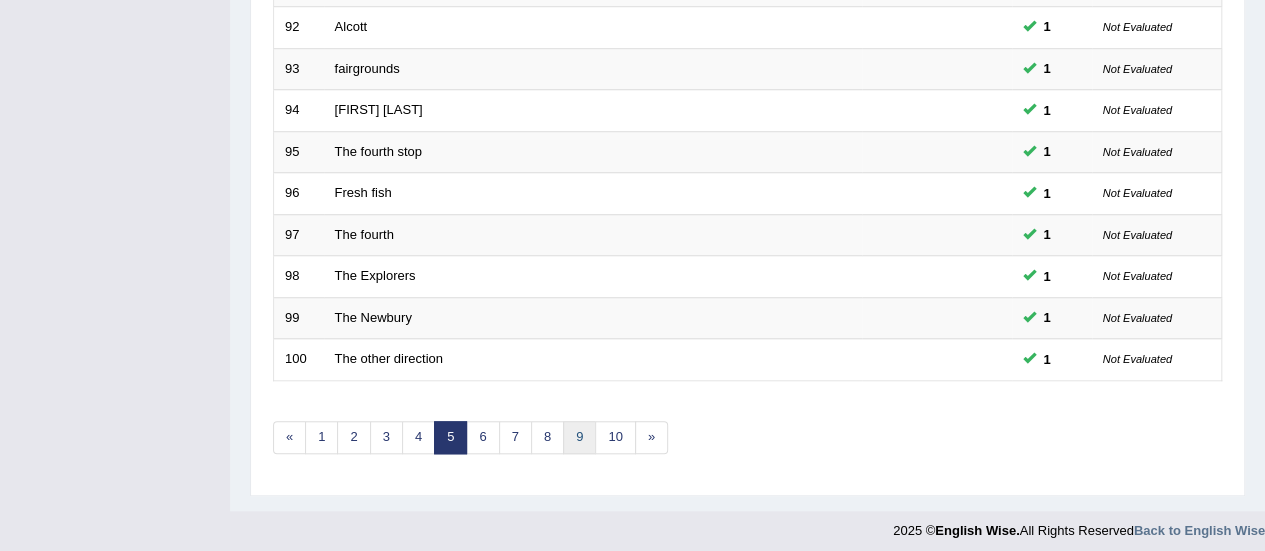click on "9" at bounding box center [579, 437] 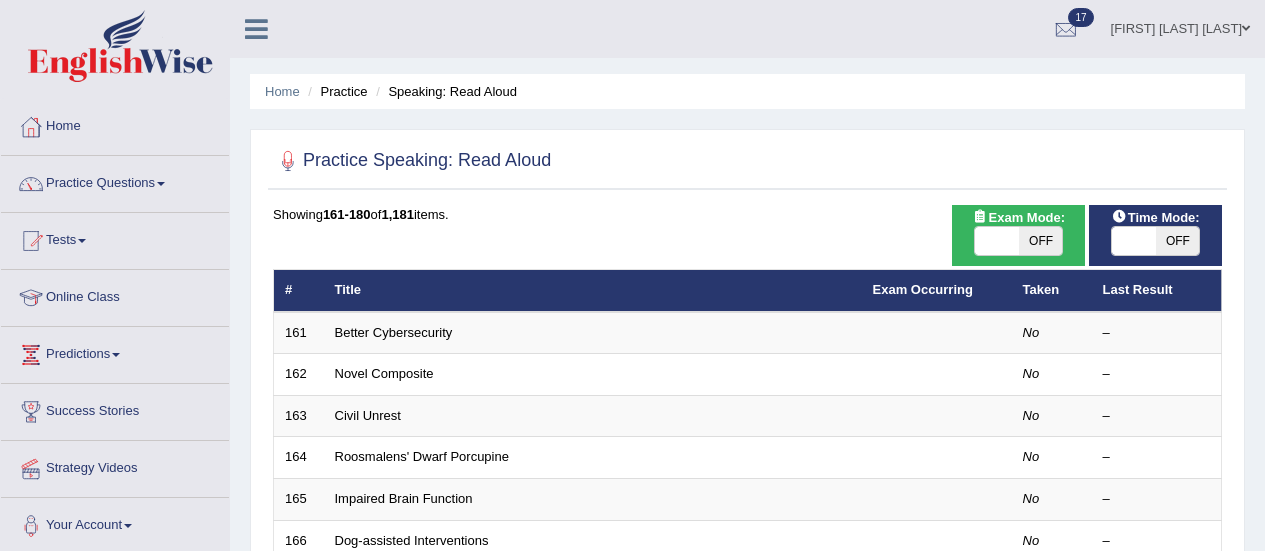 scroll, scrollTop: 131, scrollLeft: 0, axis: vertical 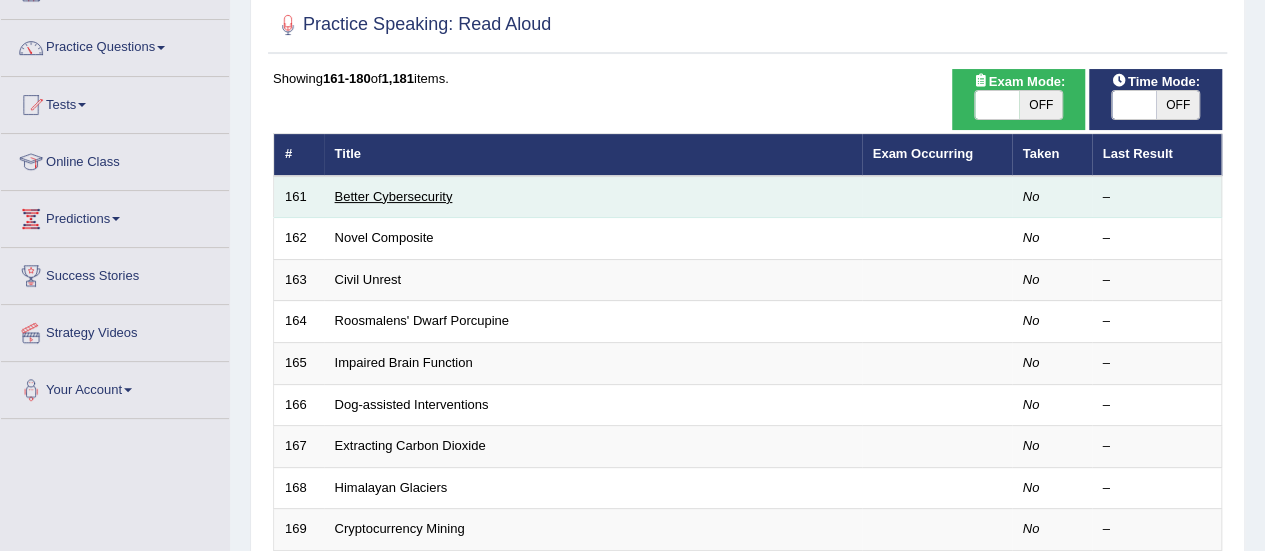 click on "Better Cybersecurity" at bounding box center (394, 196) 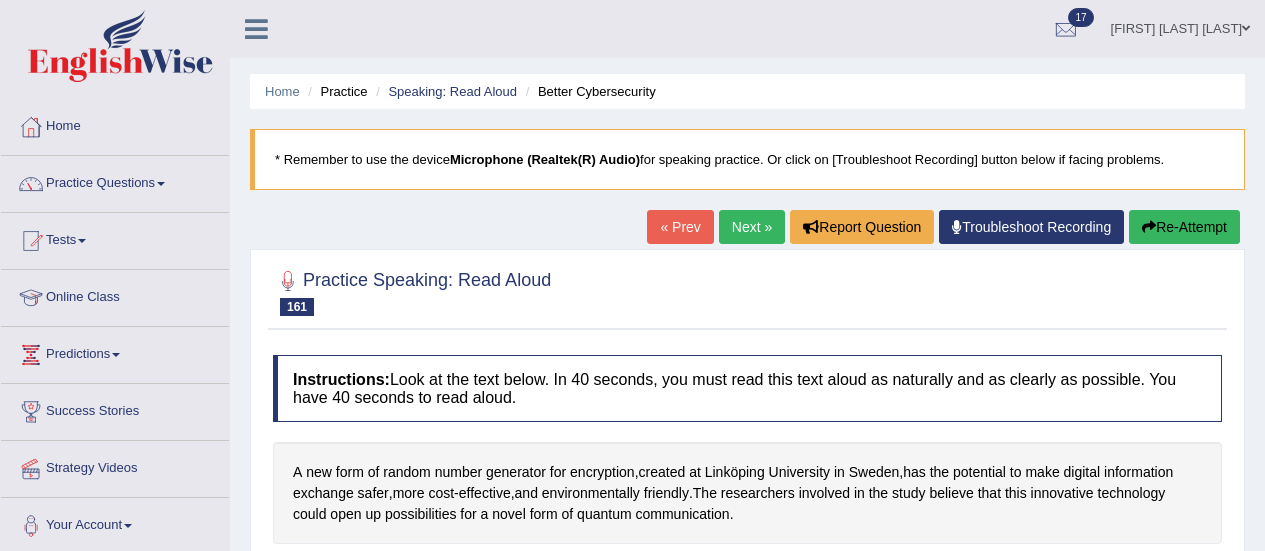 scroll, scrollTop: 0, scrollLeft: 0, axis: both 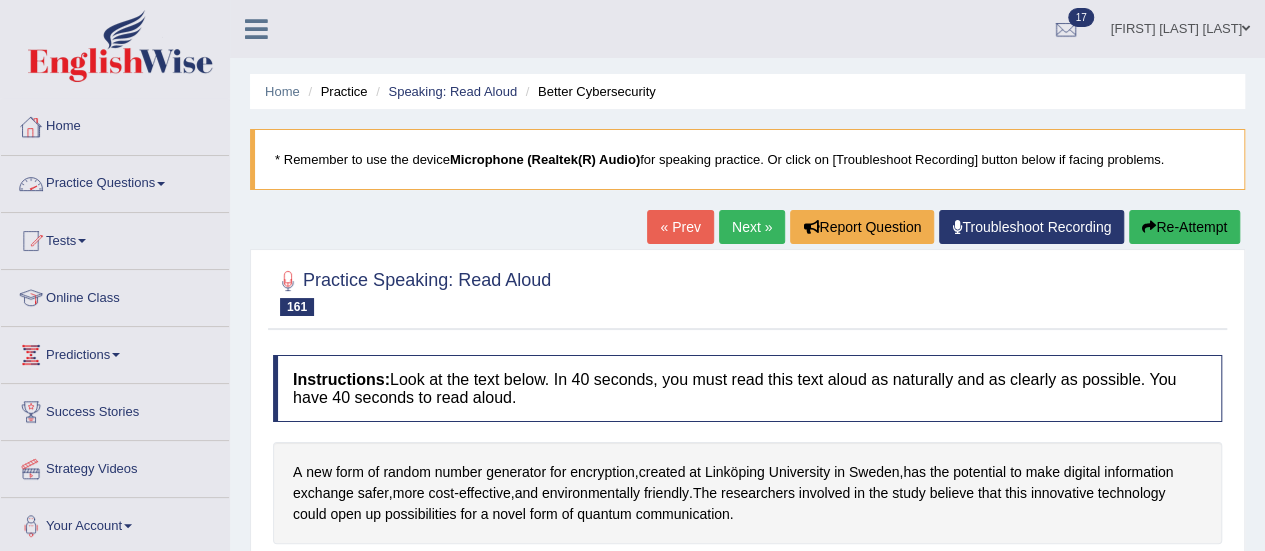 click on "Practice Questions" at bounding box center [115, 181] 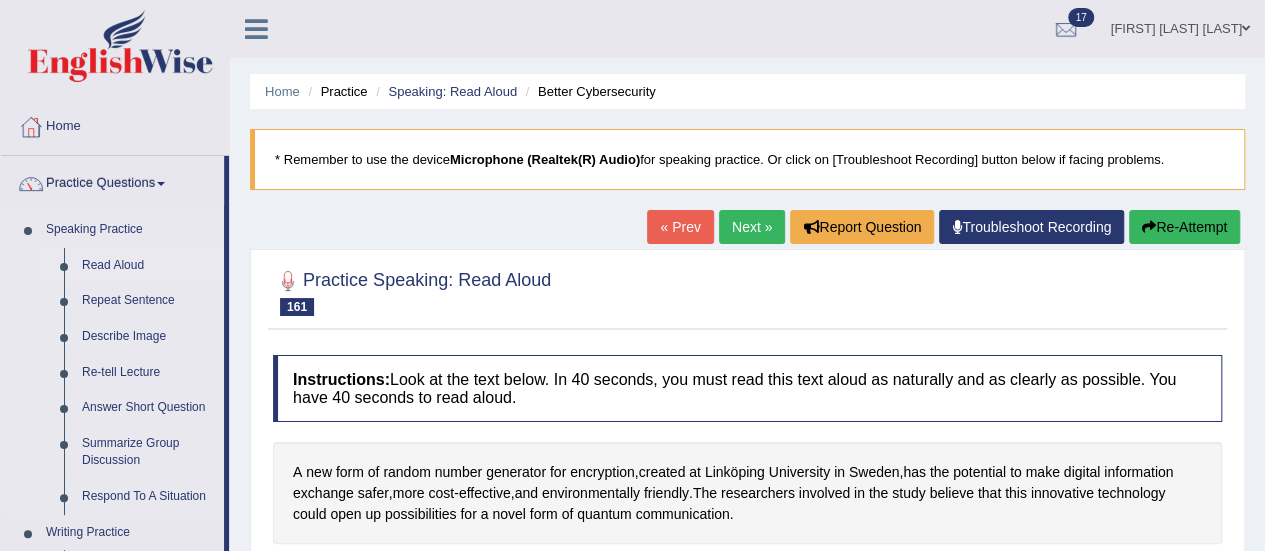 click on "Read Aloud" at bounding box center (148, 266) 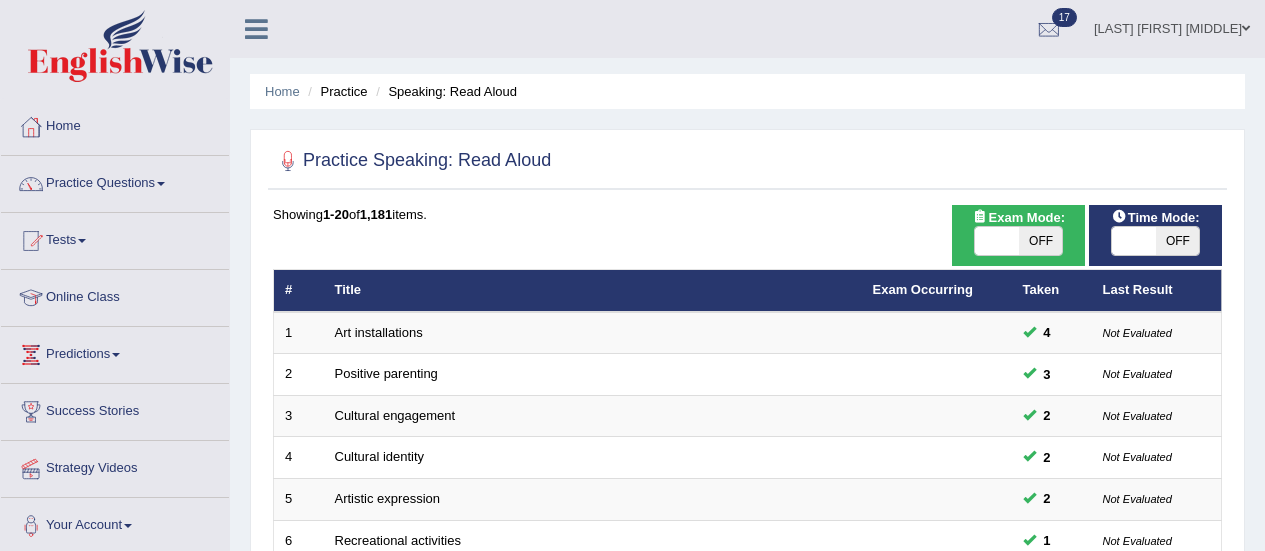 scroll, scrollTop: 0, scrollLeft: 0, axis: both 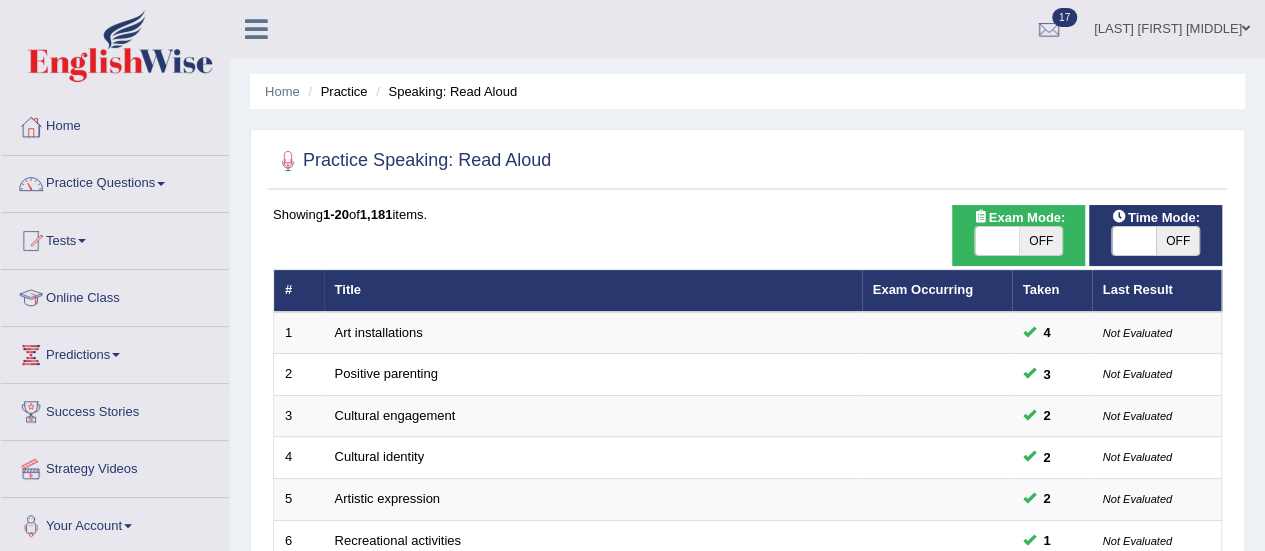 click on "Exam Mode:
ON   OFF" at bounding box center [1018, 235] 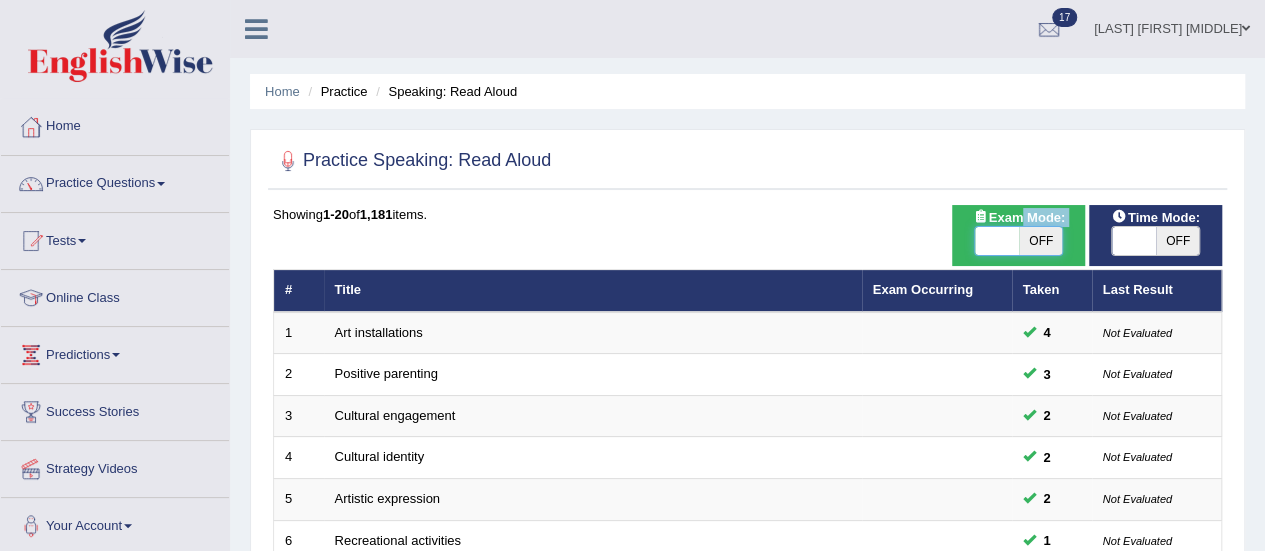 click at bounding box center (997, 241) 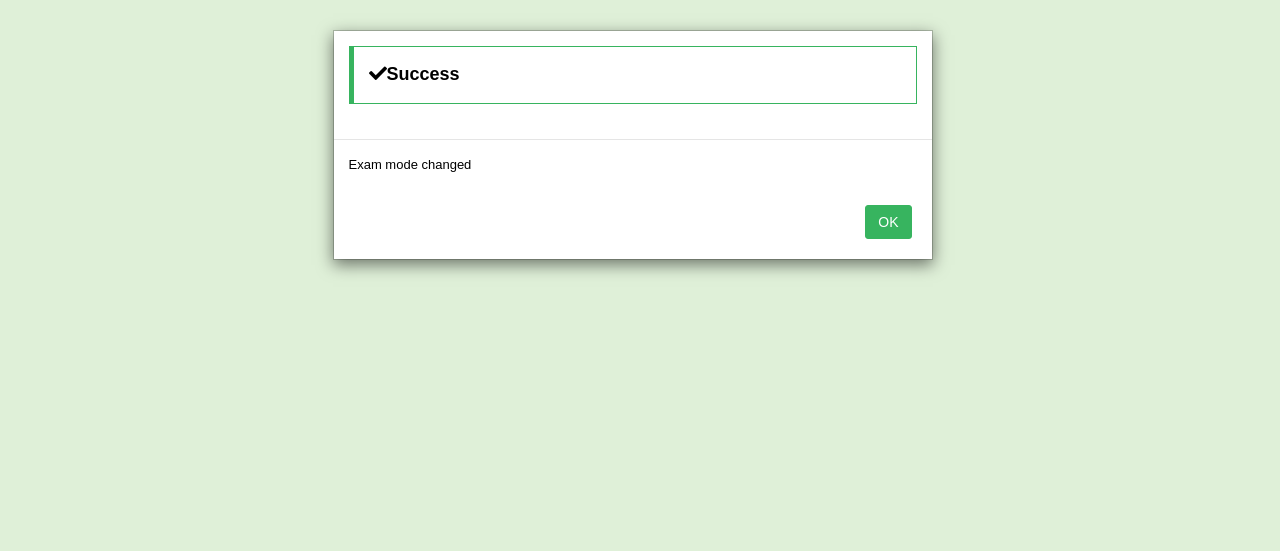 click on "OK" at bounding box center [888, 222] 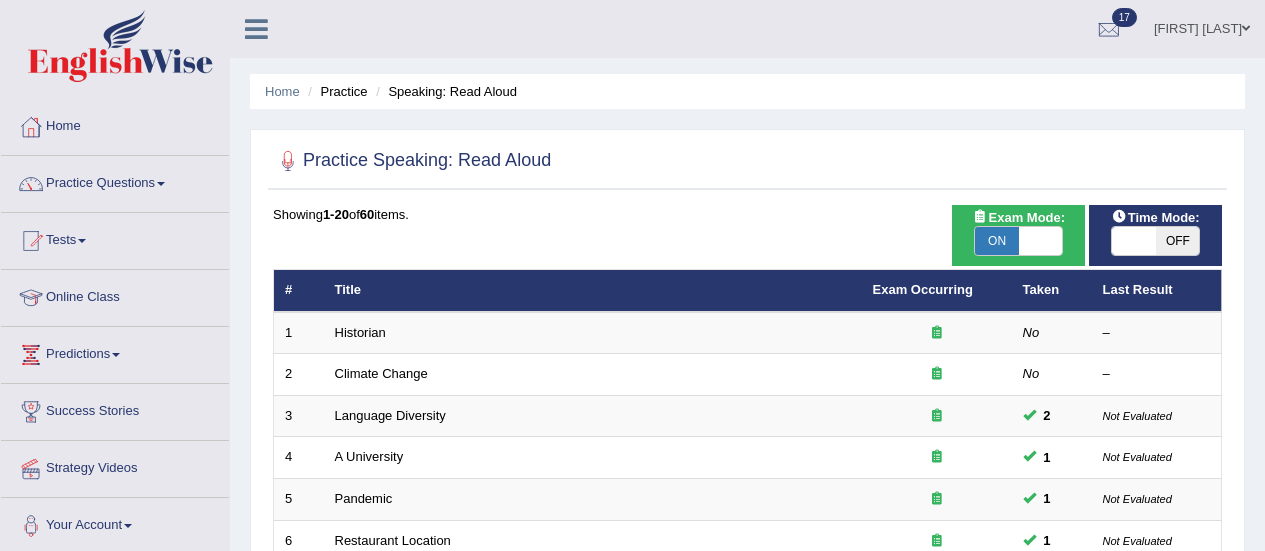 scroll, scrollTop: 0, scrollLeft: 0, axis: both 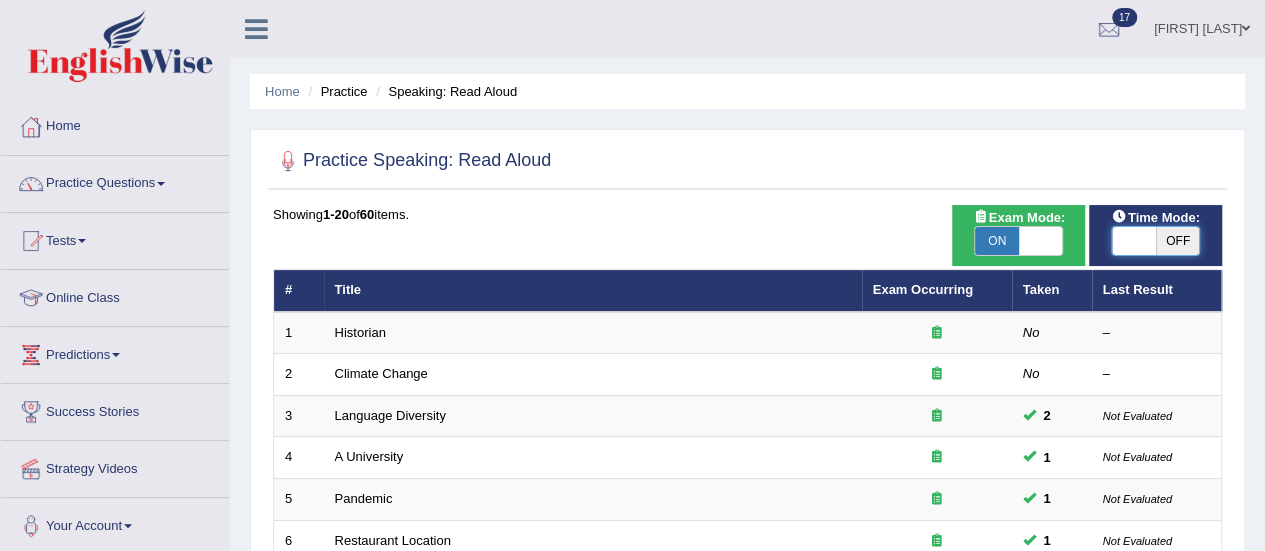 click at bounding box center [1134, 241] 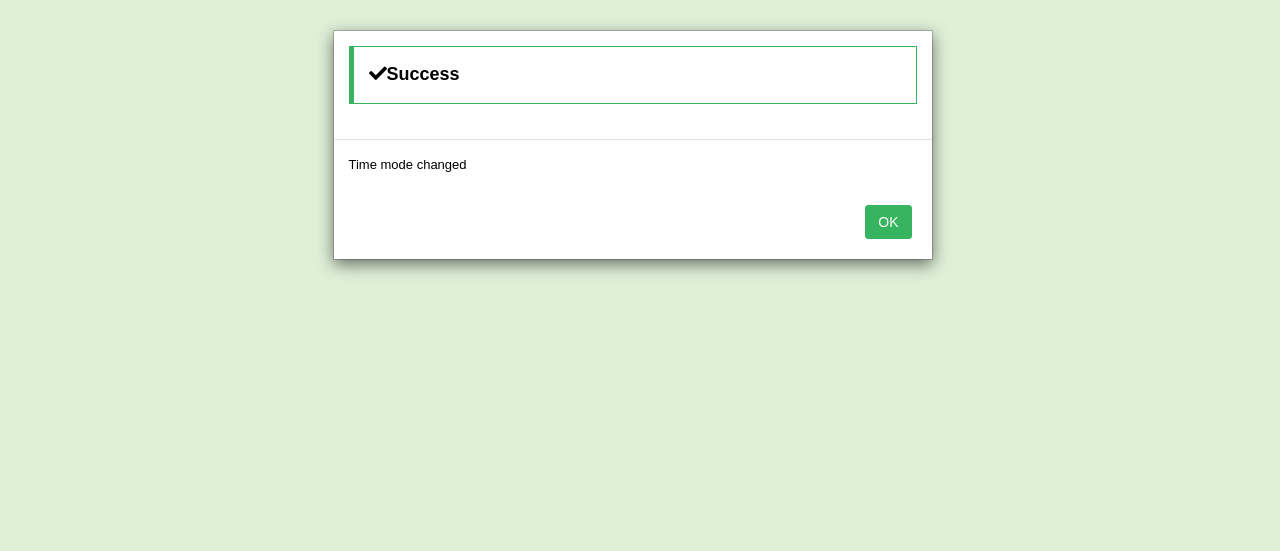 click on "OK" at bounding box center [888, 222] 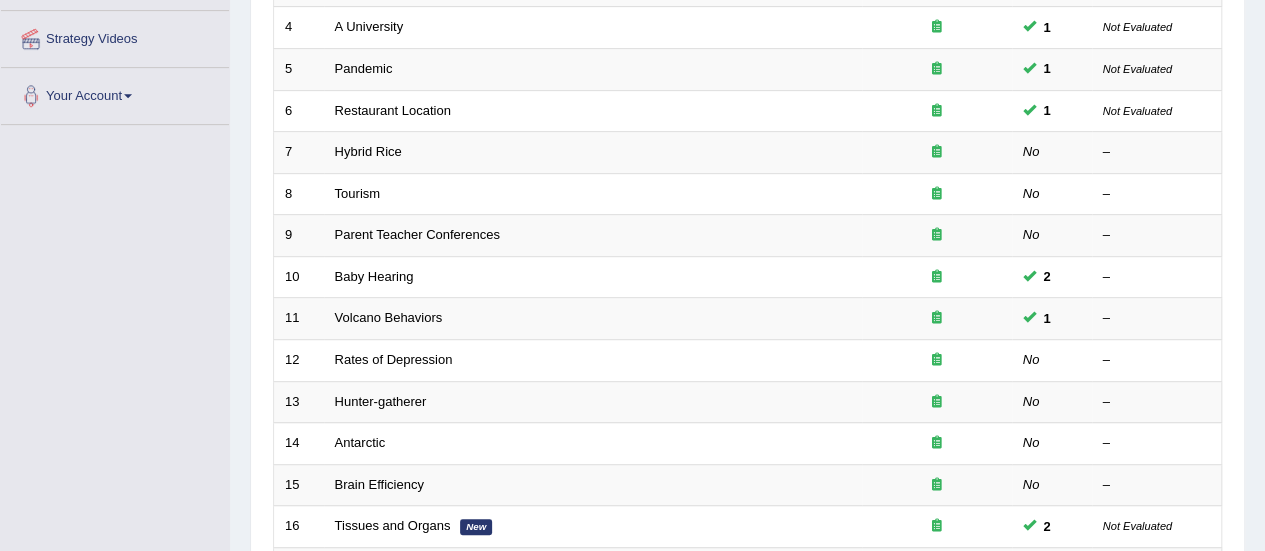 scroll, scrollTop: 362, scrollLeft: 0, axis: vertical 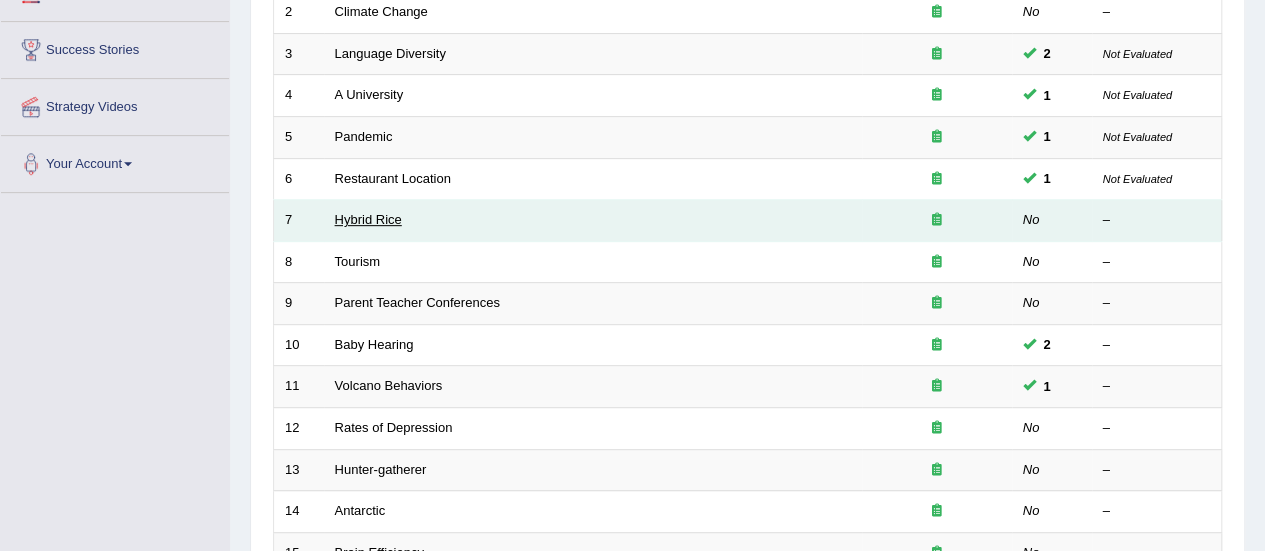 click on "Hybrid Rice" at bounding box center (368, 219) 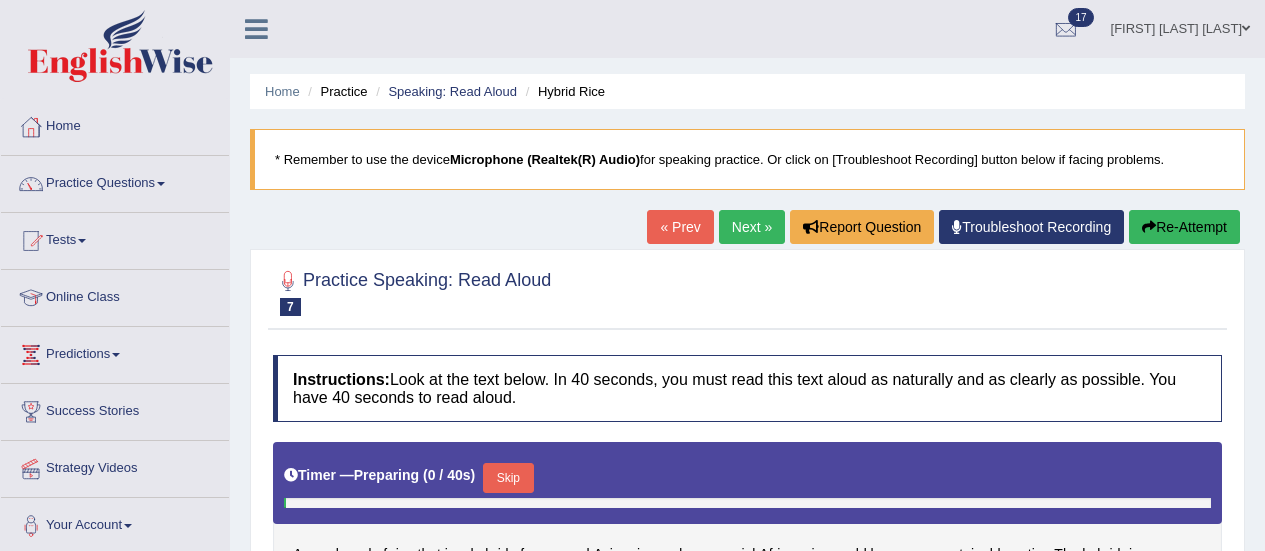 scroll, scrollTop: 0, scrollLeft: 0, axis: both 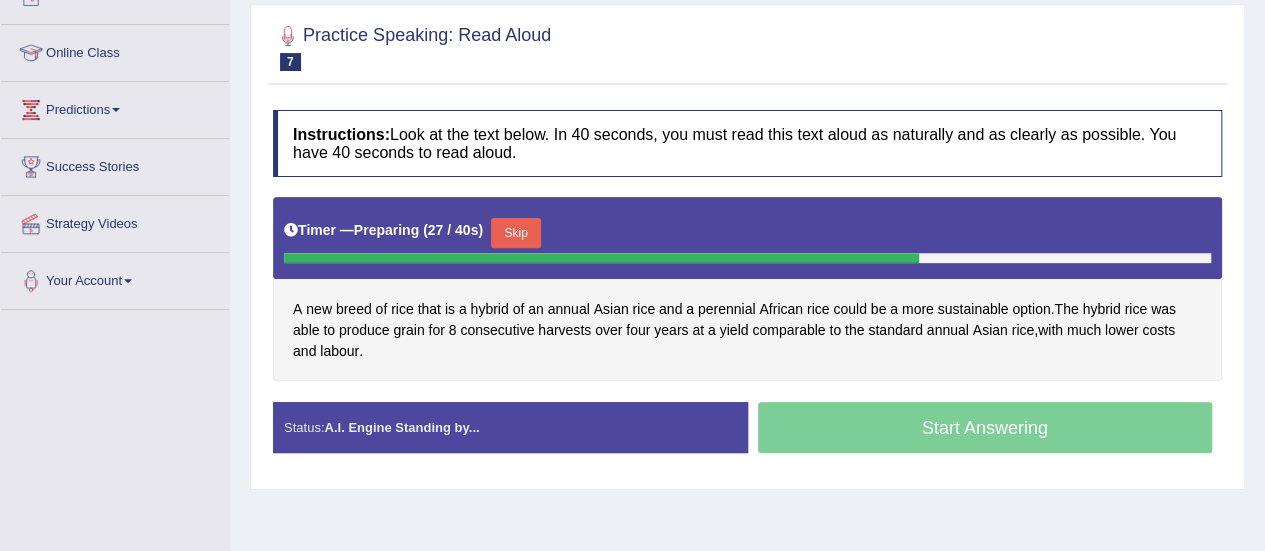 click on "Skip" at bounding box center (516, 233) 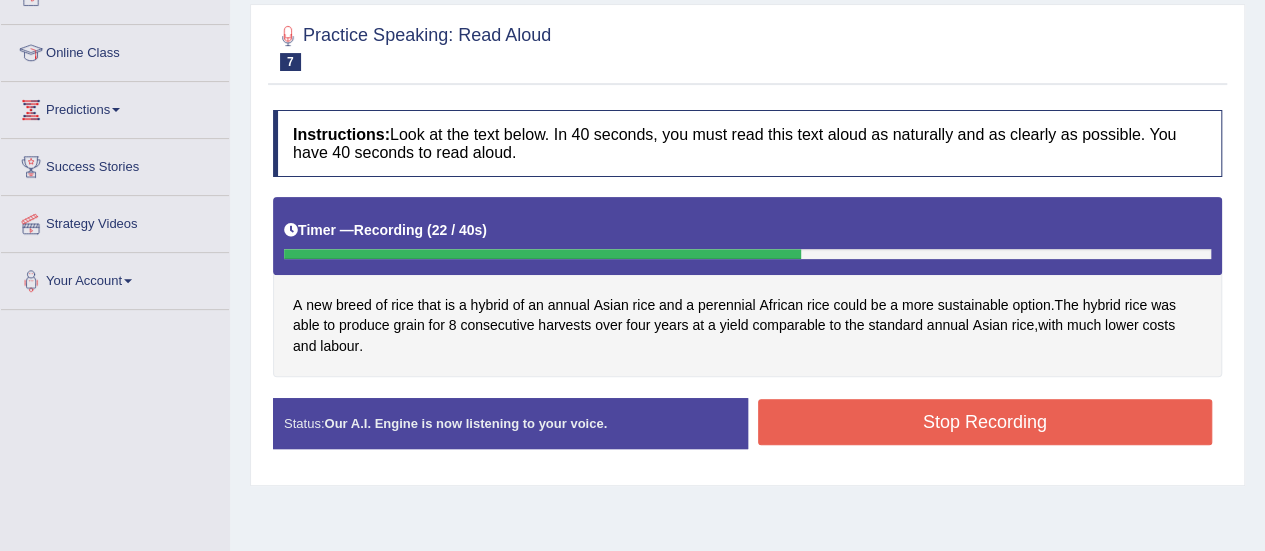 click on "Stop Recording" at bounding box center [985, 422] 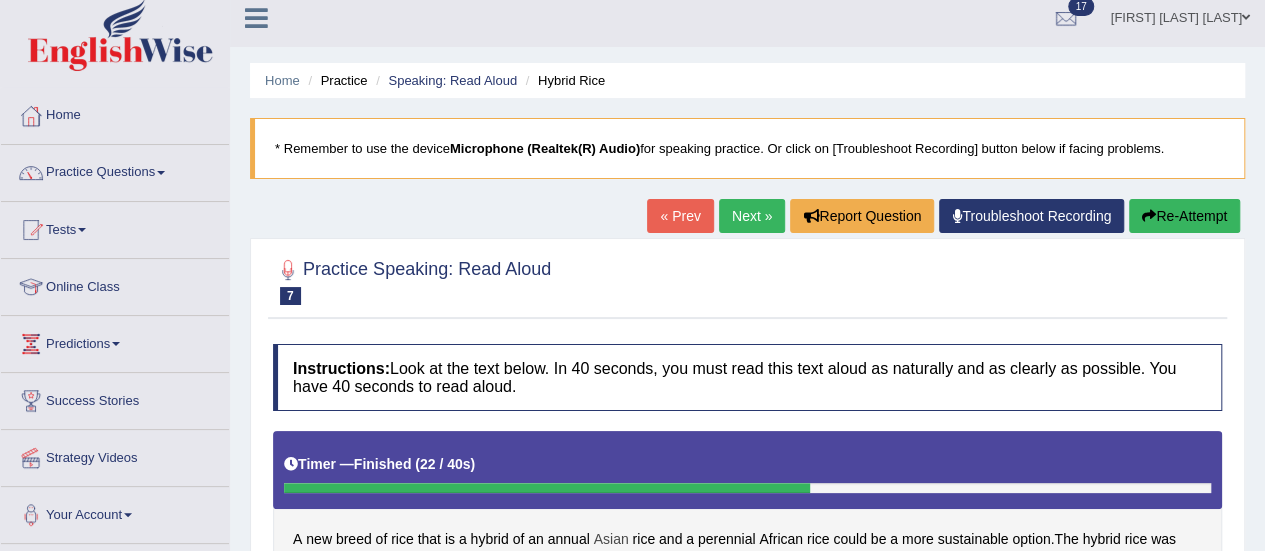 scroll, scrollTop: 0, scrollLeft: 0, axis: both 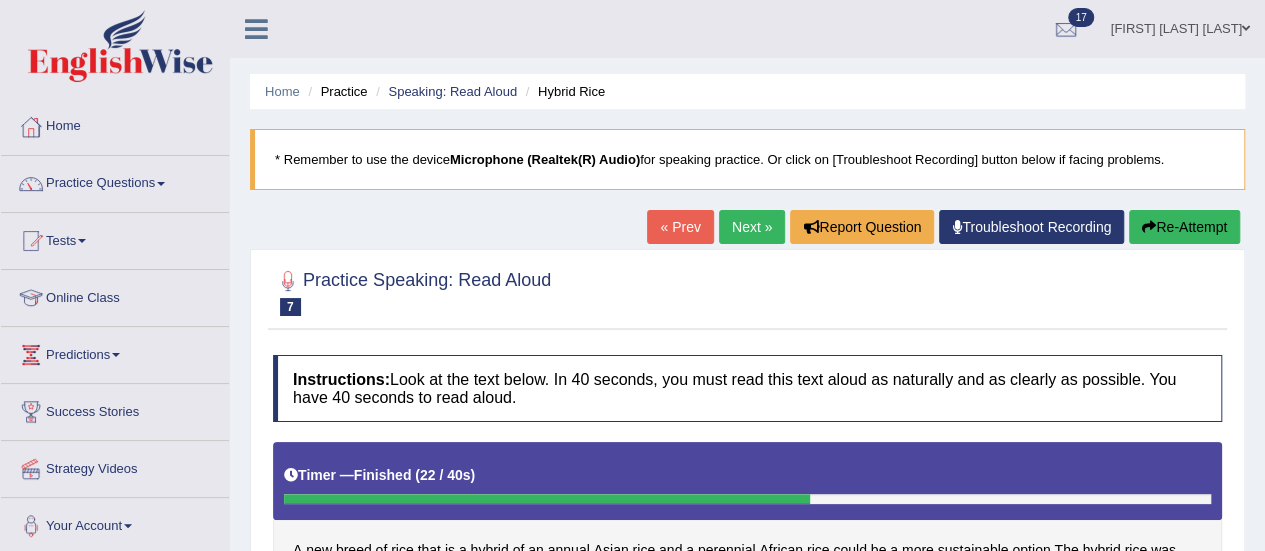 click on "Next »" at bounding box center (752, 227) 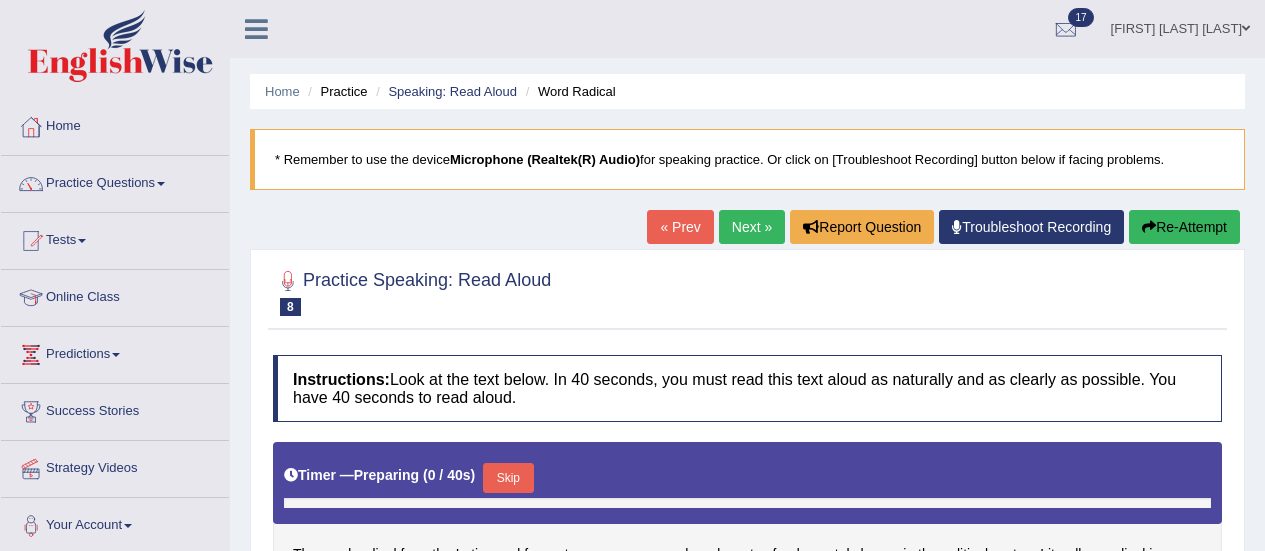 scroll, scrollTop: 215, scrollLeft: 0, axis: vertical 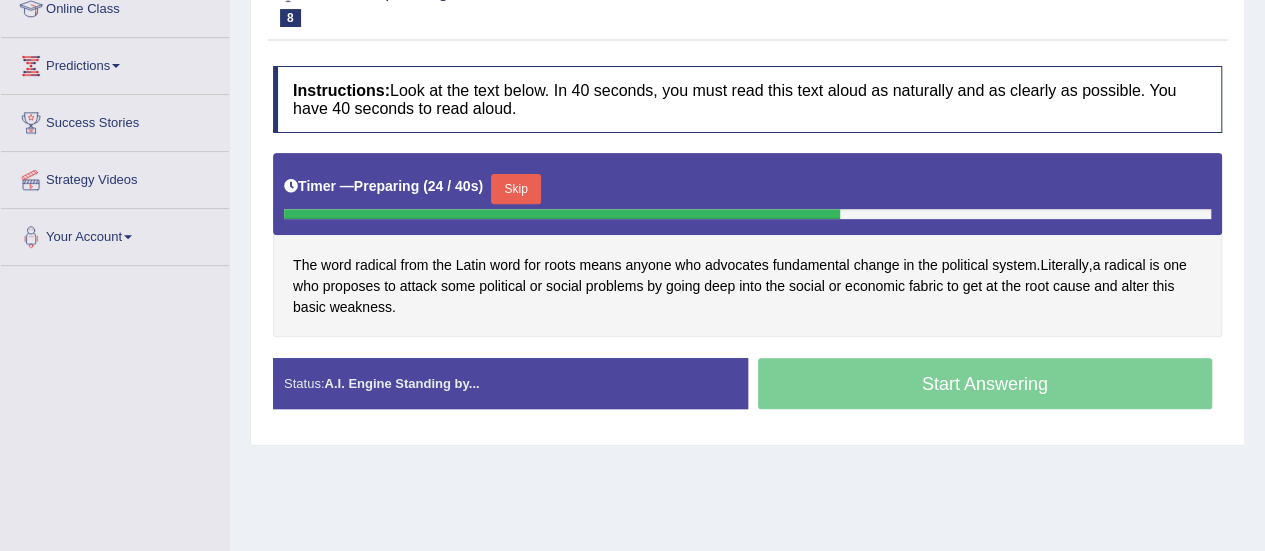click on "Skip" at bounding box center (516, 189) 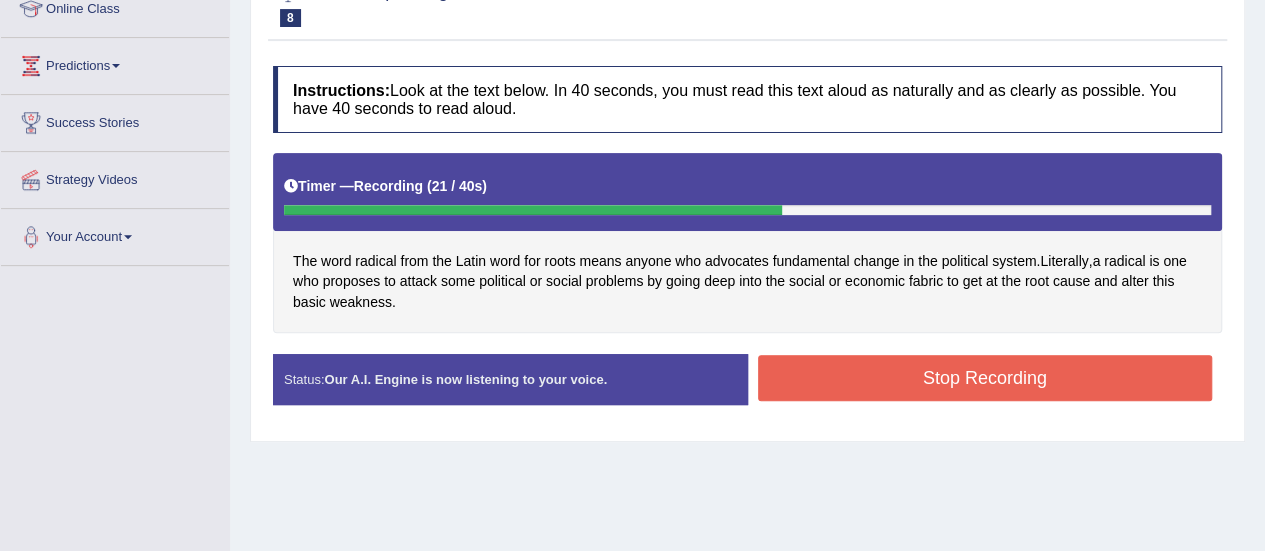 click on "Stop Recording" at bounding box center [985, 378] 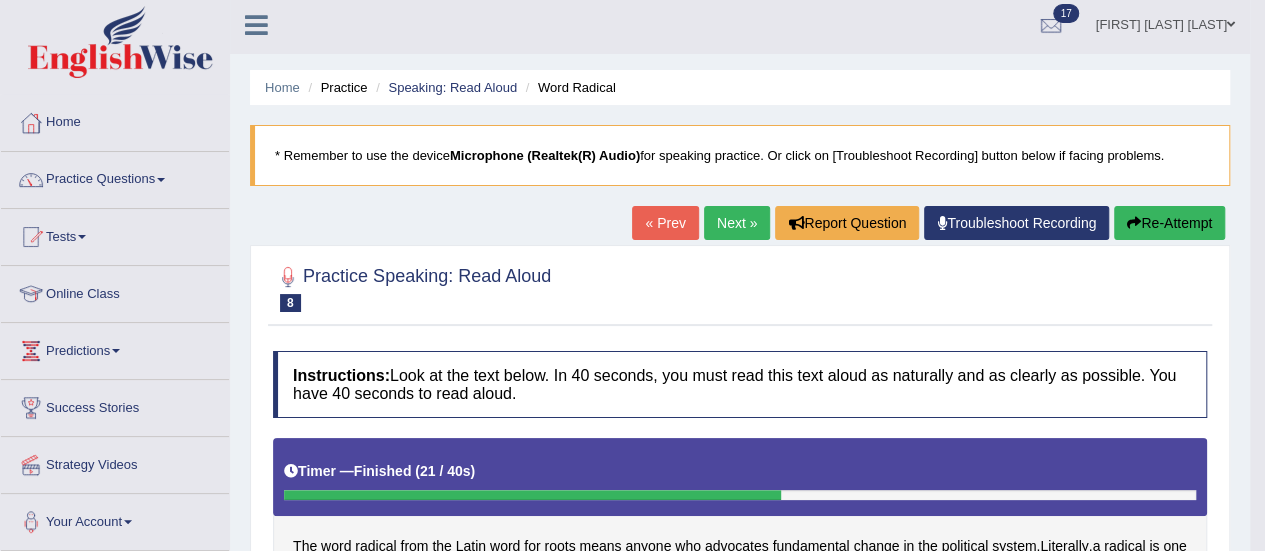 scroll, scrollTop: 3, scrollLeft: 0, axis: vertical 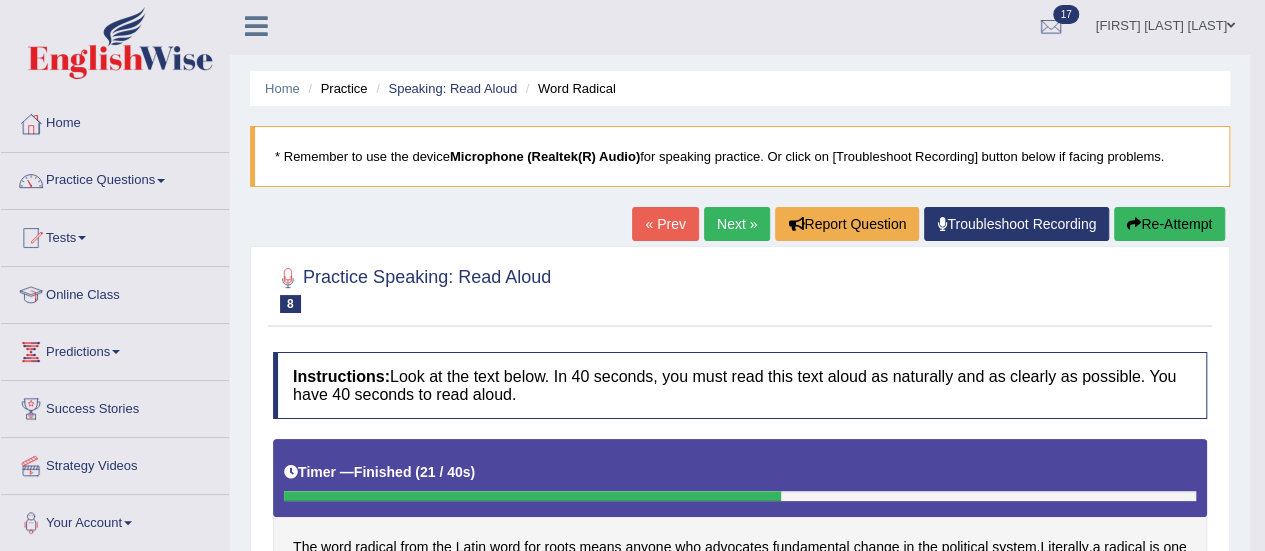 click on "Next »" at bounding box center (737, 224) 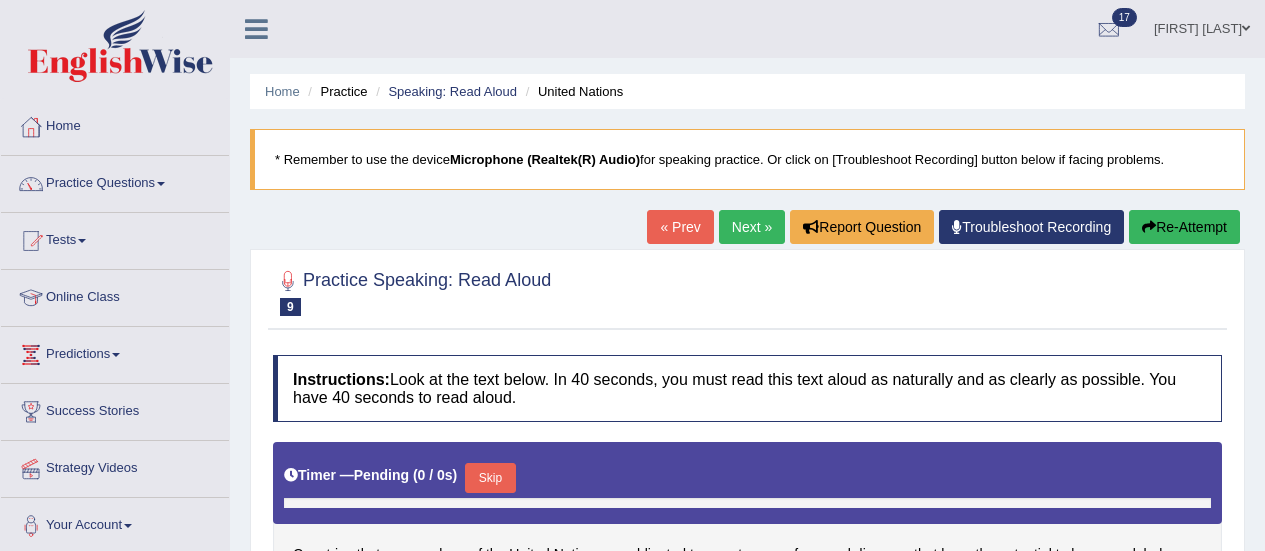 scroll, scrollTop: 0, scrollLeft: 0, axis: both 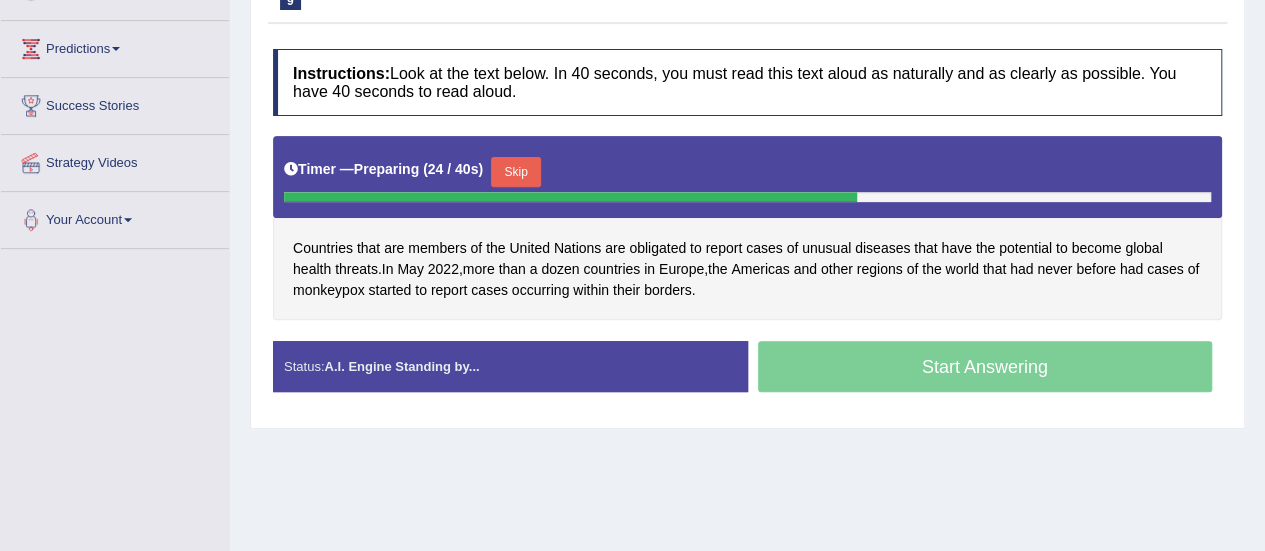 click on "Skip" at bounding box center (516, 172) 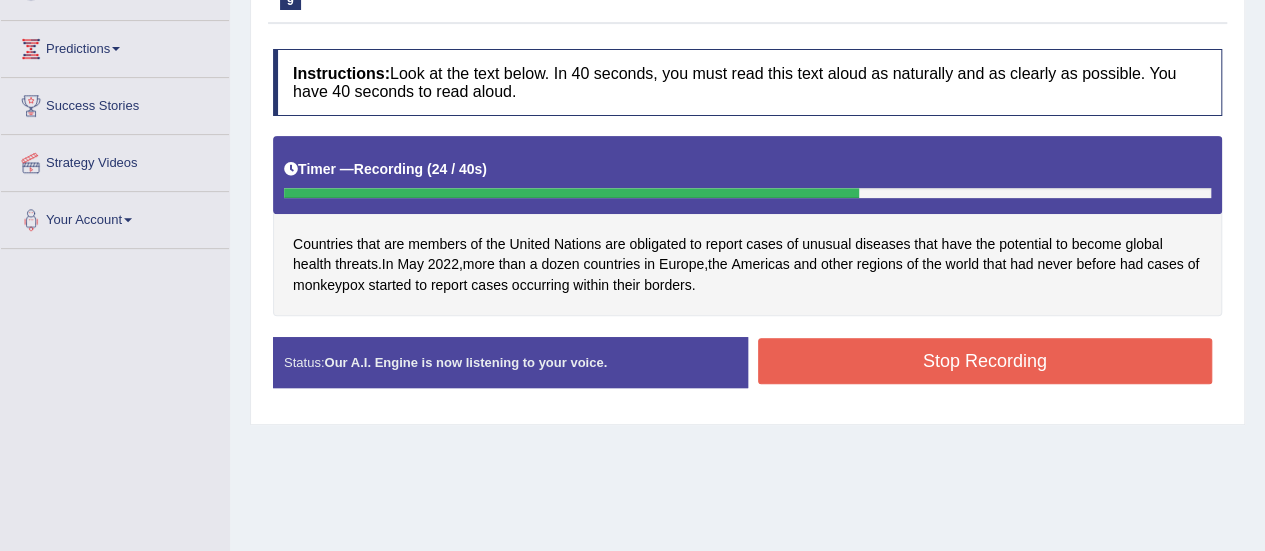 click on "Stop Recording" at bounding box center (985, 361) 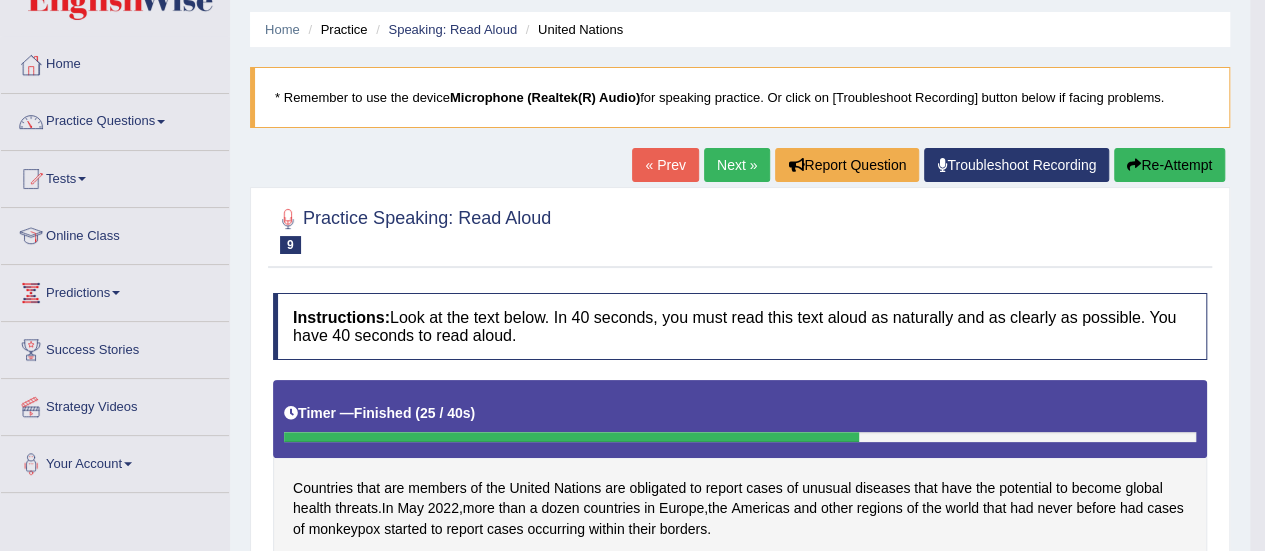 scroll, scrollTop: 0, scrollLeft: 0, axis: both 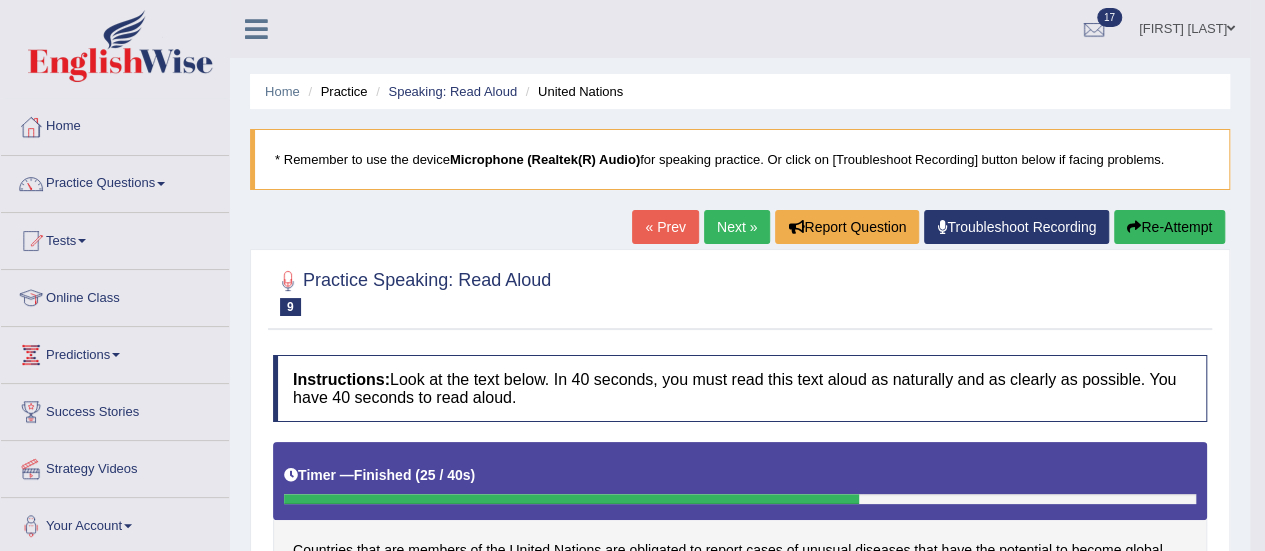 click on "Next »" at bounding box center (737, 227) 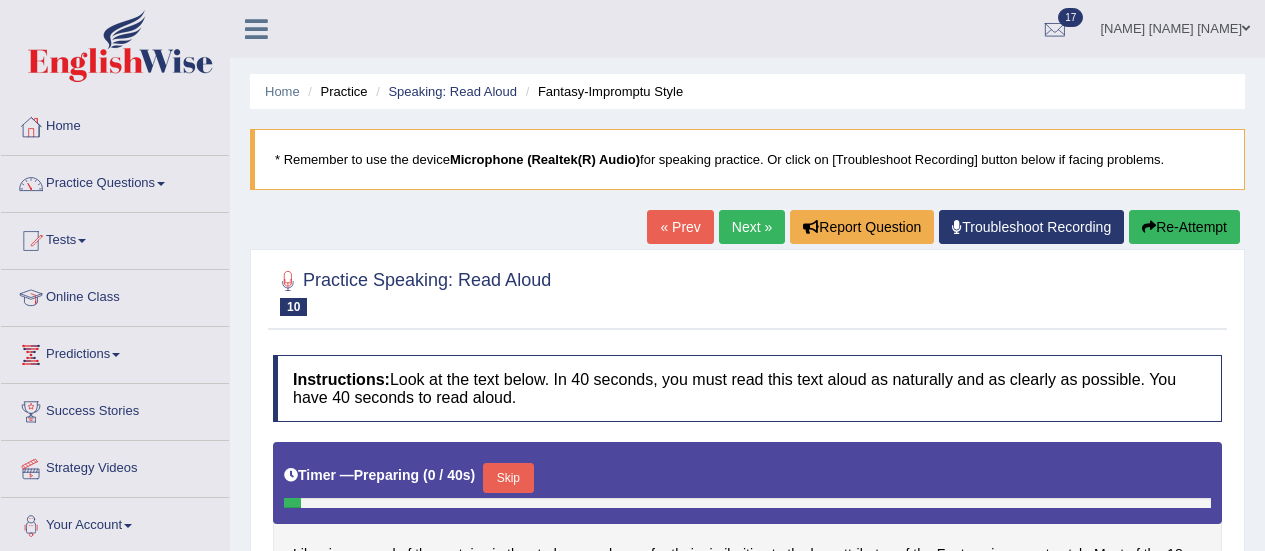 scroll, scrollTop: 241, scrollLeft: 0, axis: vertical 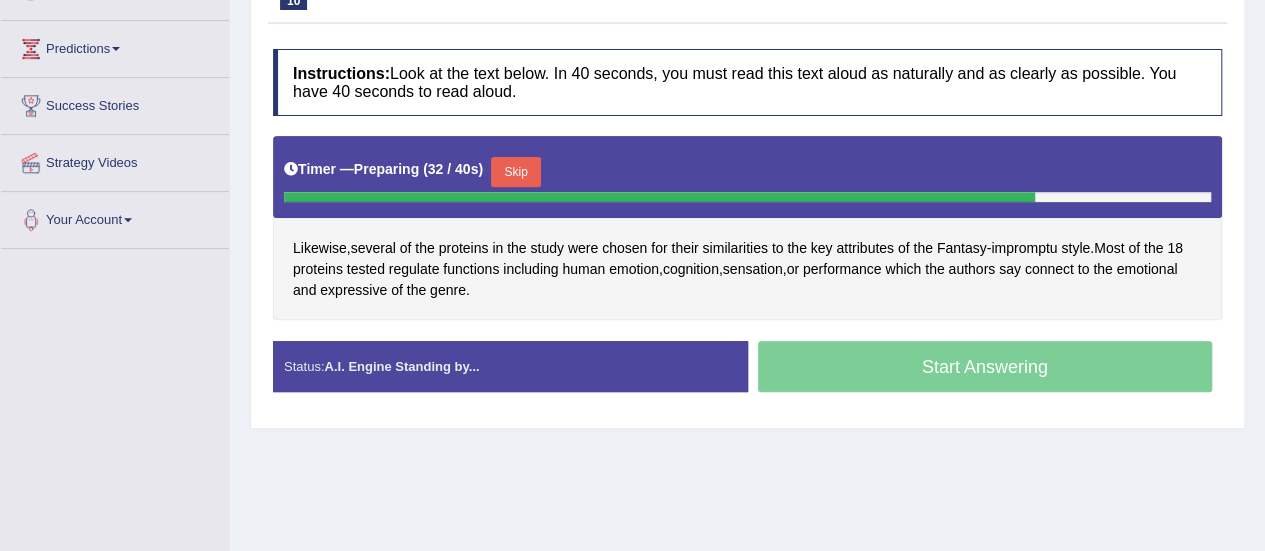 click on "Skip" at bounding box center [516, 172] 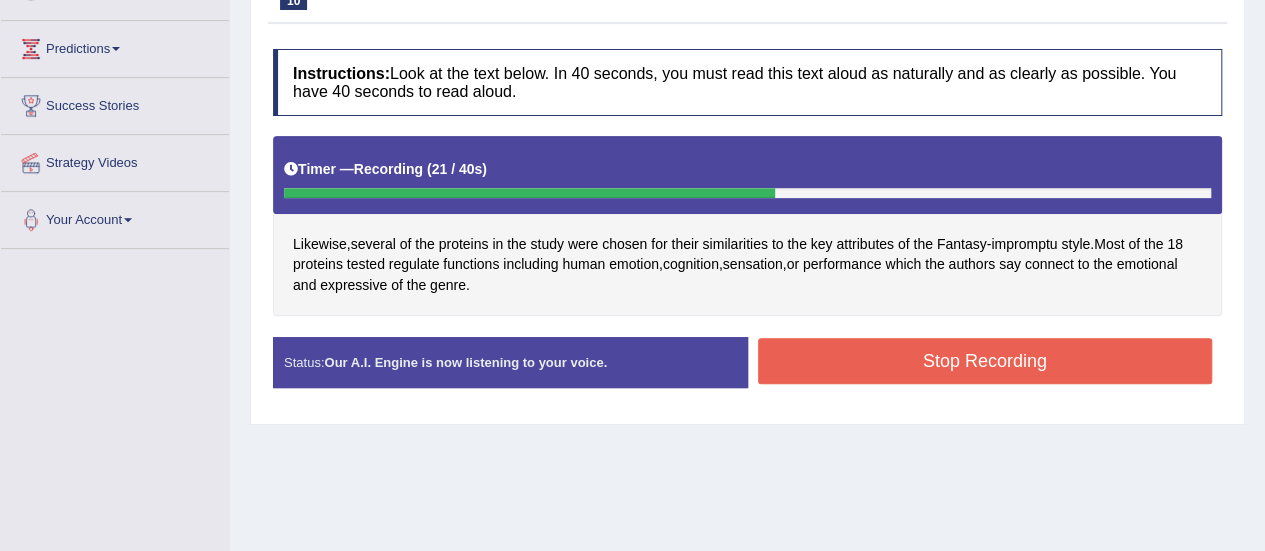 click on "Stop Recording" at bounding box center (985, 361) 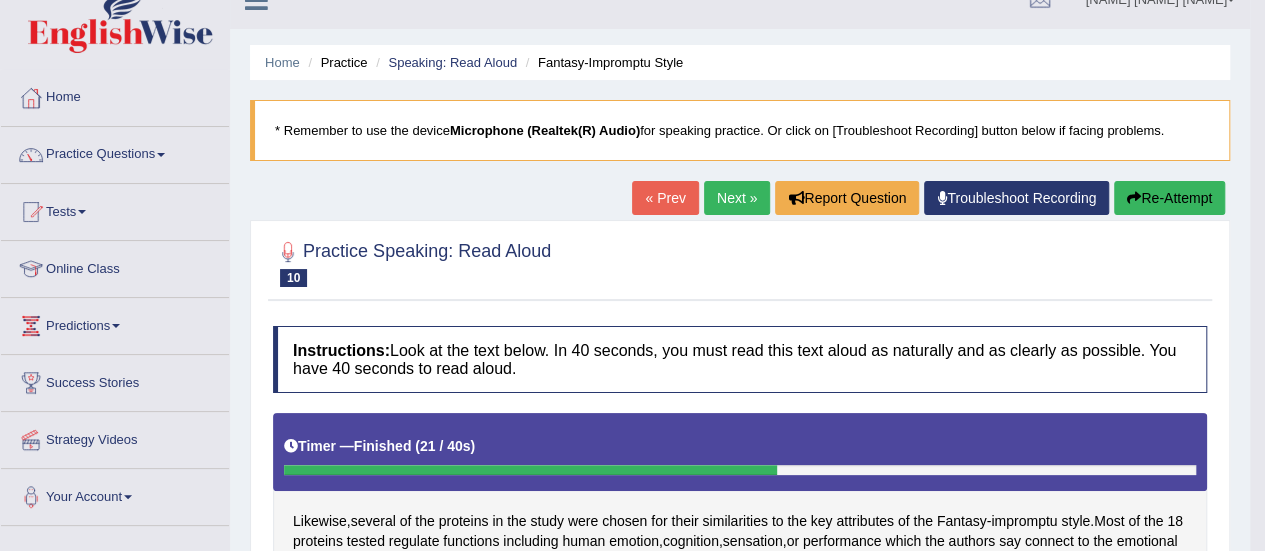 scroll, scrollTop: 16, scrollLeft: 0, axis: vertical 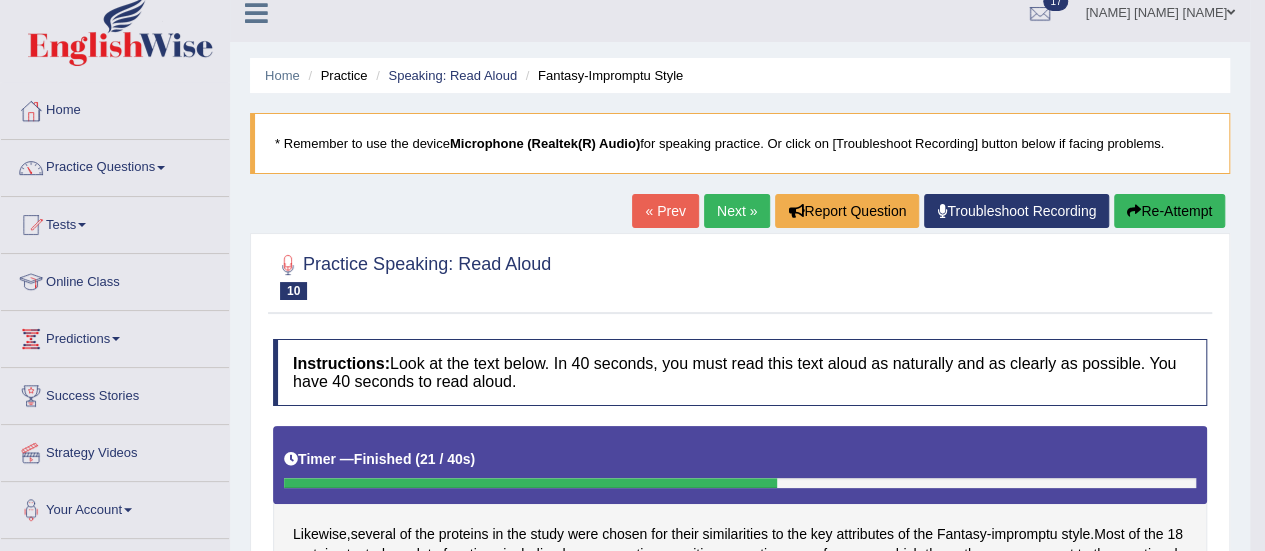 click on "Next »" at bounding box center (737, 211) 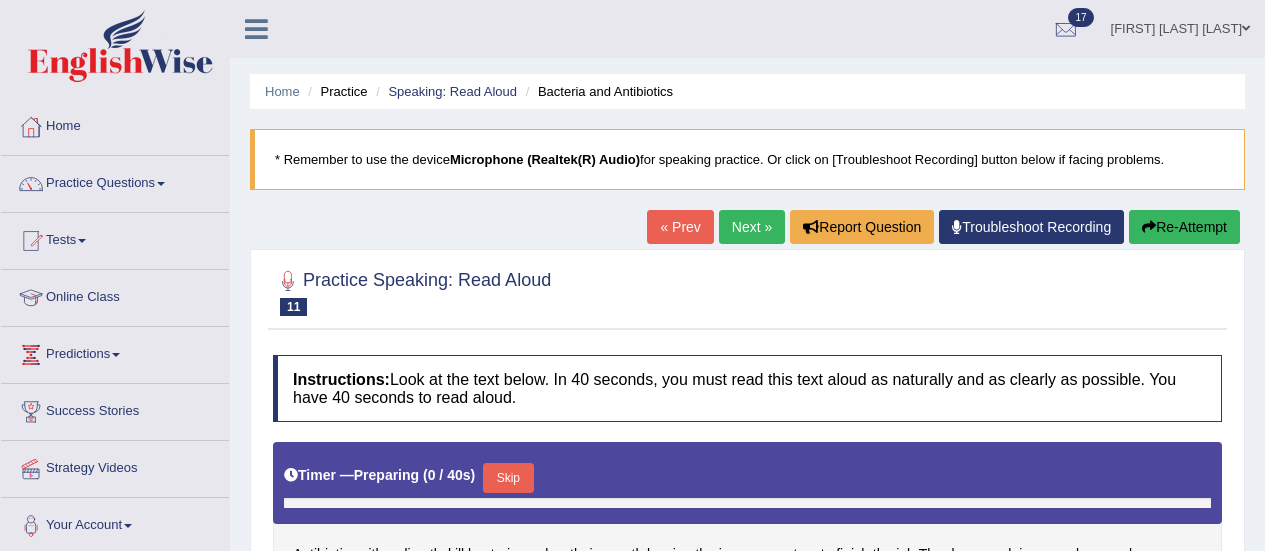 scroll, scrollTop: 0, scrollLeft: 0, axis: both 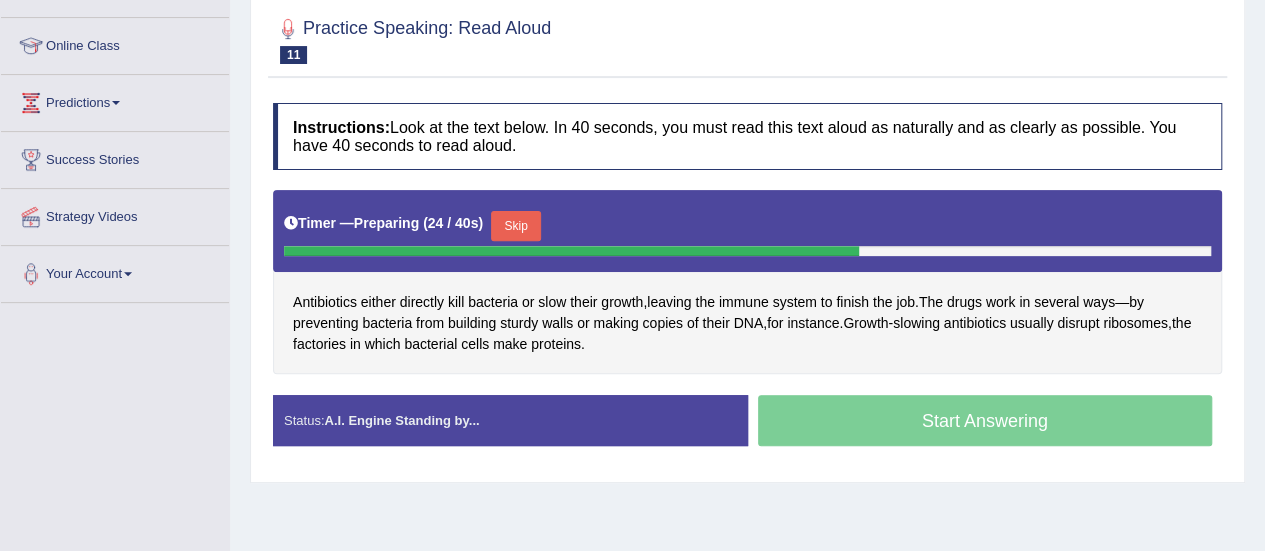 click on "Skip" at bounding box center [516, 226] 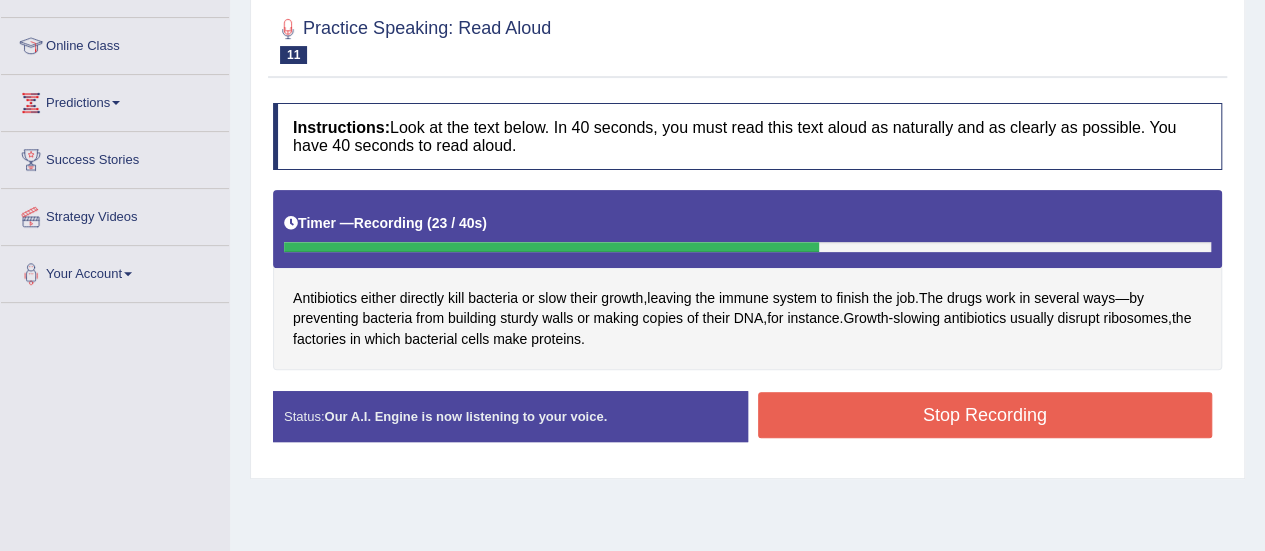 click on "Stop Recording" at bounding box center (985, 415) 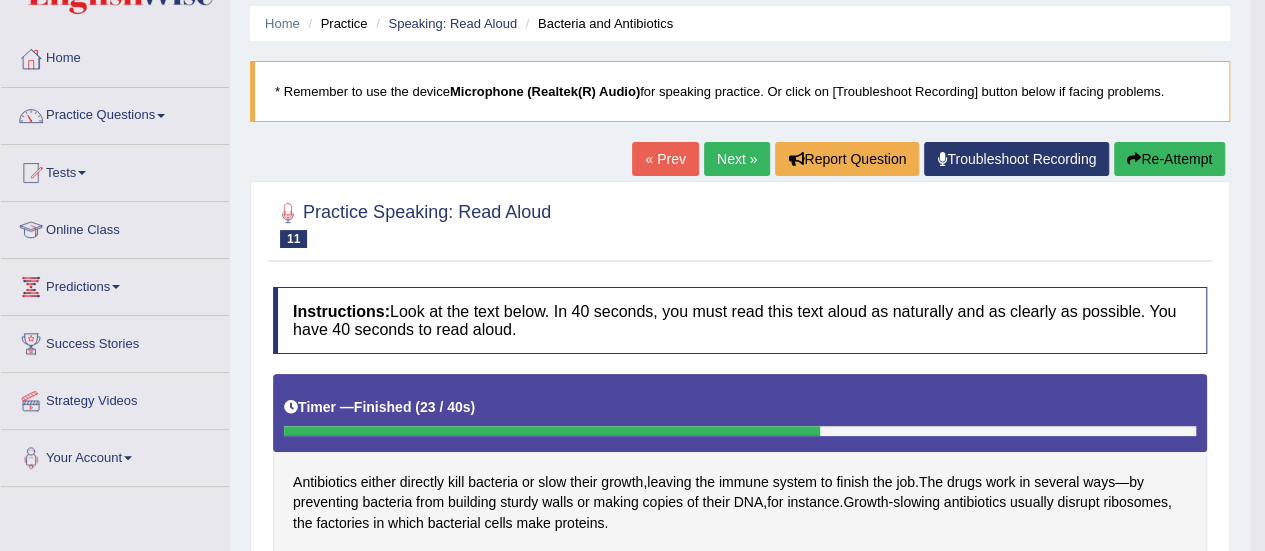 scroll, scrollTop: 58, scrollLeft: 0, axis: vertical 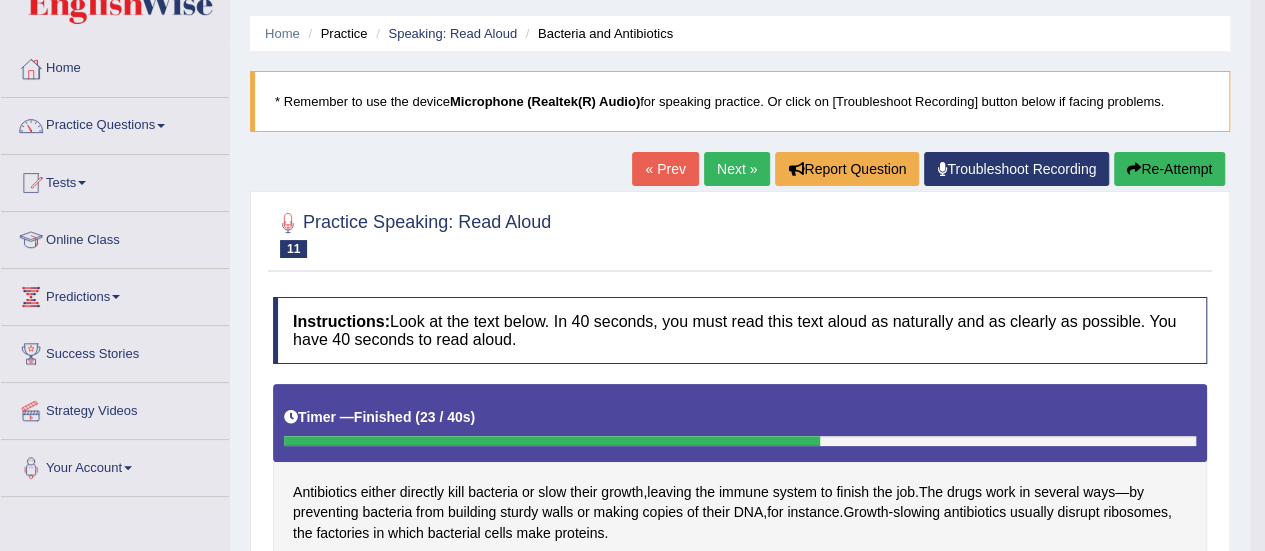 click on "Next »" at bounding box center (737, 169) 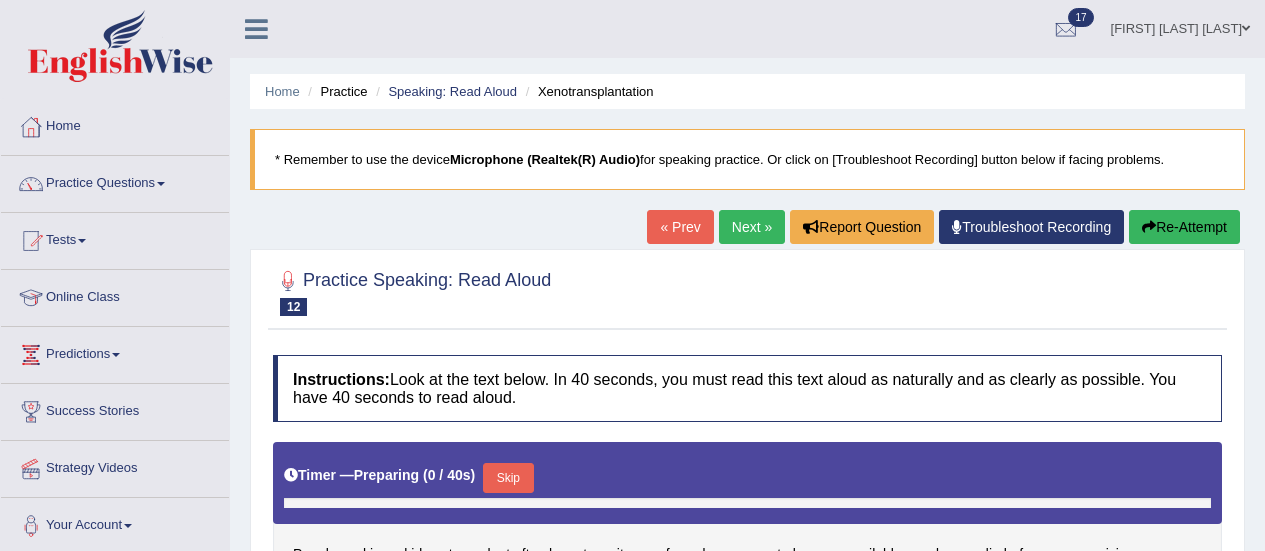 scroll, scrollTop: 241, scrollLeft: 0, axis: vertical 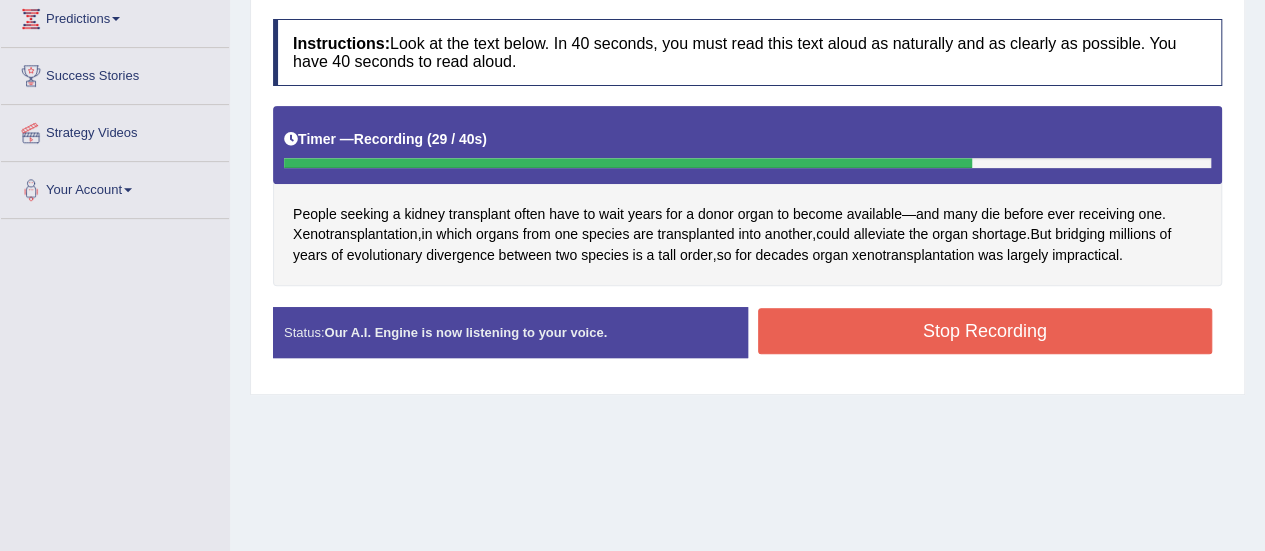 click on "Stop Recording" at bounding box center (985, 331) 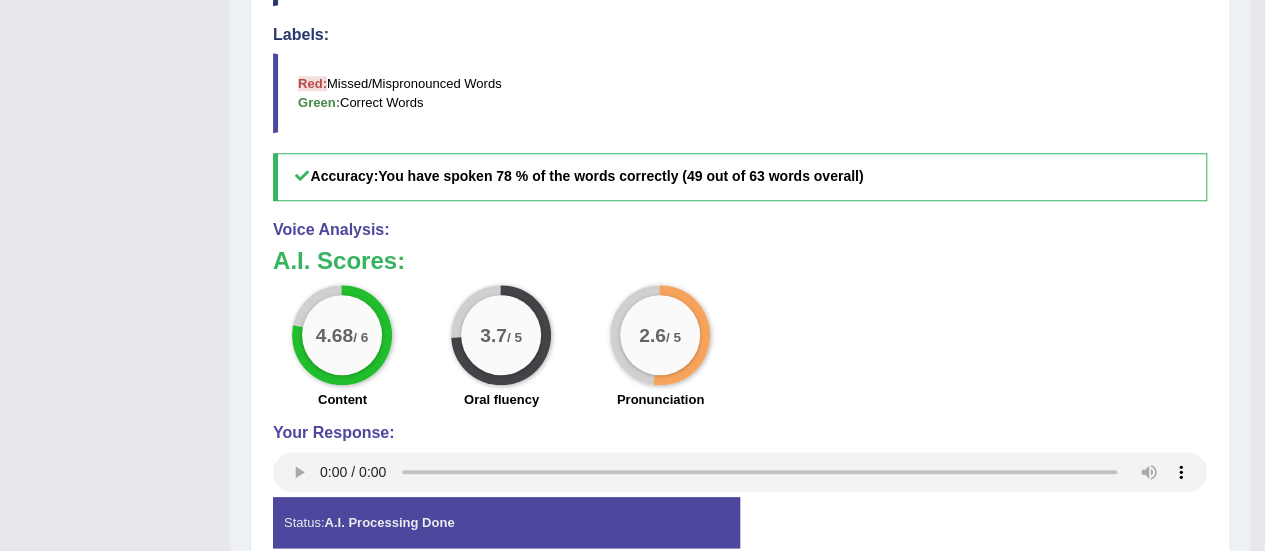 scroll, scrollTop: 772, scrollLeft: 0, axis: vertical 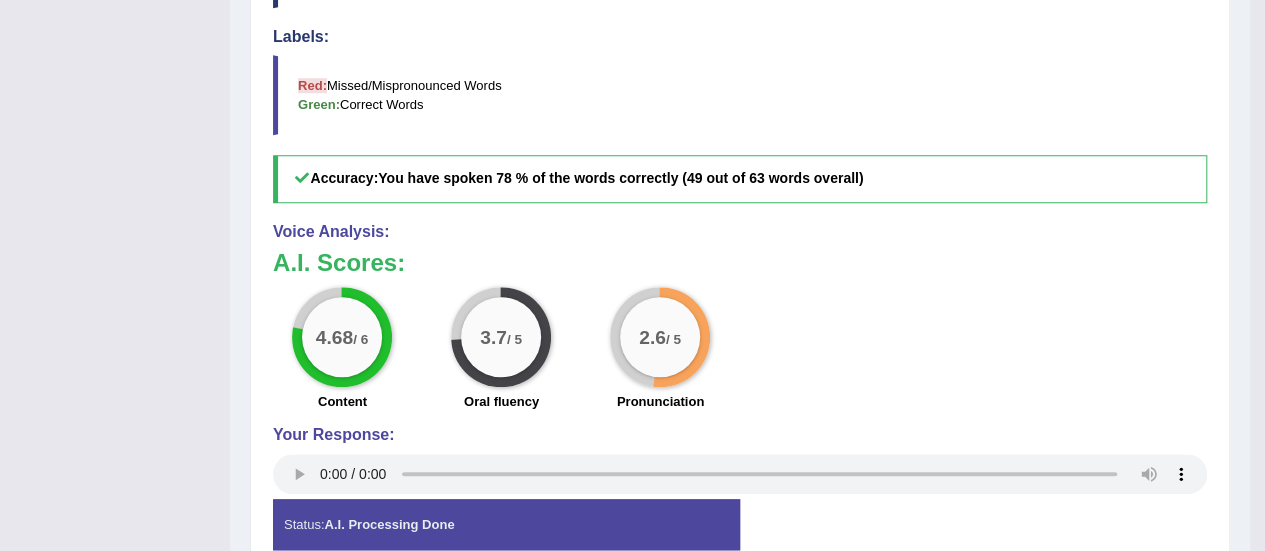 click on "A.I. Scores:" at bounding box center [740, 263] 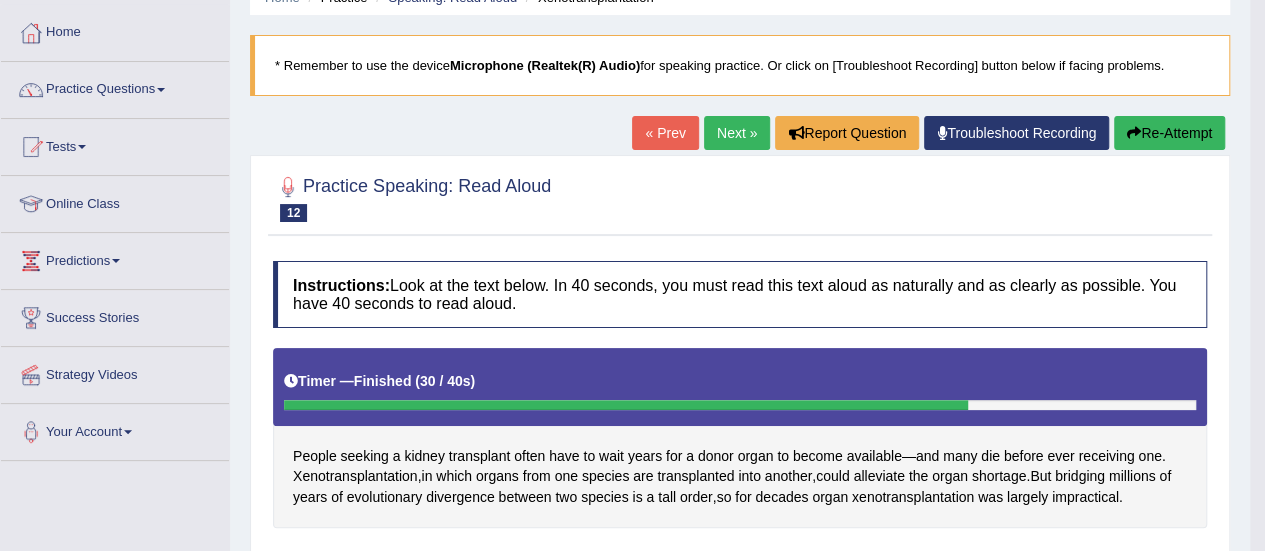 scroll, scrollTop: 0, scrollLeft: 0, axis: both 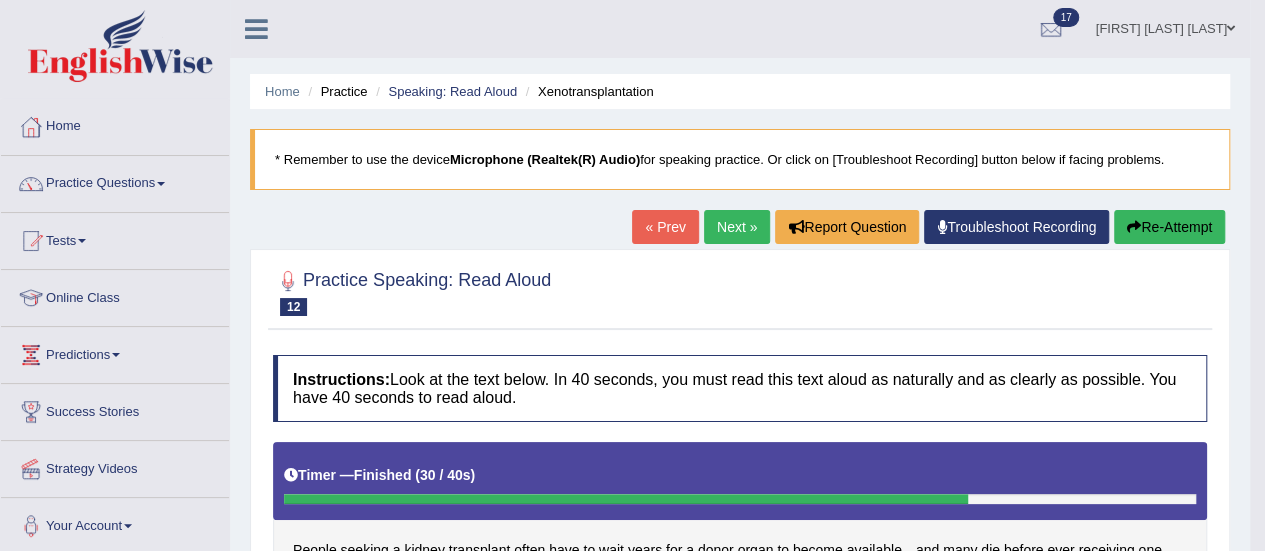 click on "Next »" at bounding box center (737, 227) 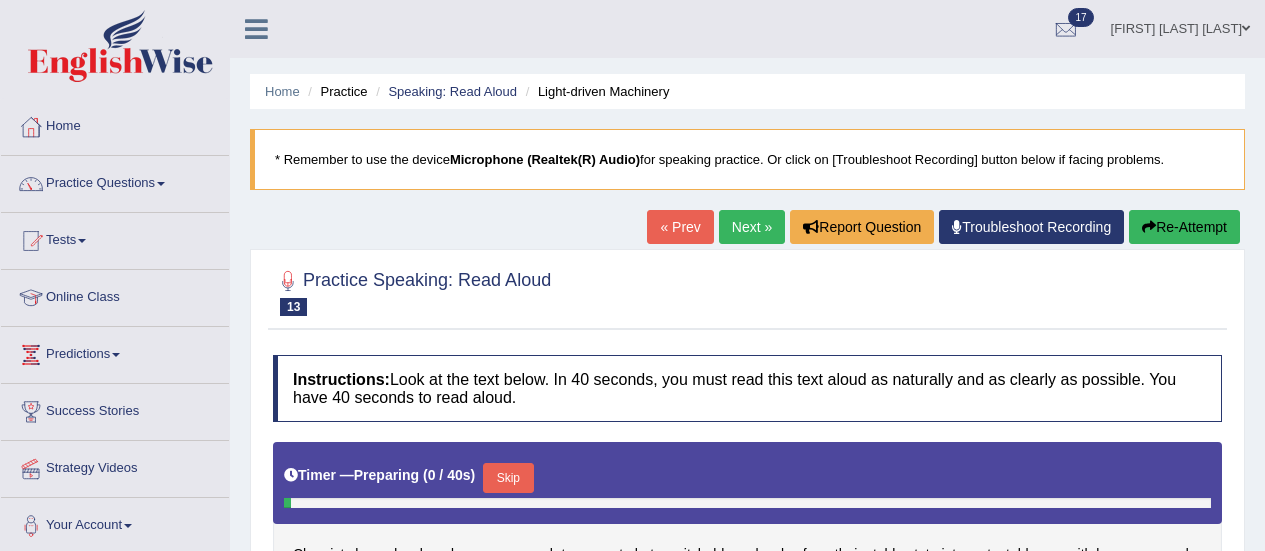 scroll, scrollTop: 291, scrollLeft: 0, axis: vertical 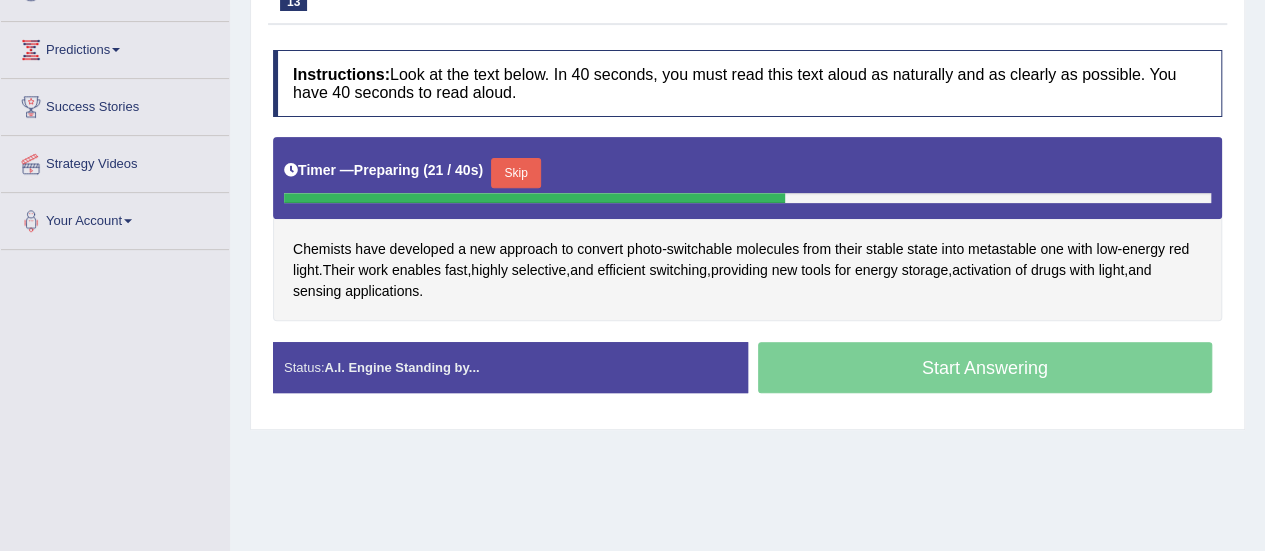 click on "Skip" at bounding box center [516, 173] 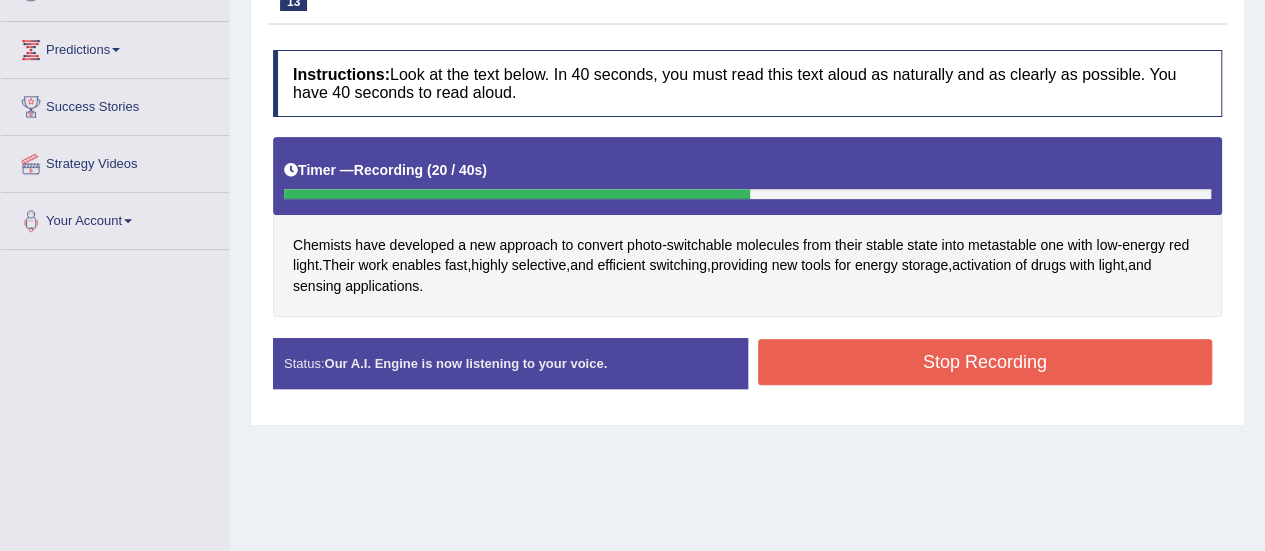 click on "Stop Recording" at bounding box center [985, 362] 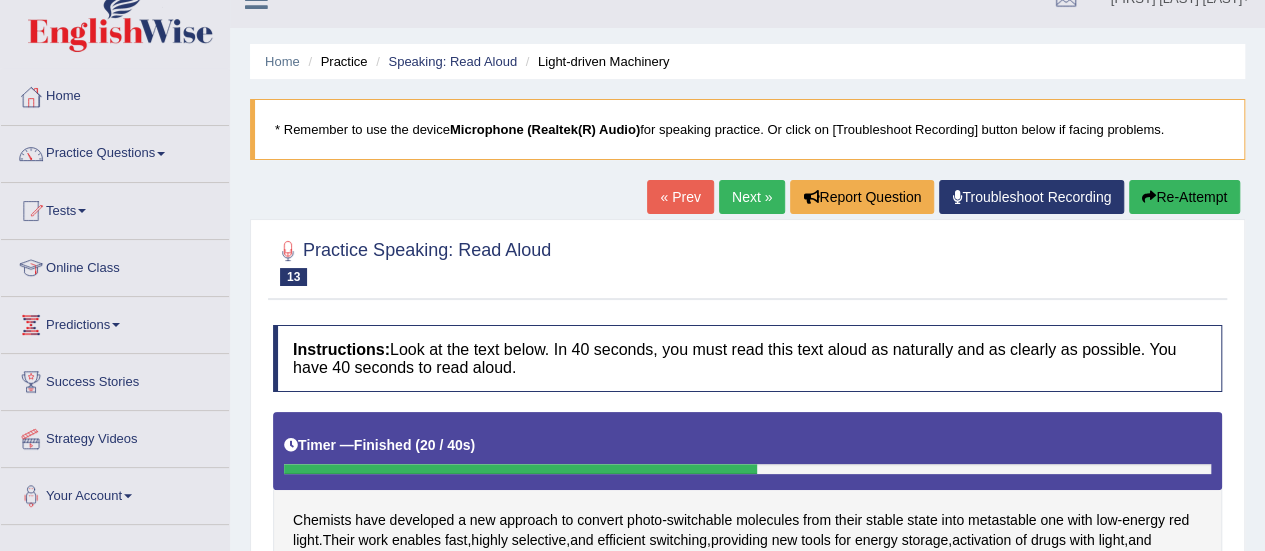 scroll, scrollTop: 26, scrollLeft: 0, axis: vertical 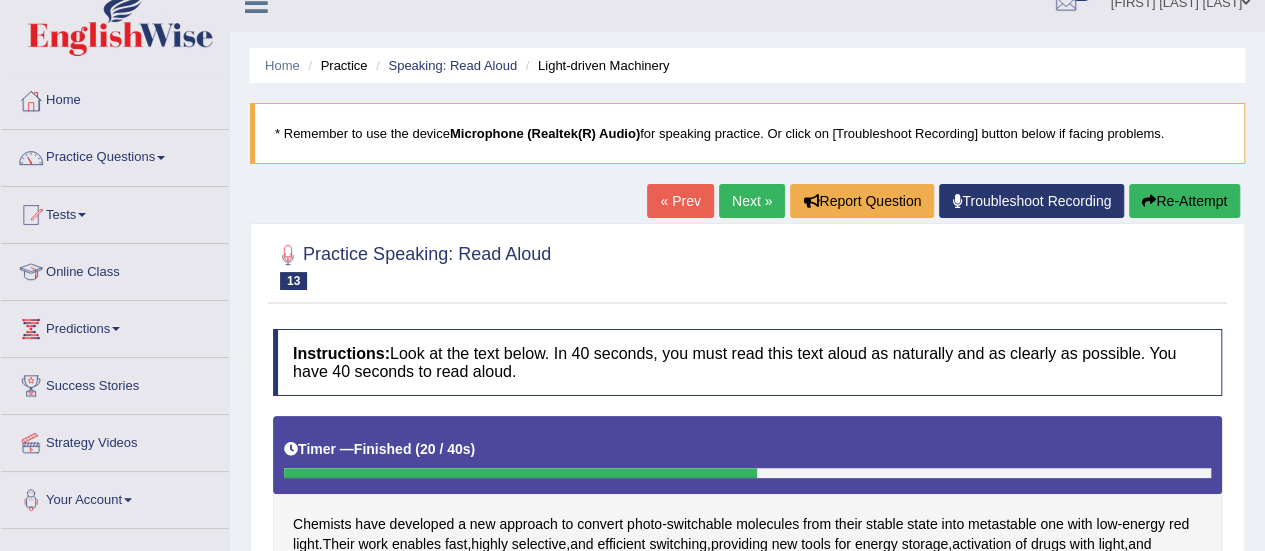 click on "Next »" at bounding box center (752, 201) 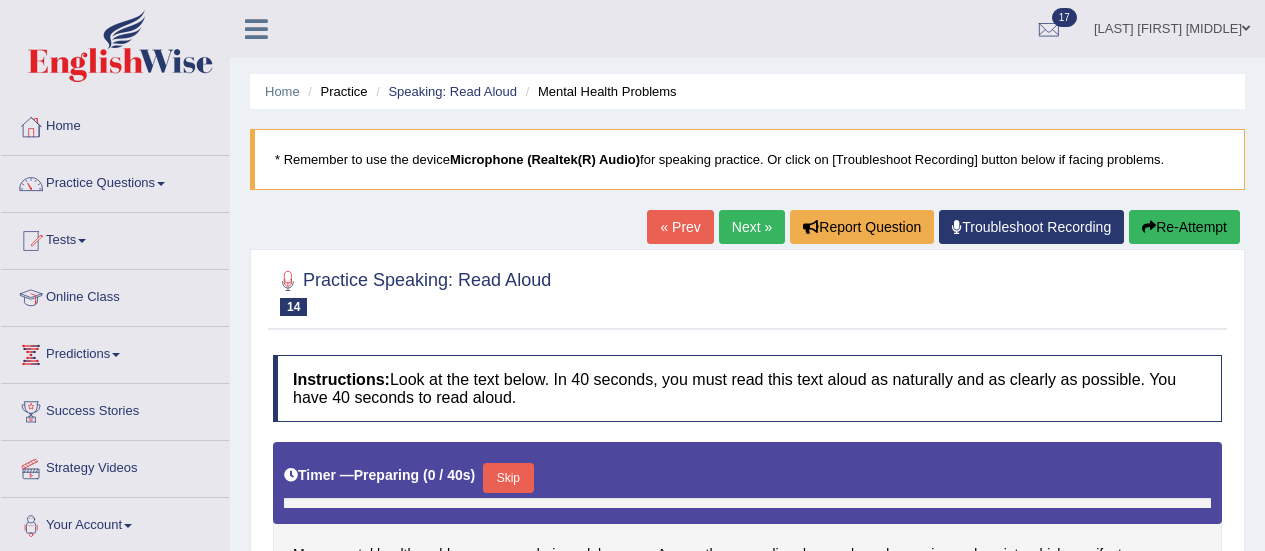 scroll, scrollTop: 0, scrollLeft: 0, axis: both 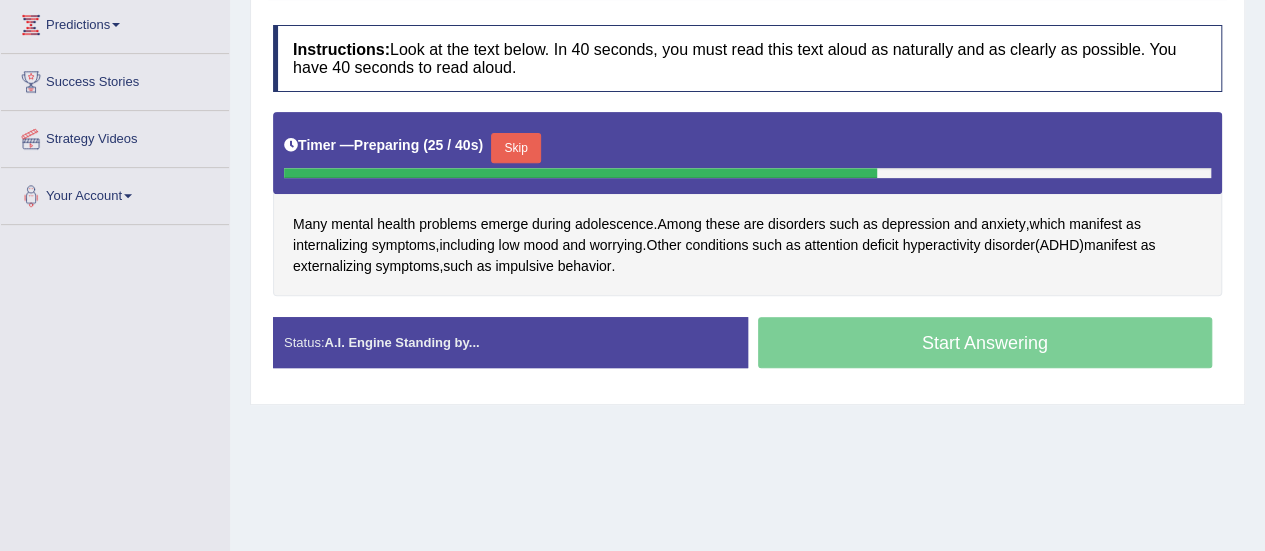 click on "Skip" at bounding box center [516, 148] 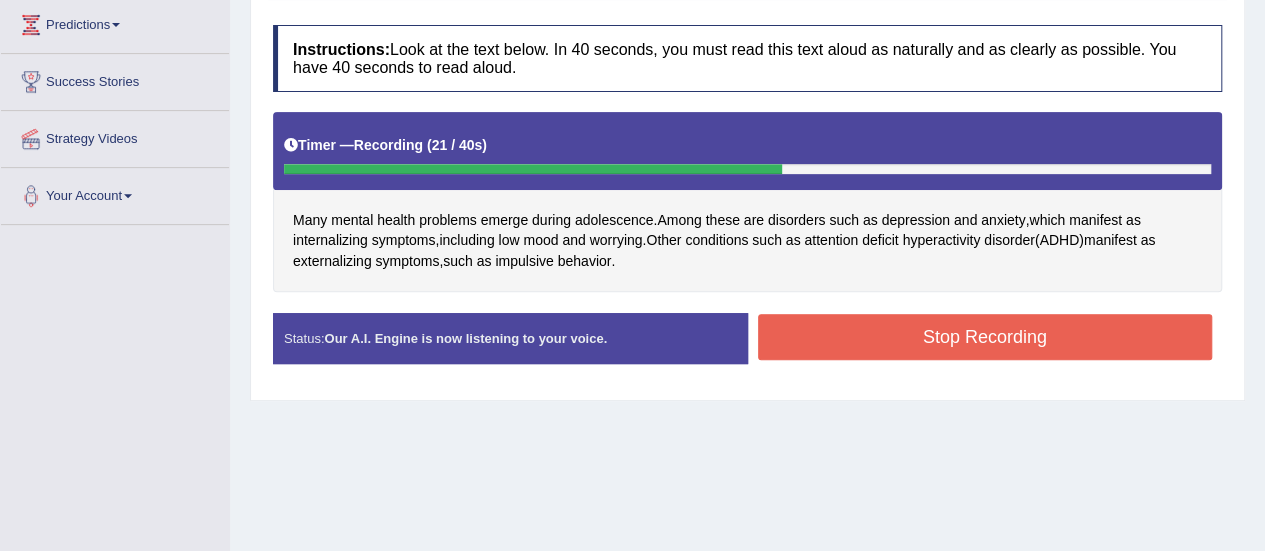 click on "Stop Recording" at bounding box center [985, 337] 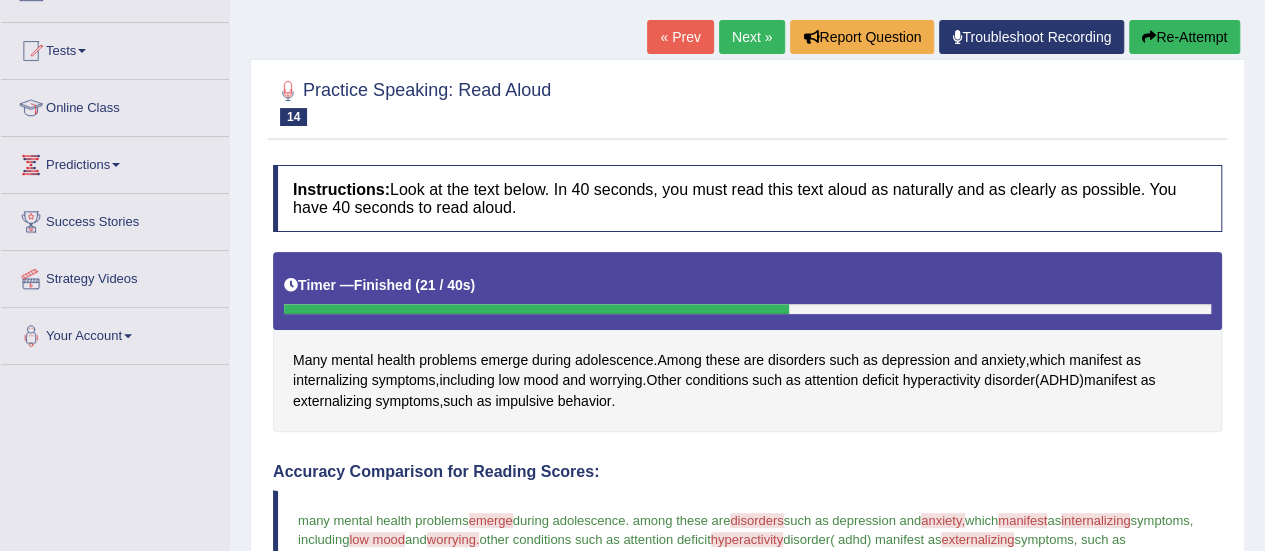 scroll, scrollTop: 156, scrollLeft: 0, axis: vertical 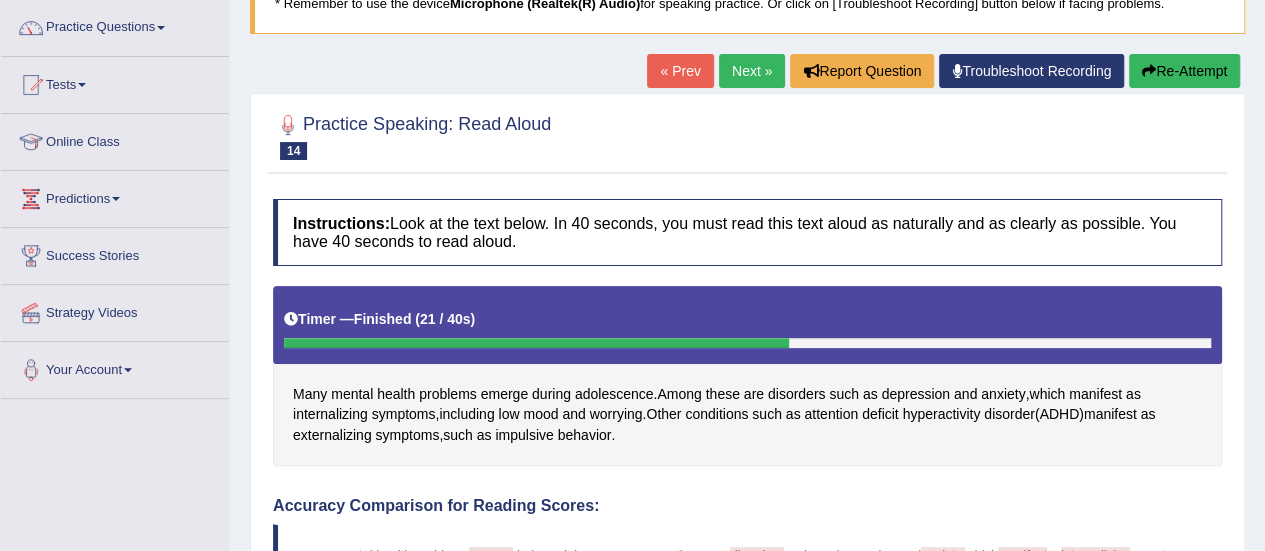 click on "Next »" at bounding box center [752, 71] 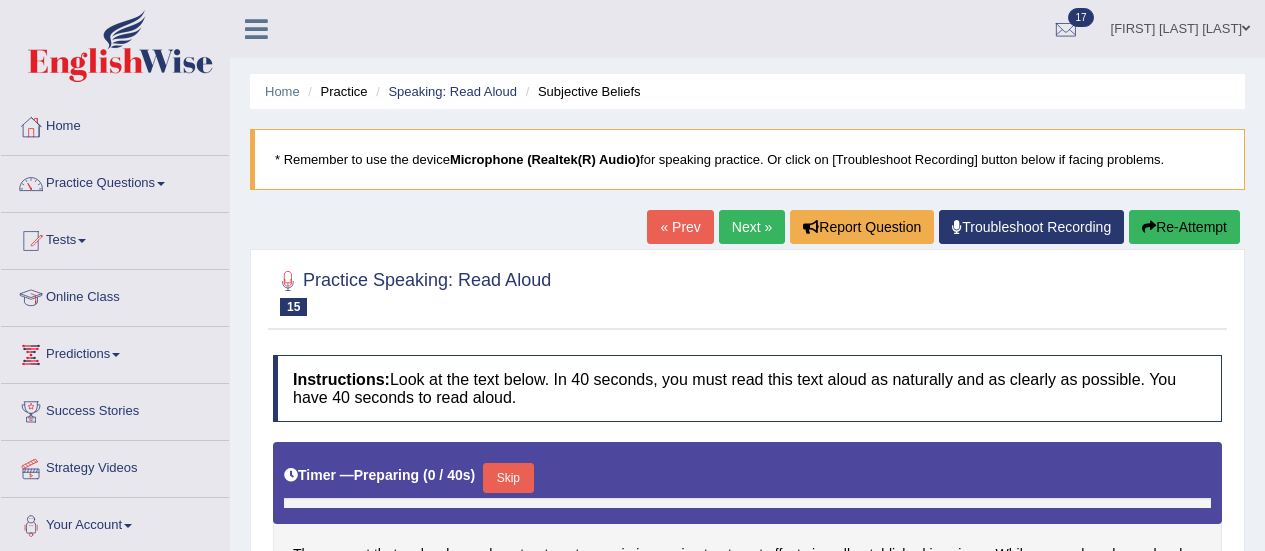 scroll, scrollTop: 144, scrollLeft: 0, axis: vertical 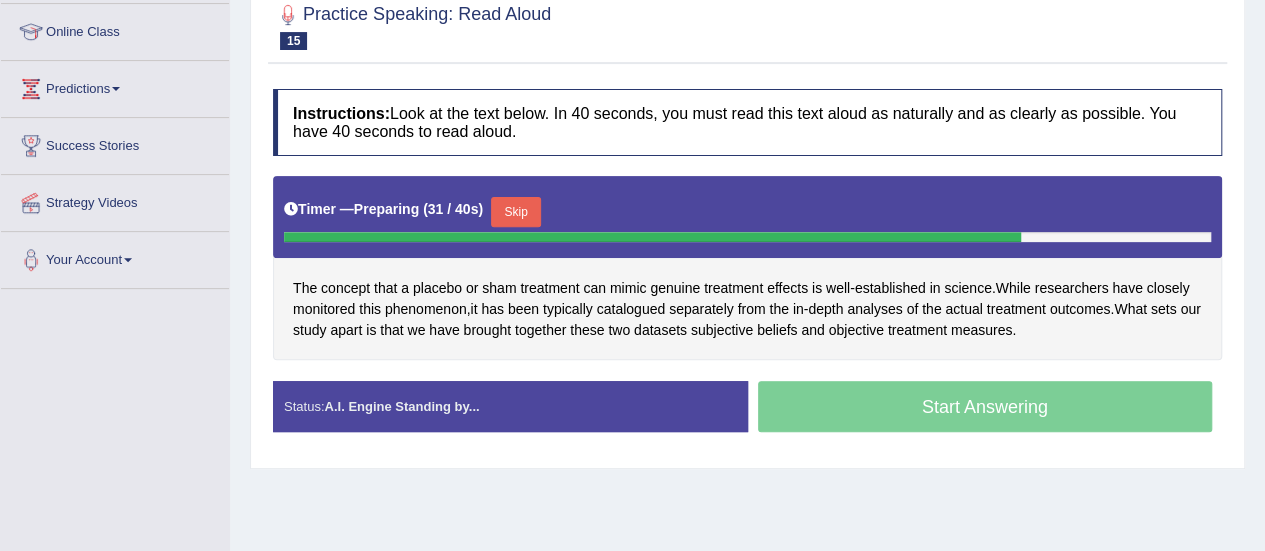 click on "Skip" at bounding box center (516, 212) 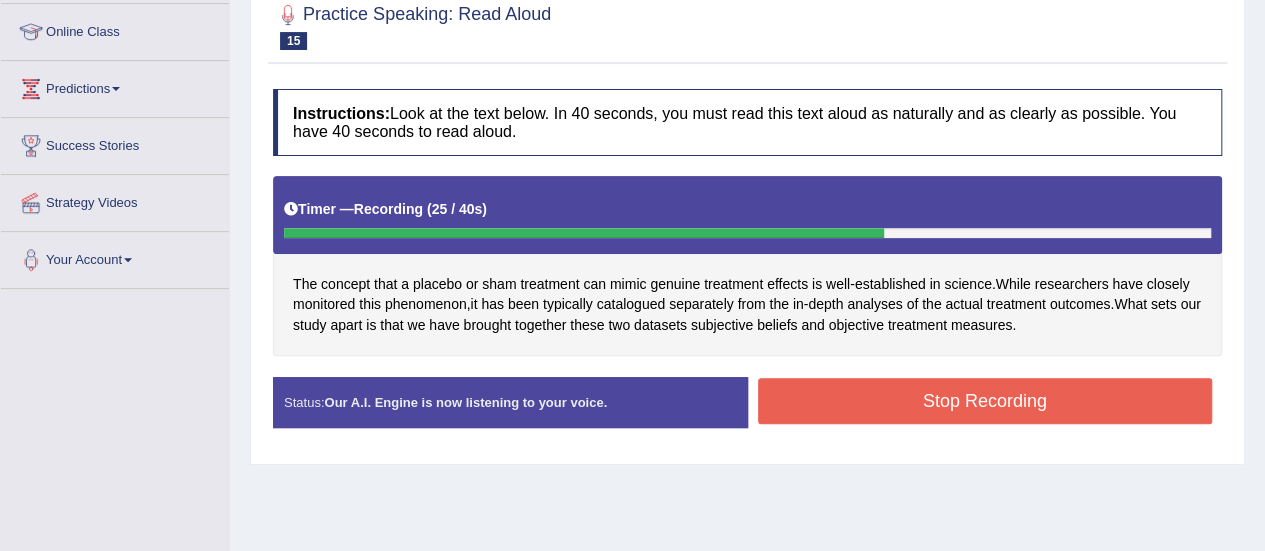 click on "Stop Recording" at bounding box center [985, 401] 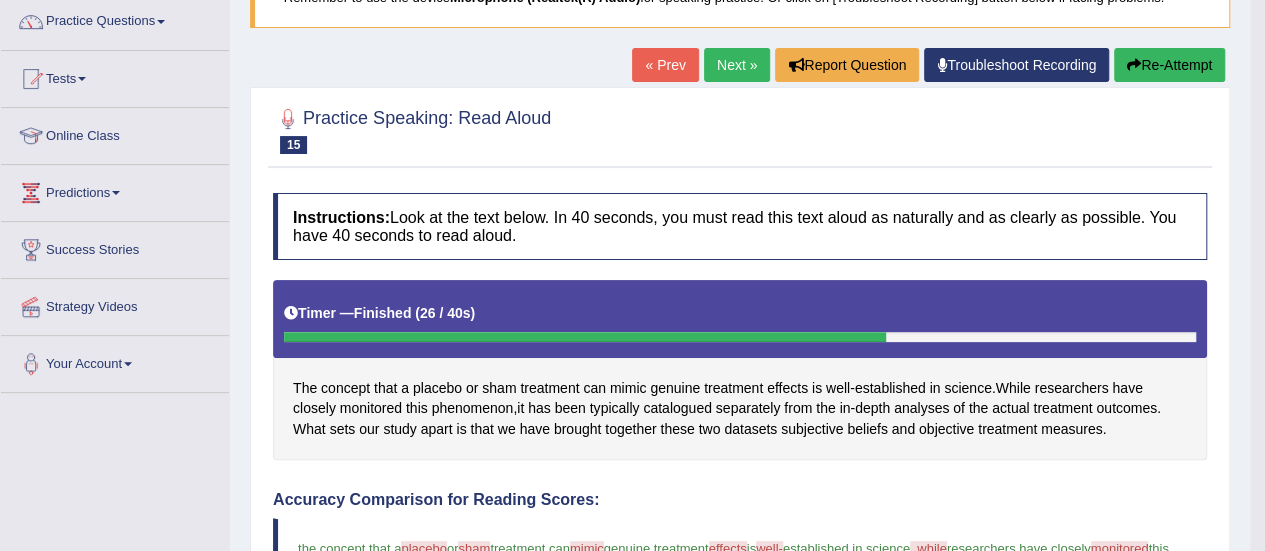 scroll, scrollTop: 161, scrollLeft: 0, axis: vertical 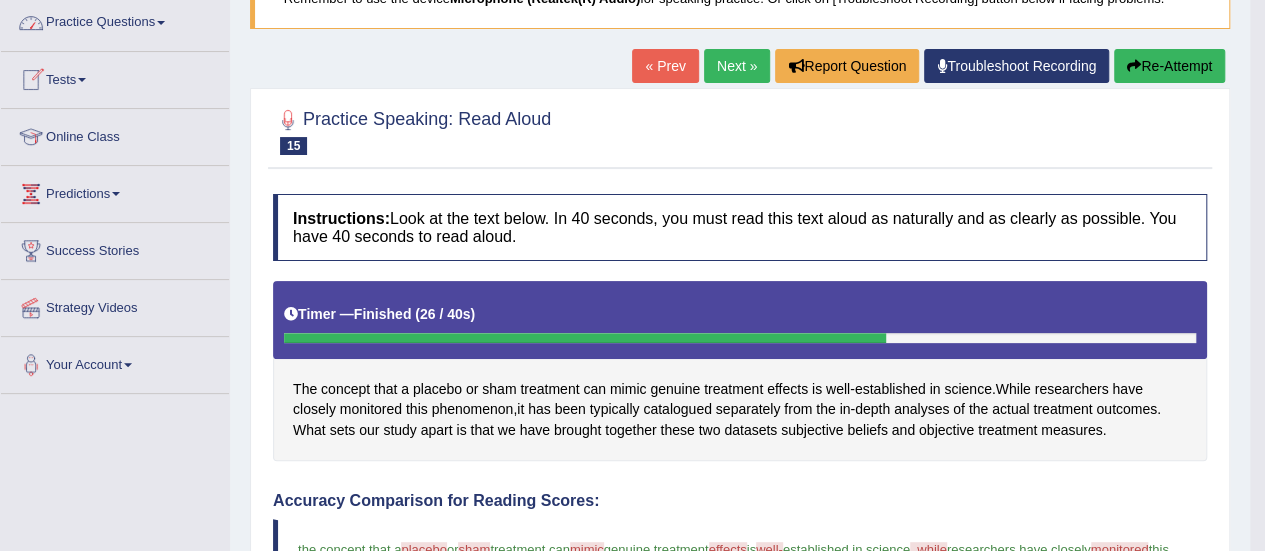 click on "Practice Questions" at bounding box center [115, 20] 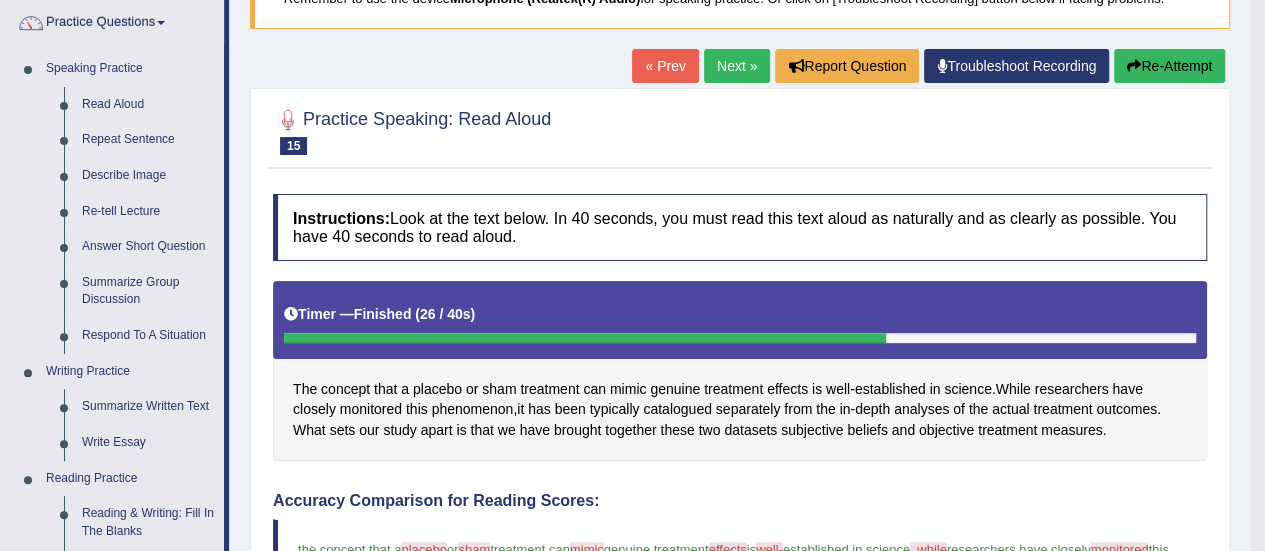 click on "Repeat Sentence" at bounding box center (148, 140) 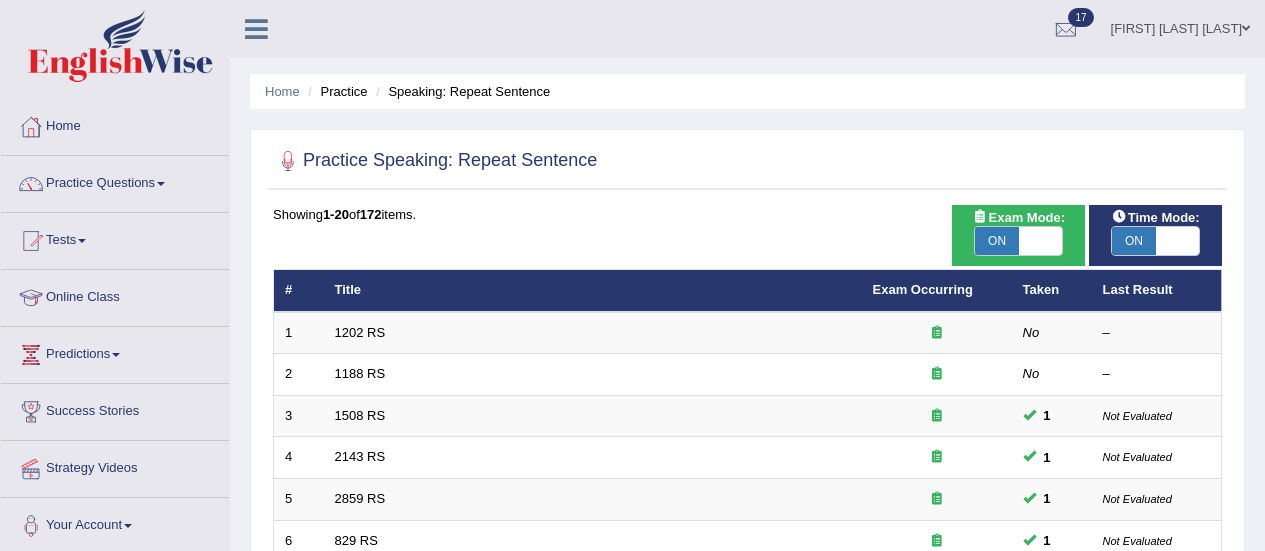 scroll, scrollTop: 0, scrollLeft: 0, axis: both 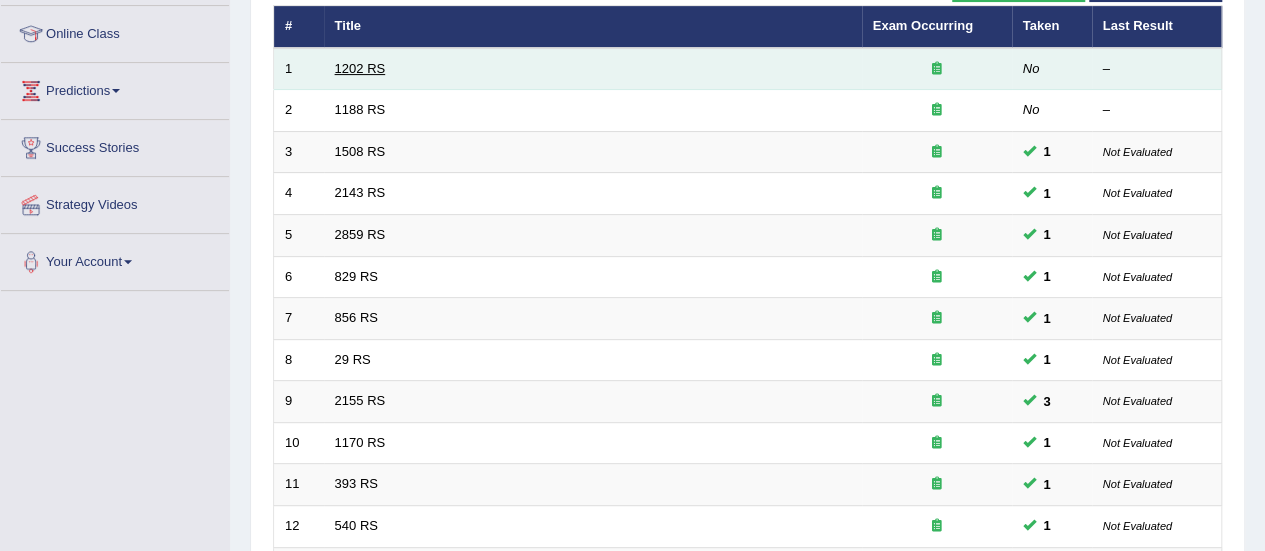 click on "1202 RS" at bounding box center [360, 68] 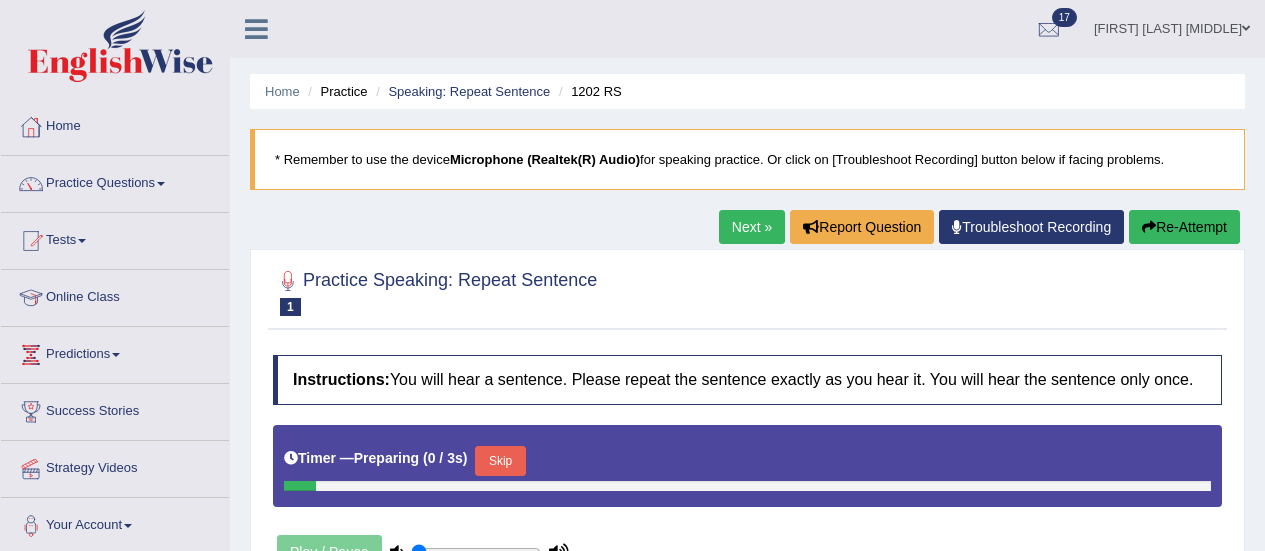 scroll, scrollTop: 244, scrollLeft: 0, axis: vertical 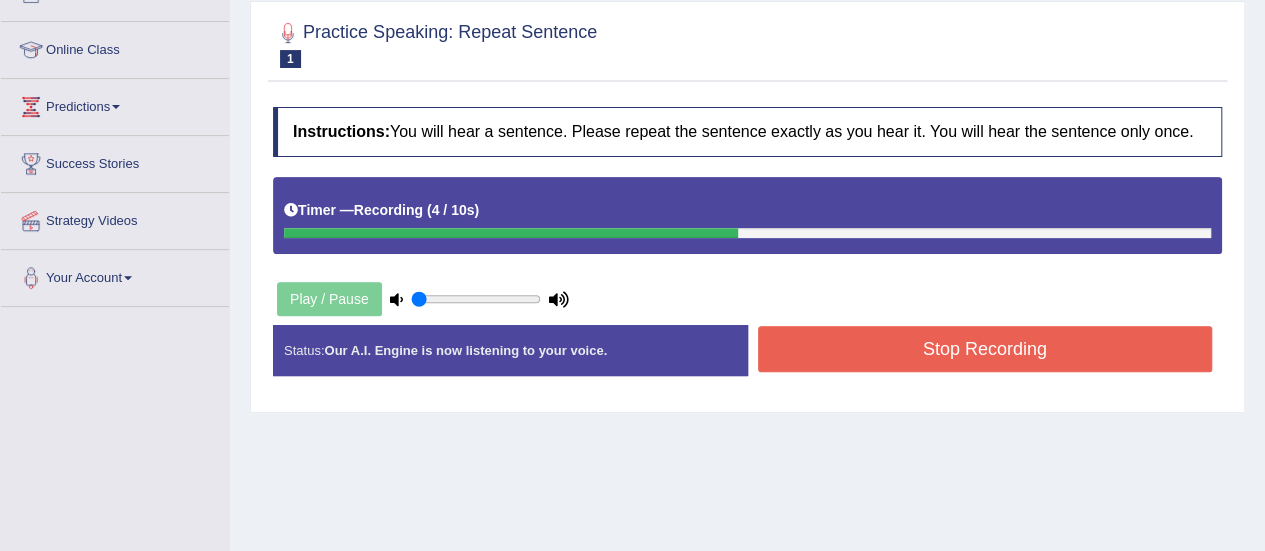 click on "Stop Recording" at bounding box center (985, 349) 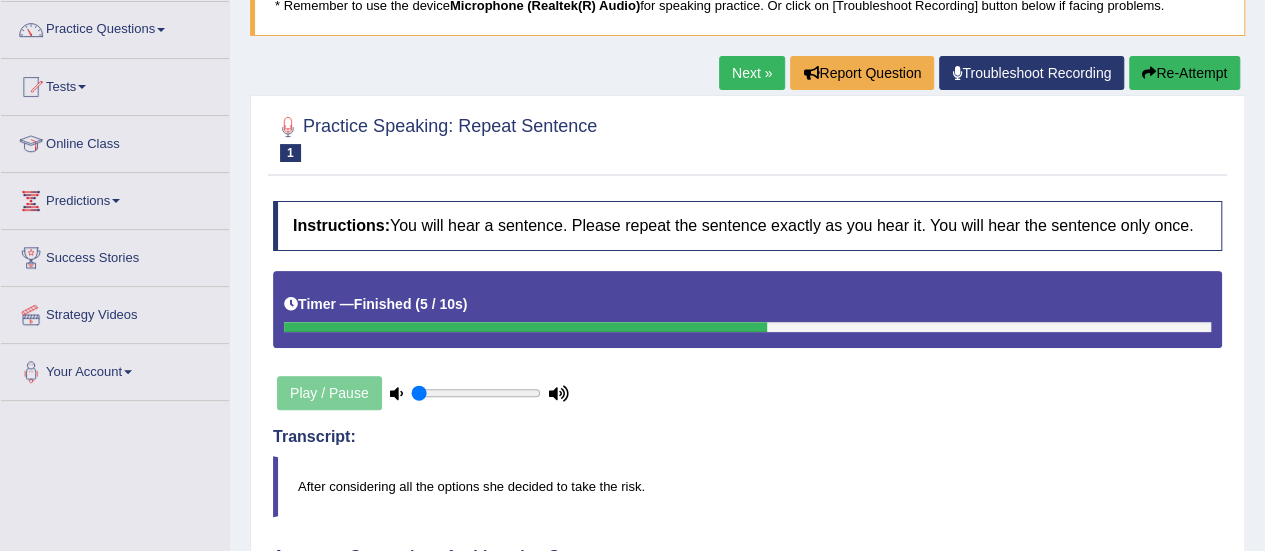 scroll, scrollTop: 147, scrollLeft: 0, axis: vertical 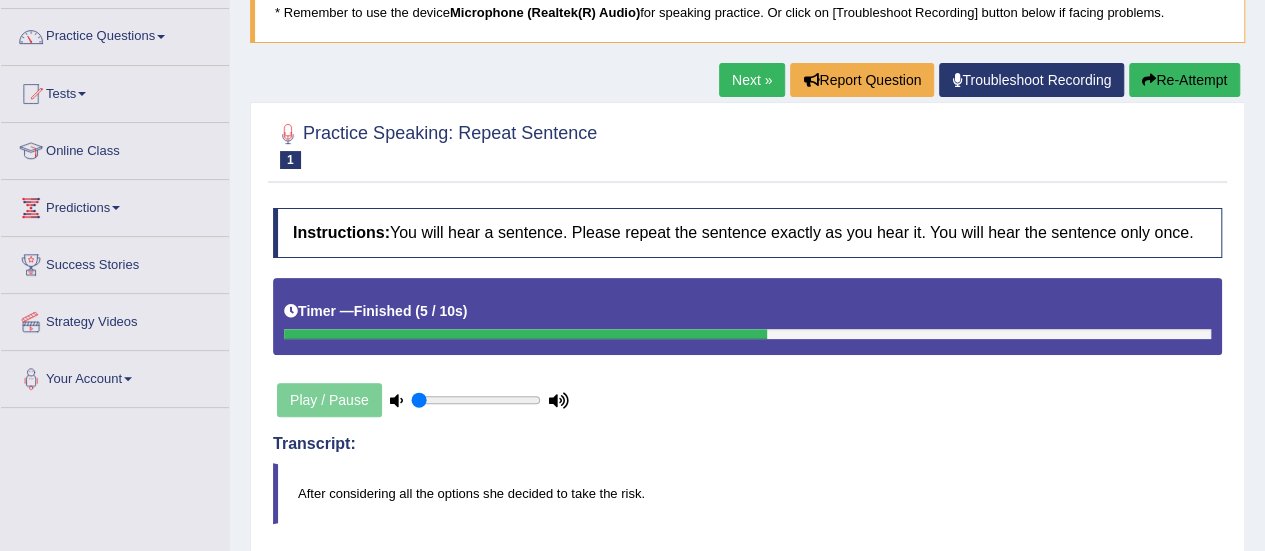 click on "Next »" at bounding box center [752, 80] 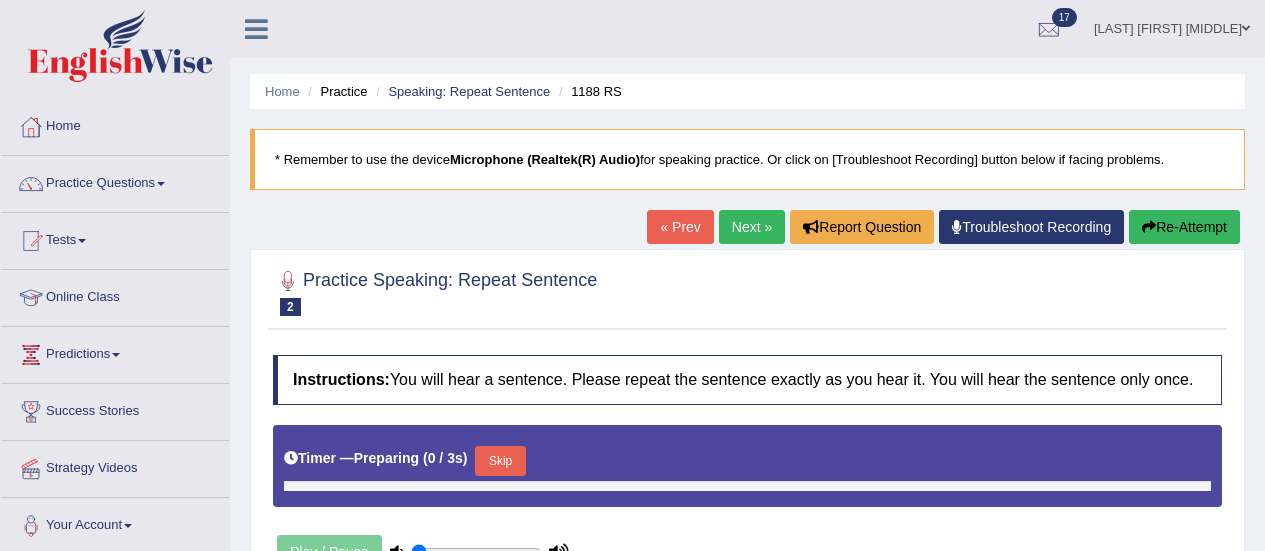 scroll, scrollTop: 292, scrollLeft: 0, axis: vertical 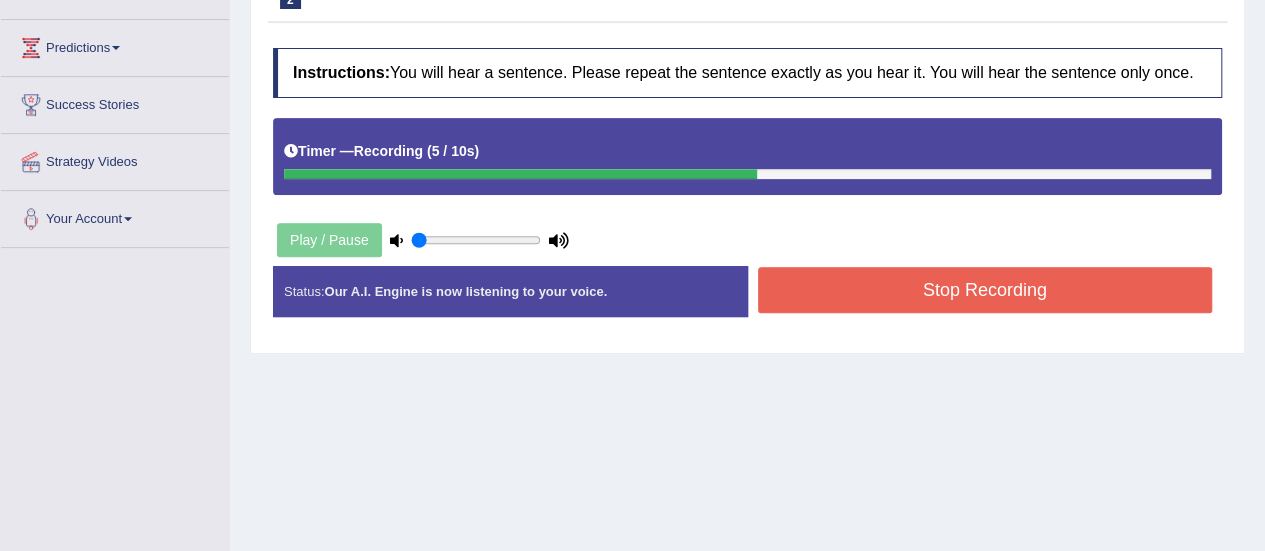 click on "Stop Recording" at bounding box center [985, 292] 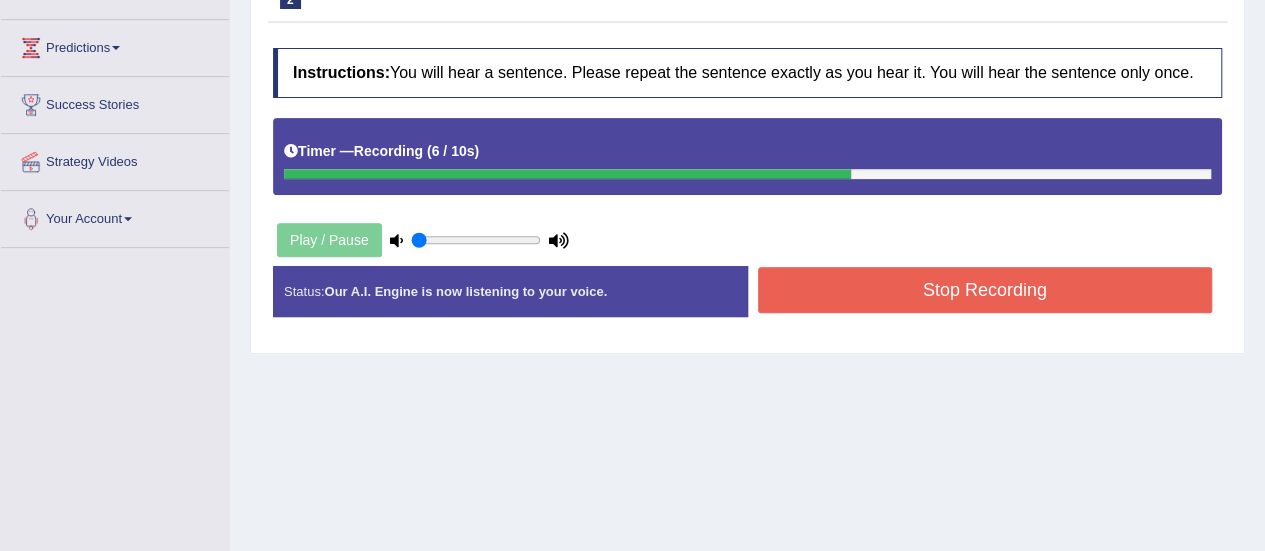 click on "Stop Recording" at bounding box center (985, 290) 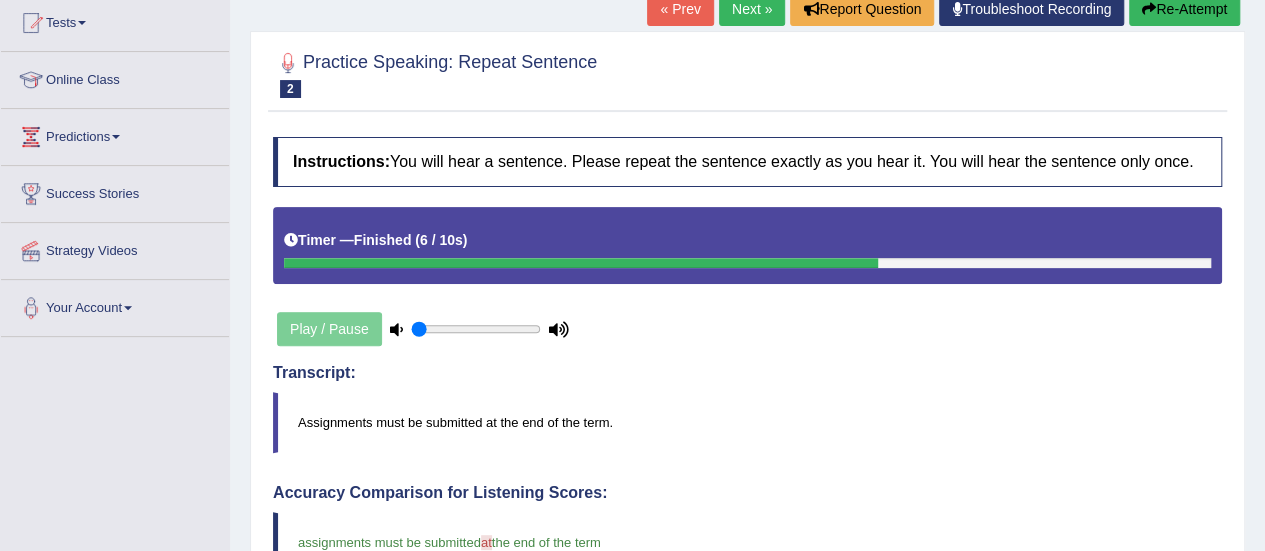 scroll, scrollTop: 213, scrollLeft: 0, axis: vertical 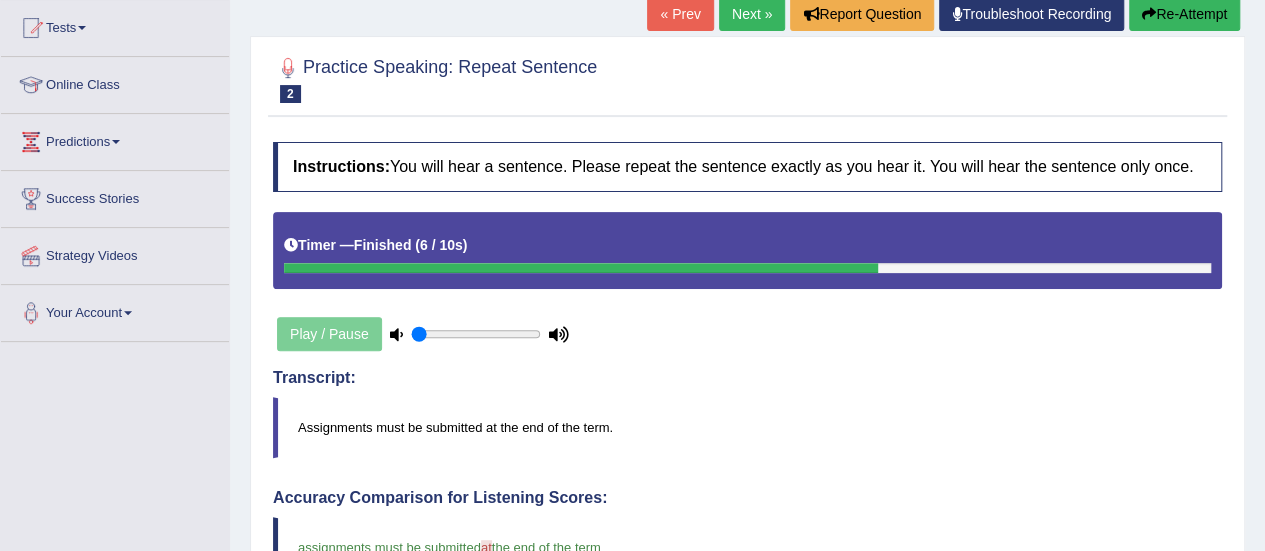 click on "Next »" at bounding box center (752, 14) 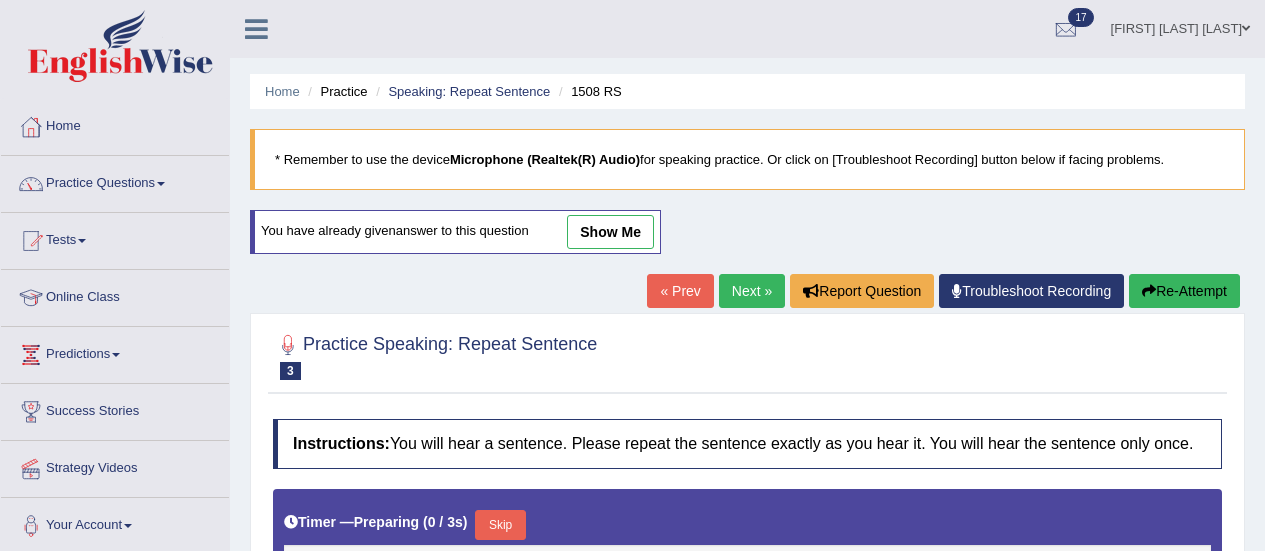 scroll, scrollTop: 0, scrollLeft: 0, axis: both 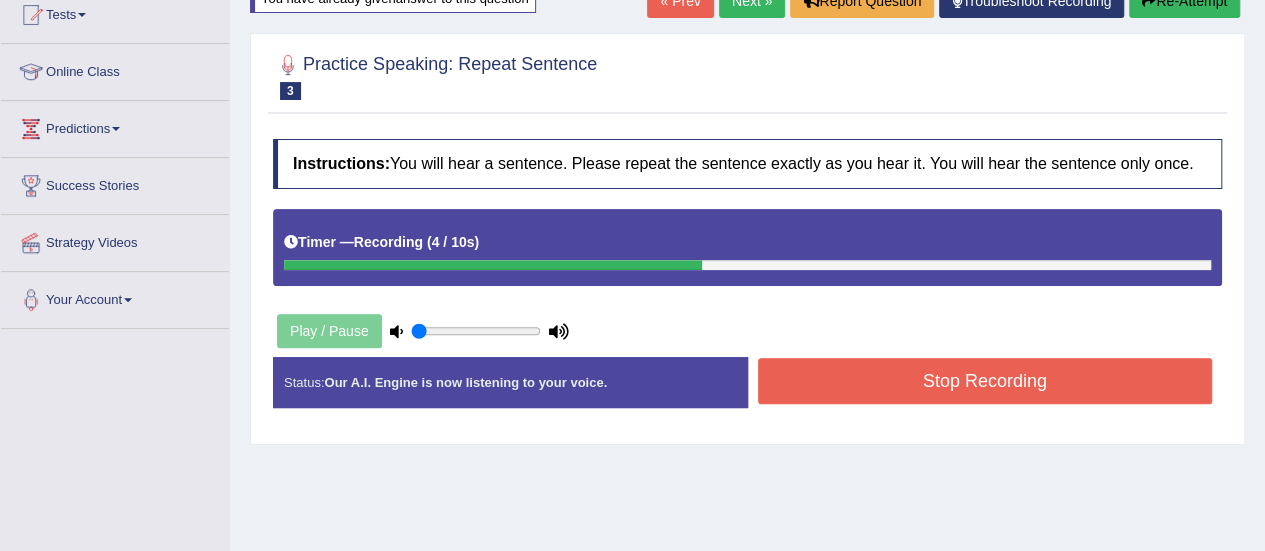 click on "Stop Recording" at bounding box center [985, 381] 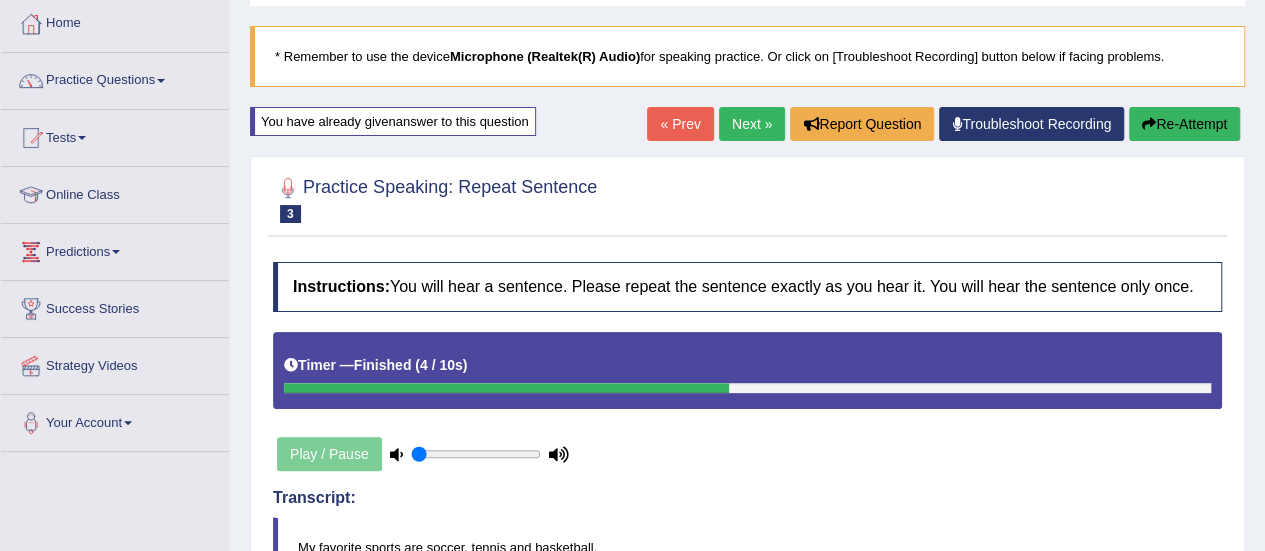 scroll, scrollTop: 98, scrollLeft: 0, axis: vertical 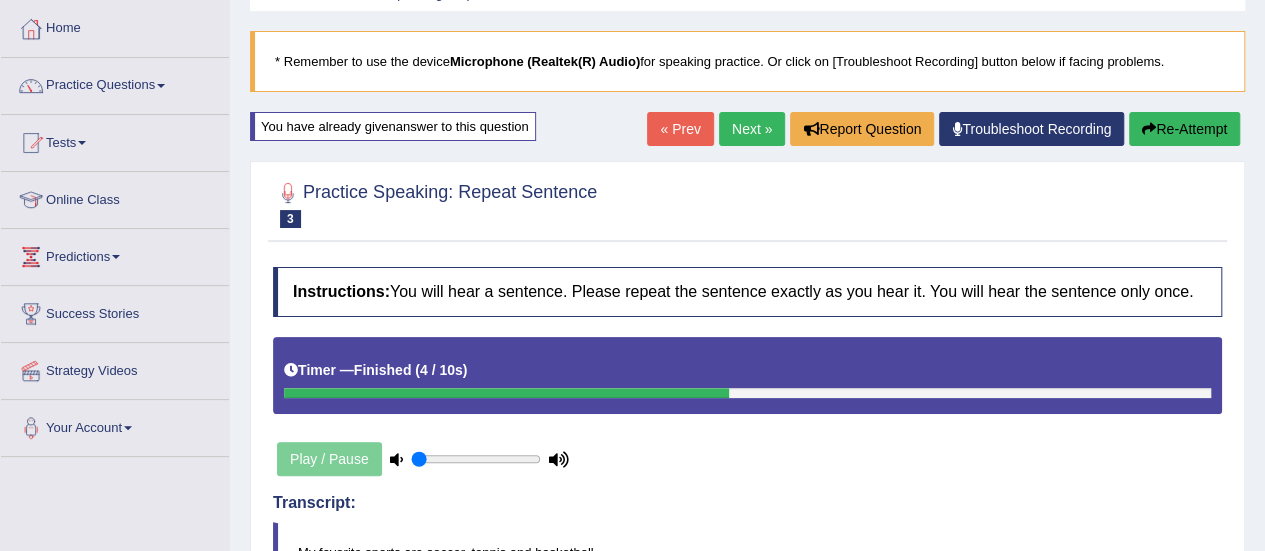 click on "Next »" at bounding box center [752, 129] 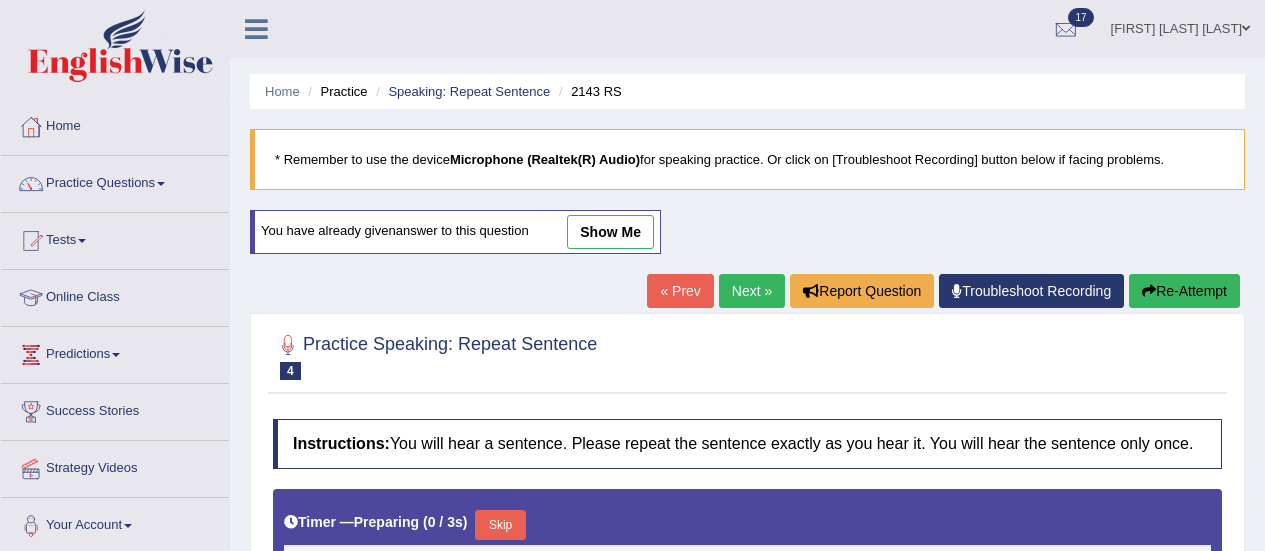 scroll, scrollTop: 0, scrollLeft: 0, axis: both 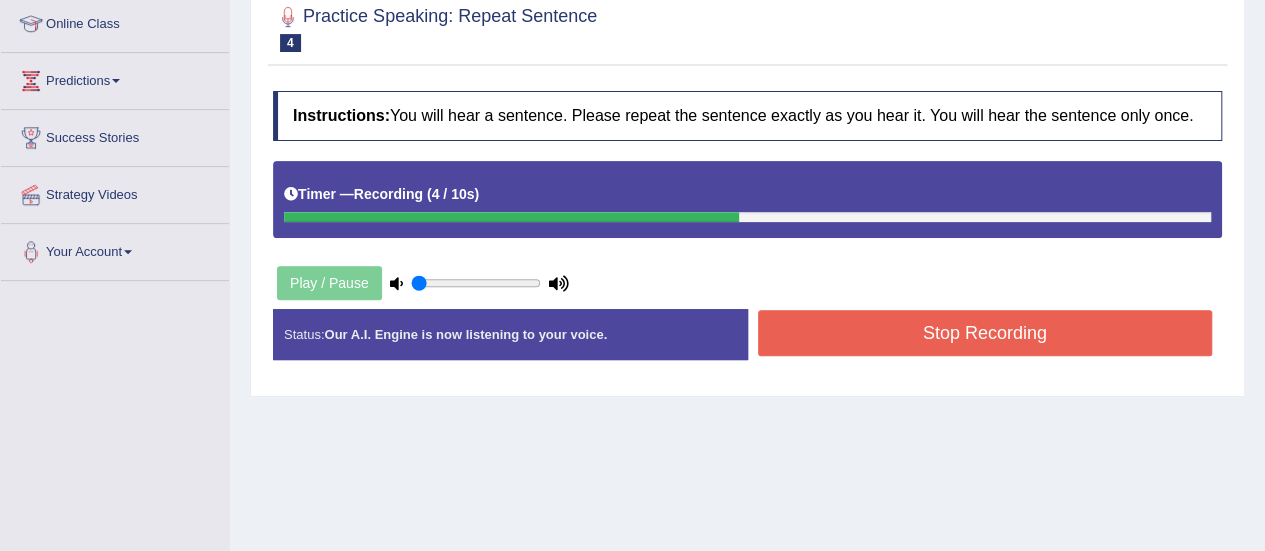 click on "Stop Recording" at bounding box center (985, 333) 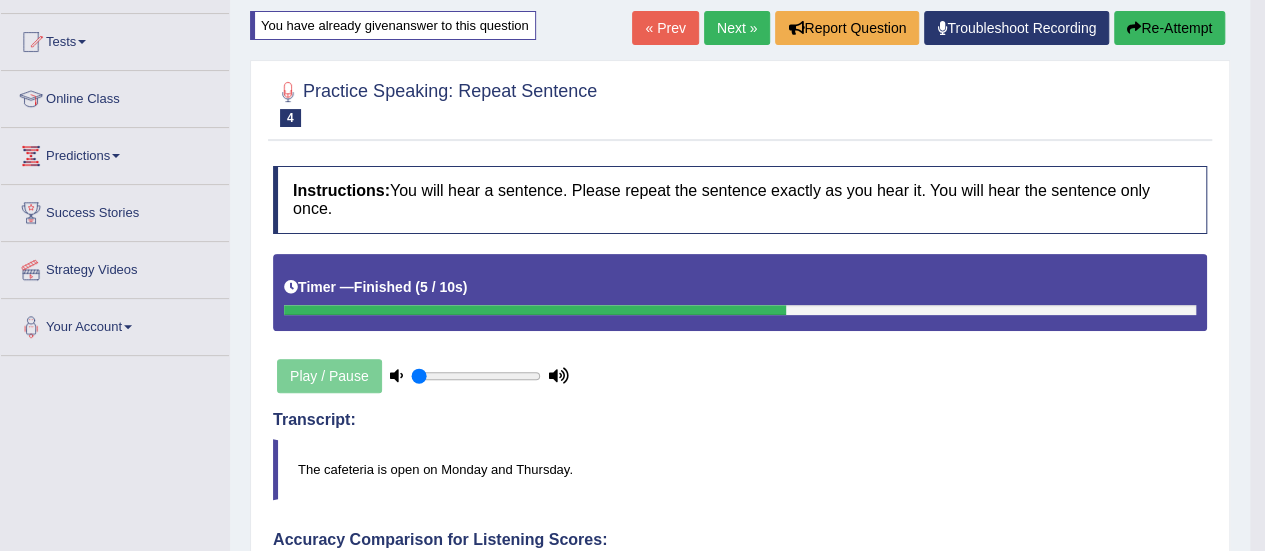 scroll, scrollTop: 198, scrollLeft: 0, axis: vertical 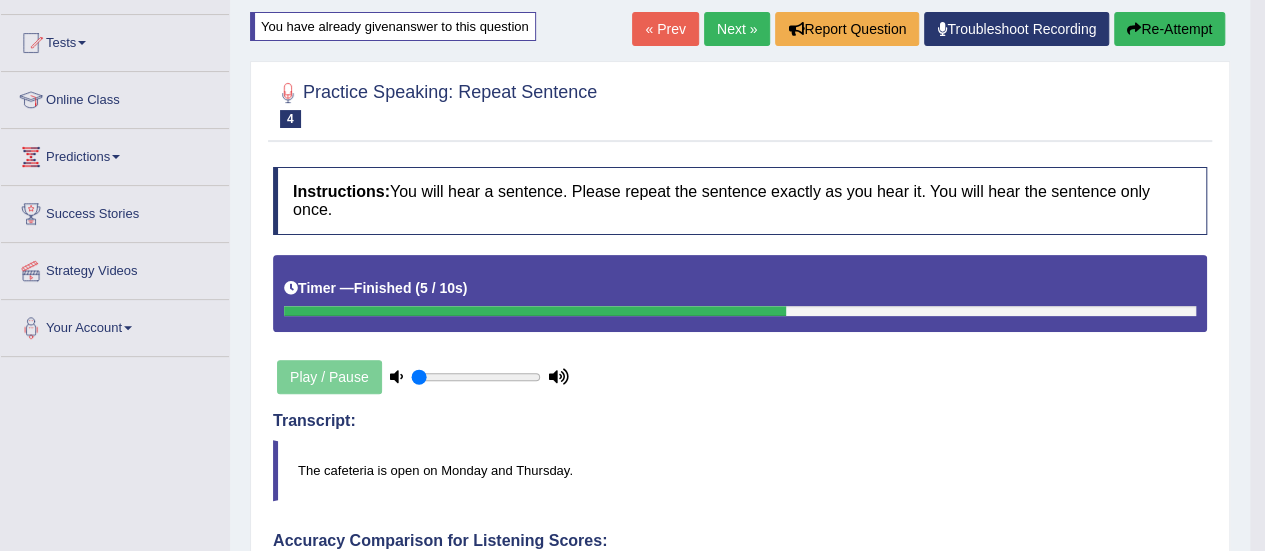click on "Next »" at bounding box center [737, 29] 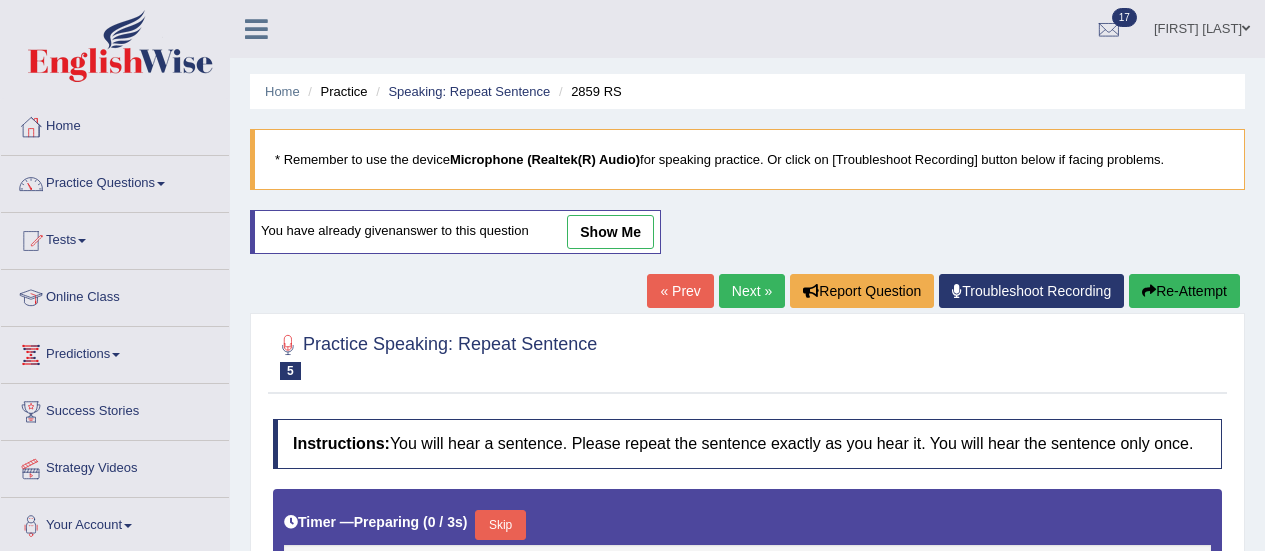 scroll, scrollTop: 0, scrollLeft: 0, axis: both 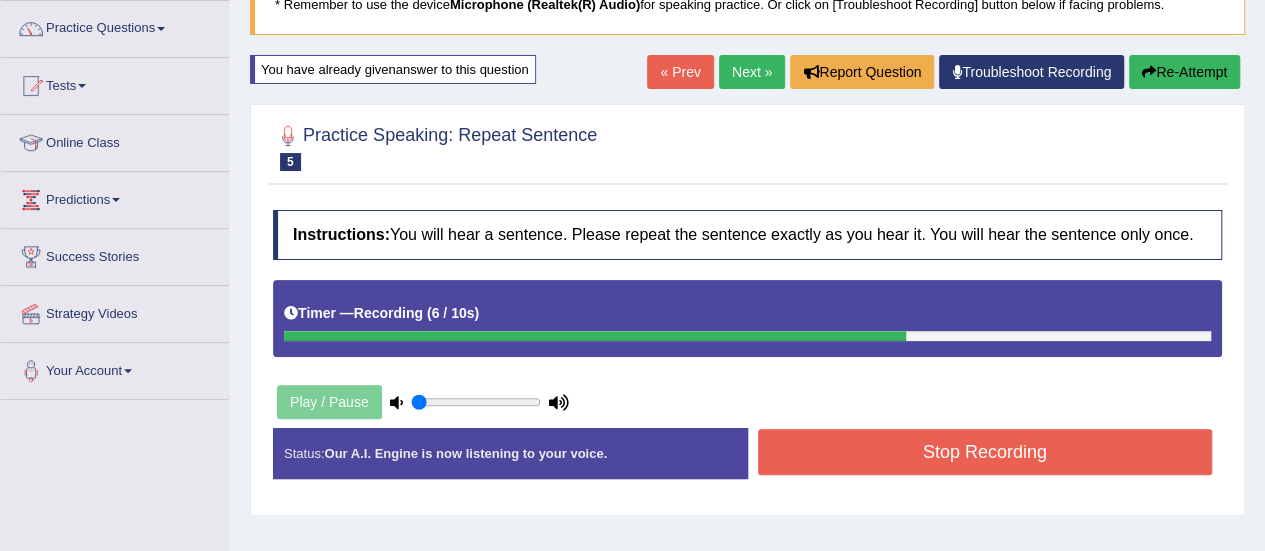 click on "Stop Recording" at bounding box center [985, 452] 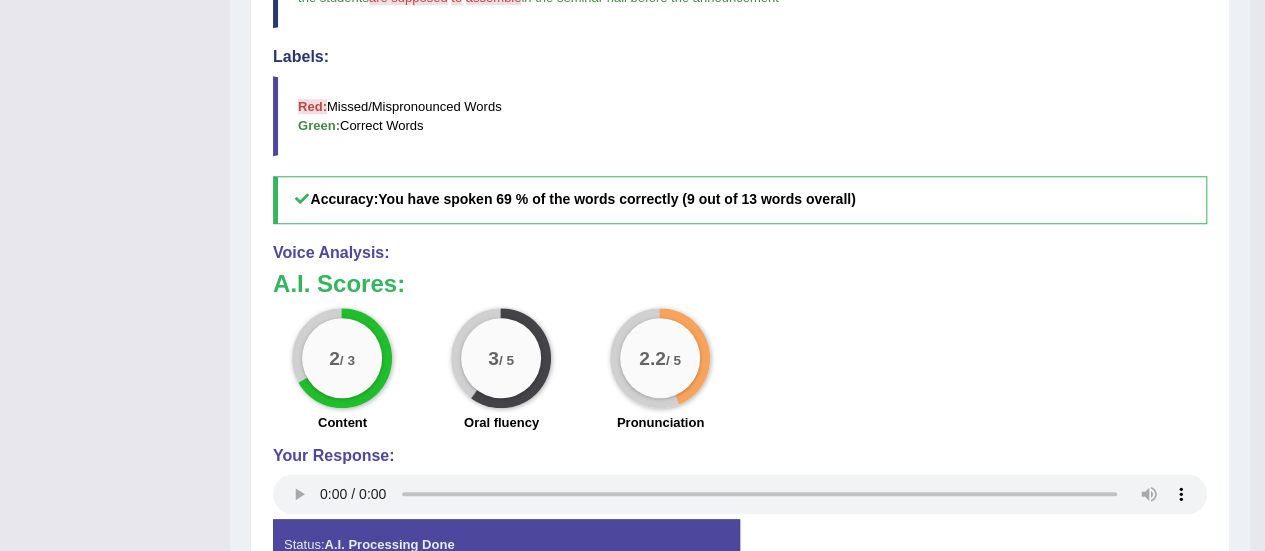 scroll, scrollTop: 580, scrollLeft: 0, axis: vertical 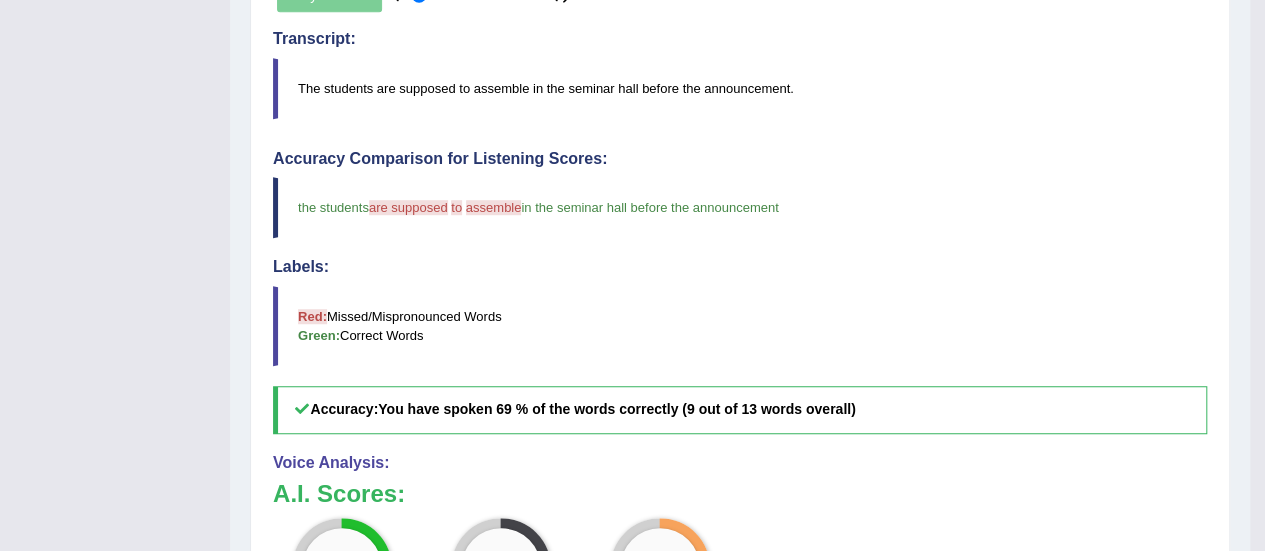 drag, startPoint x: 296, startPoint y: 84, endPoint x: 299, endPoint y: 198, distance: 114.03947 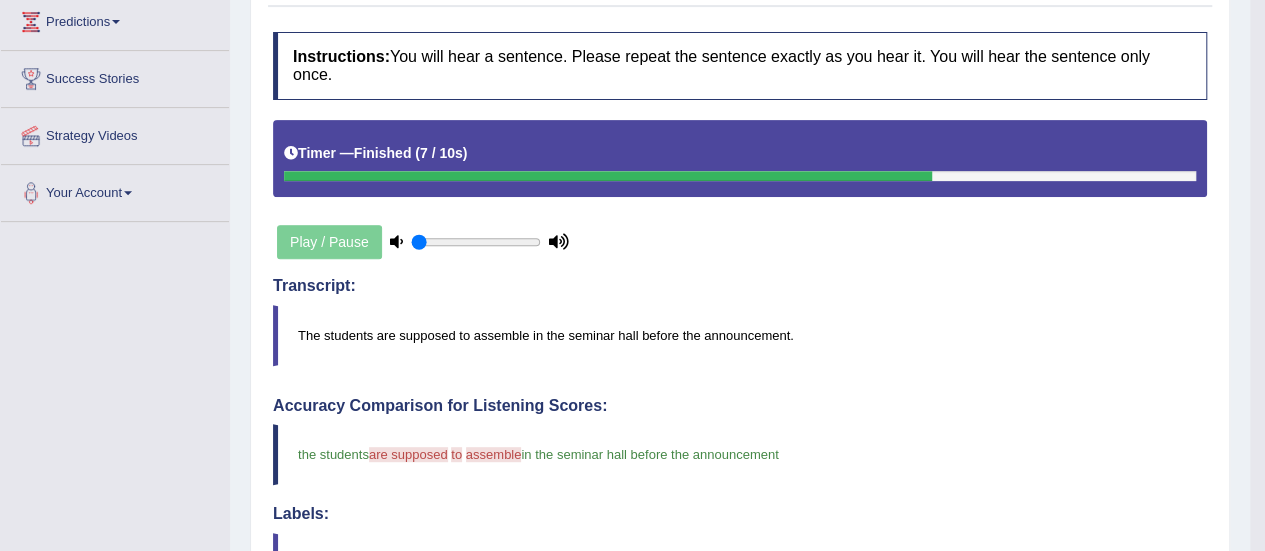 scroll, scrollTop: 330, scrollLeft: 0, axis: vertical 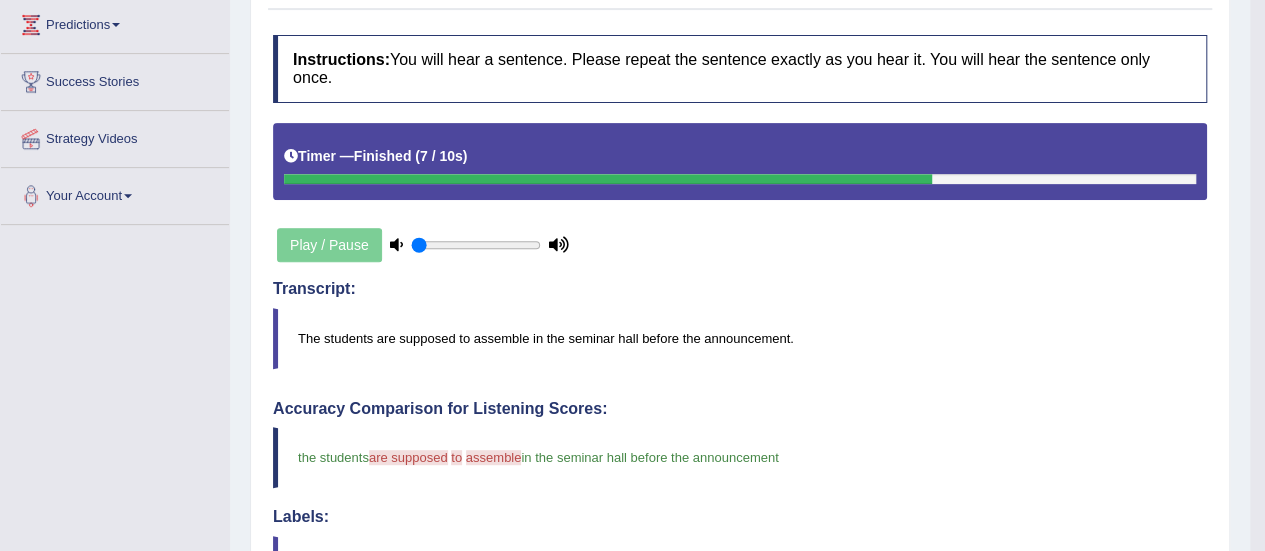 drag, startPoint x: 297, startPoint y: 332, endPoint x: 341, endPoint y: 401, distance: 81.8352 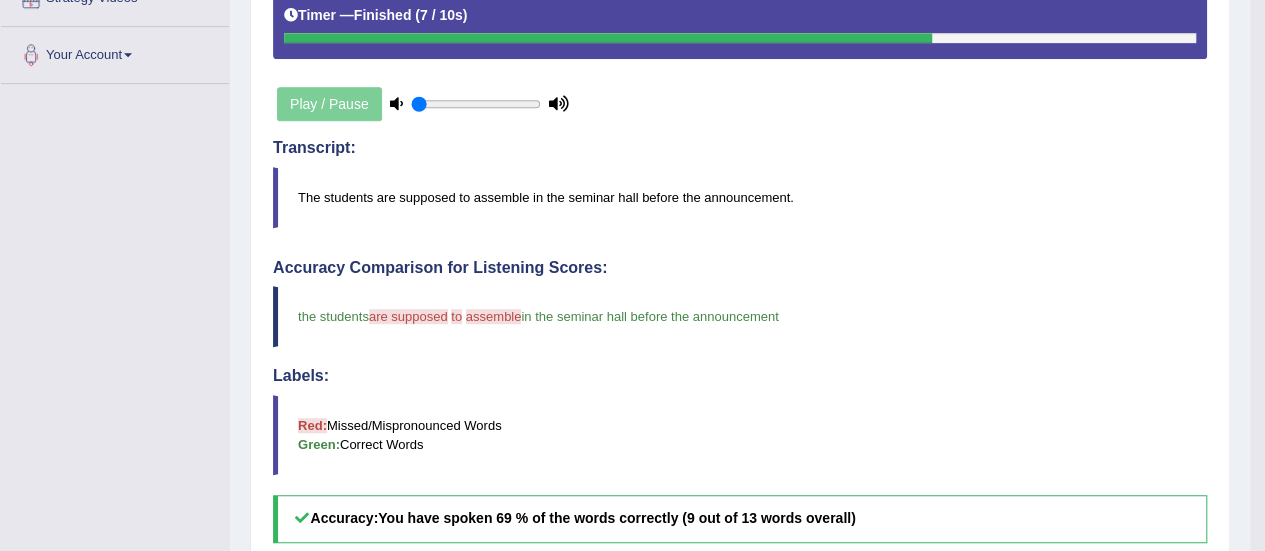 scroll, scrollTop: 470, scrollLeft: 0, axis: vertical 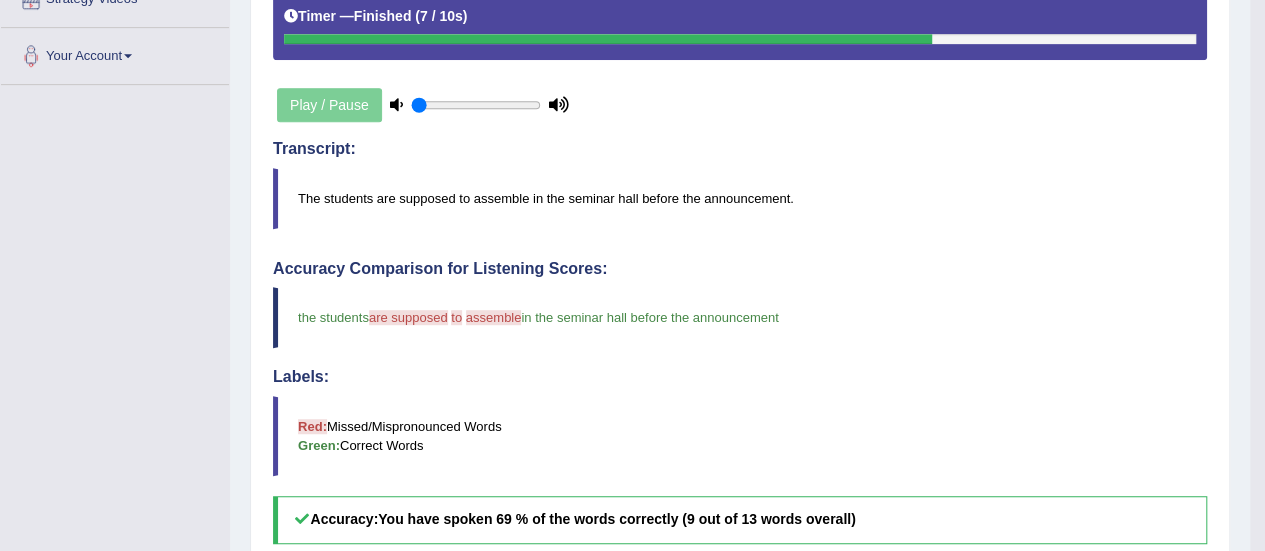 drag, startPoint x: 302, startPoint y: 186, endPoint x: 428, endPoint y: 321, distance: 184.66457 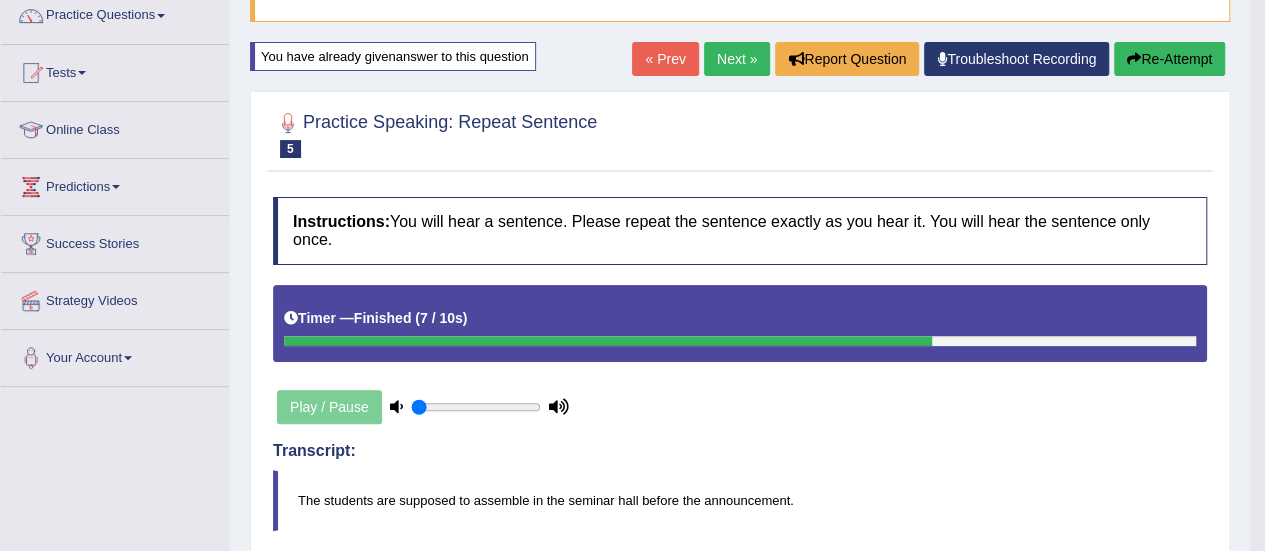 scroll, scrollTop: 159, scrollLeft: 0, axis: vertical 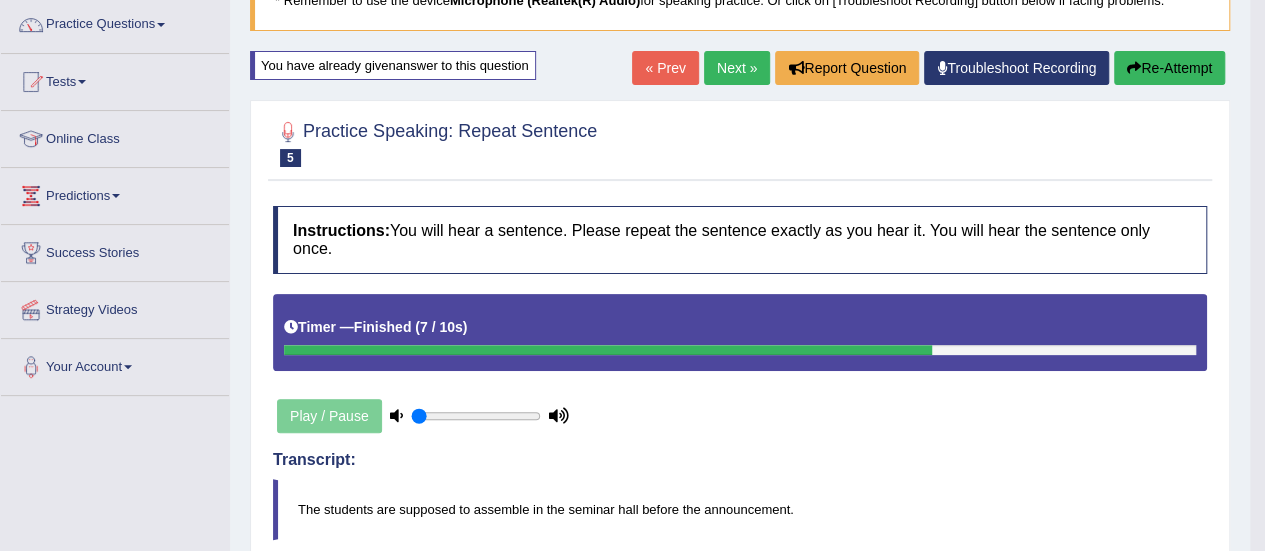 drag, startPoint x: 304, startPoint y: 127, endPoint x: 452, endPoint y: 417, distance: 325.58255 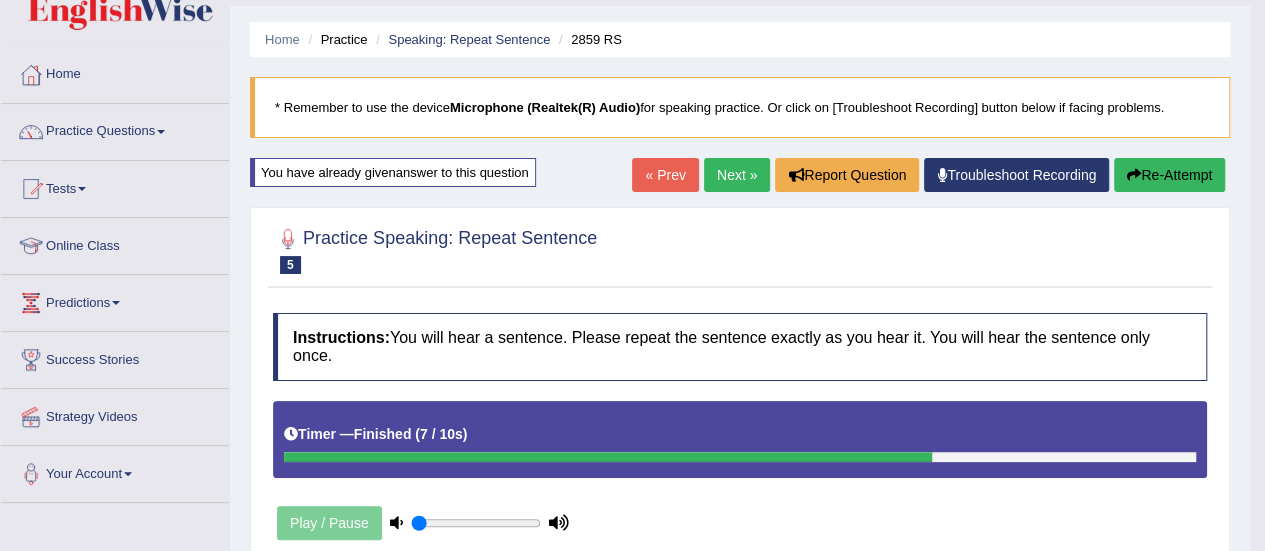 scroll, scrollTop: 51, scrollLeft: 0, axis: vertical 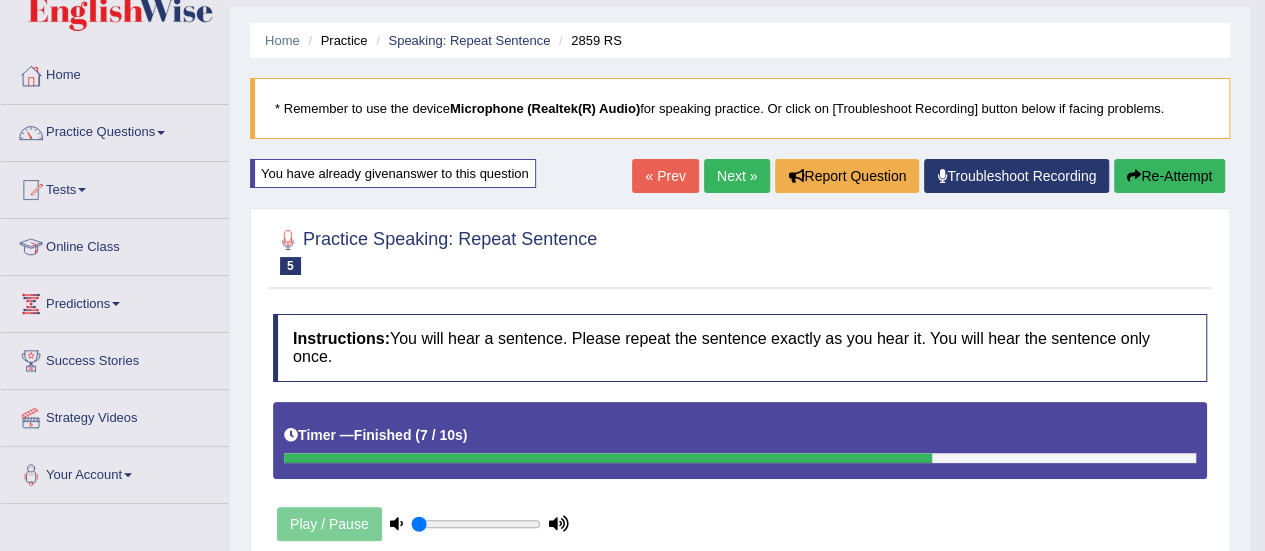 click on "Next »" at bounding box center [737, 176] 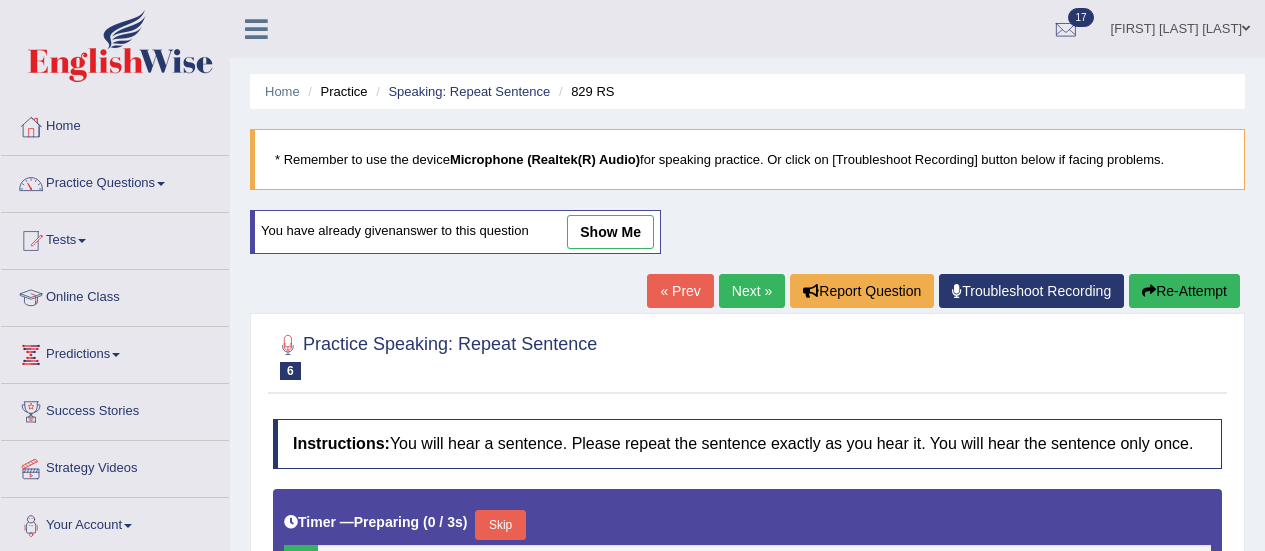 scroll, scrollTop: 0, scrollLeft: 0, axis: both 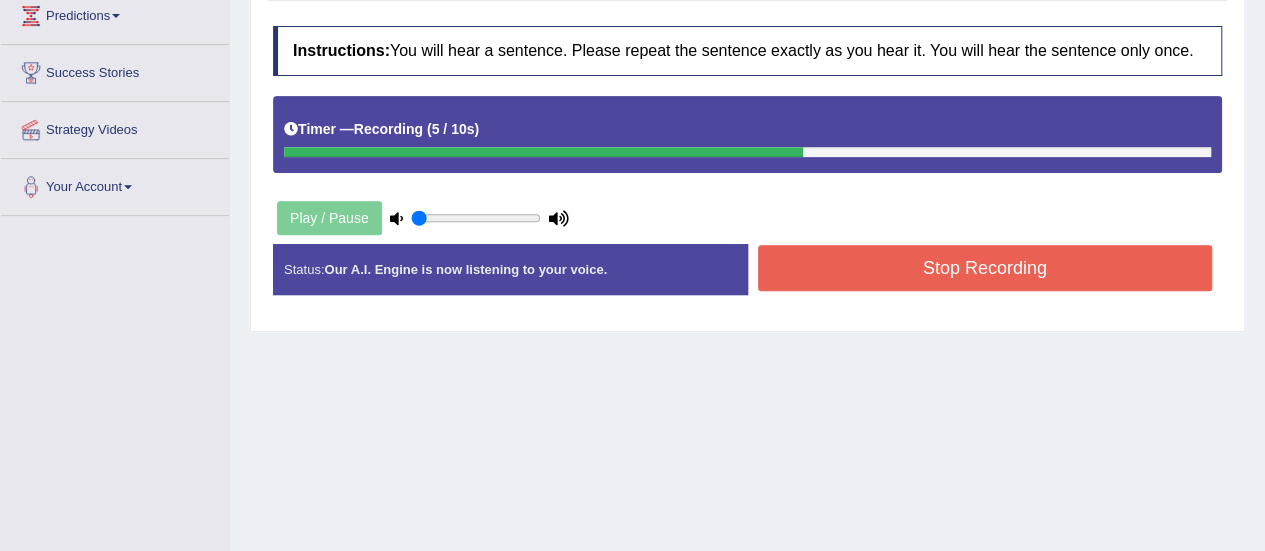 click on "Stop Recording" at bounding box center (985, 268) 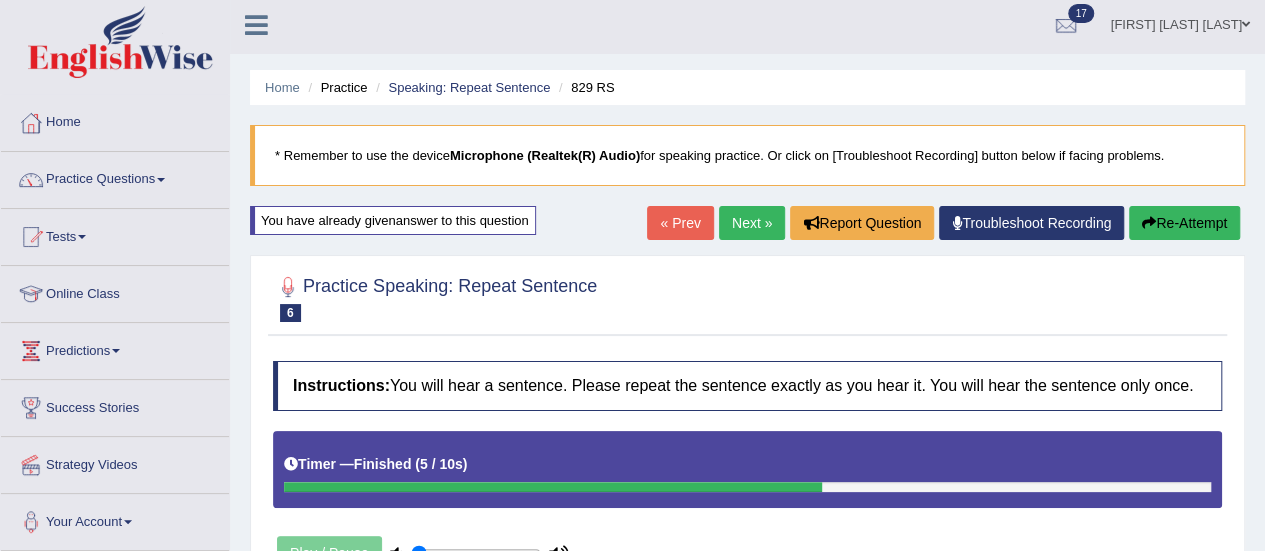 scroll, scrollTop: 3, scrollLeft: 0, axis: vertical 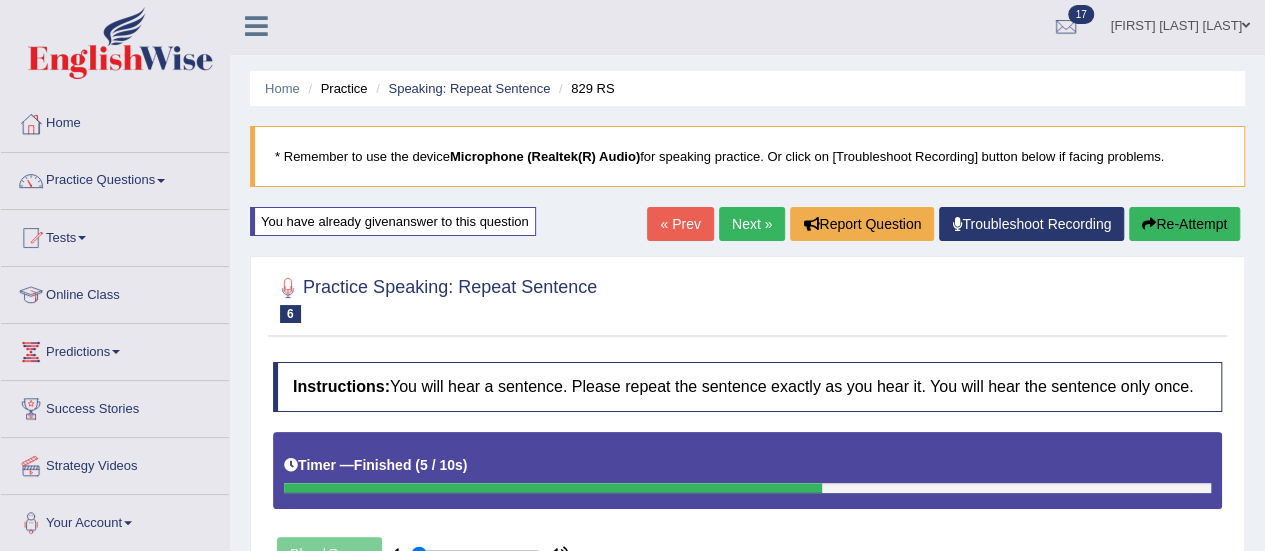 click on "Next »" at bounding box center [752, 224] 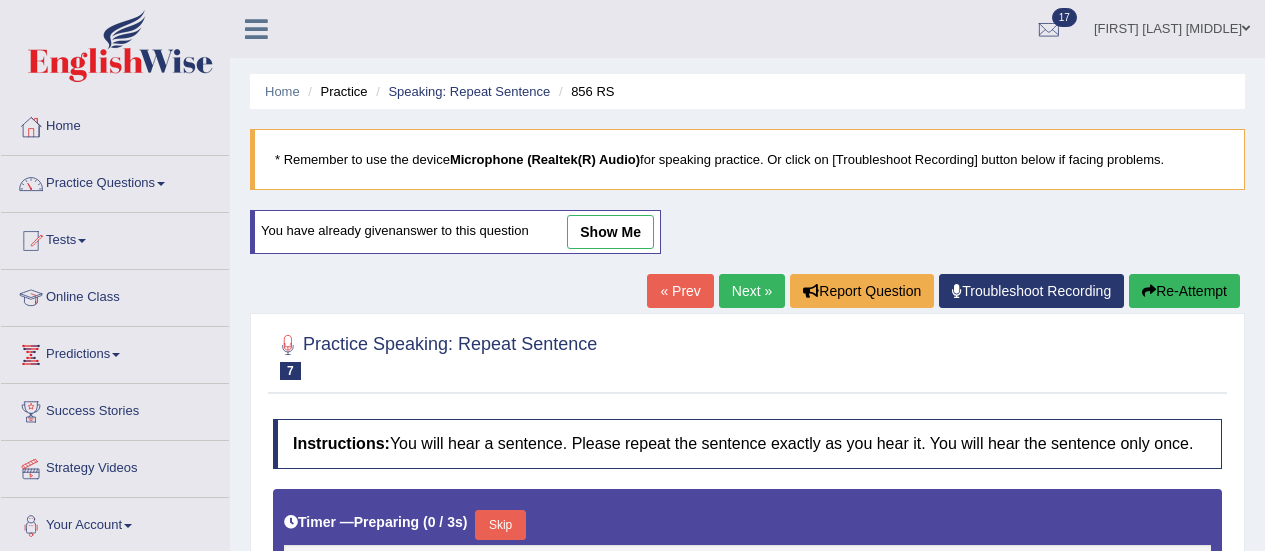 scroll, scrollTop: 0, scrollLeft: 0, axis: both 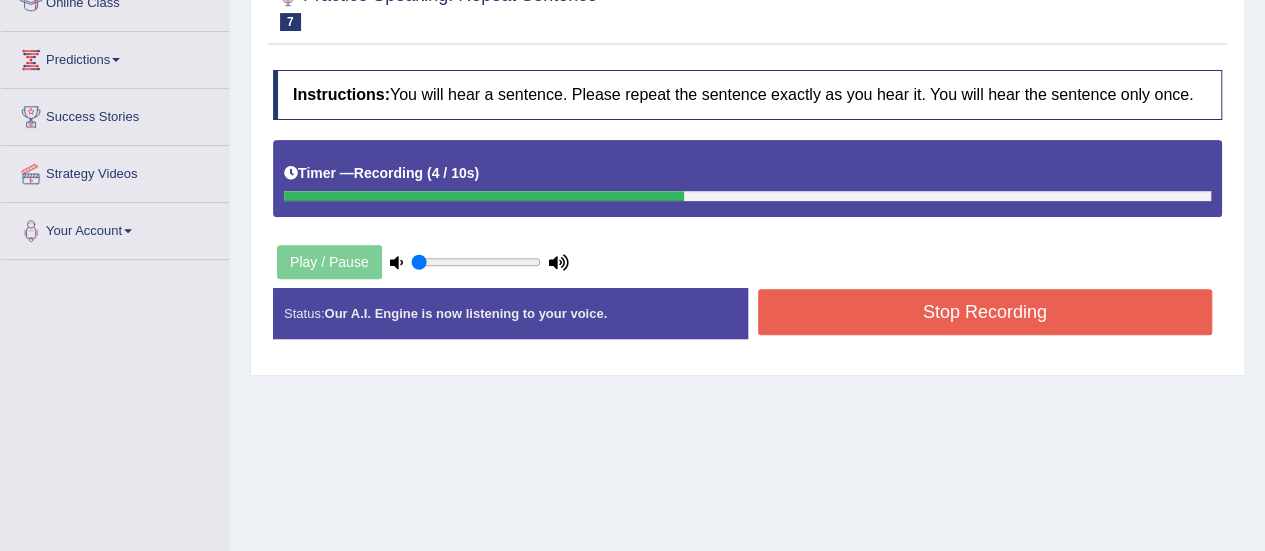click on "Stop Recording" at bounding box center (985, 312) 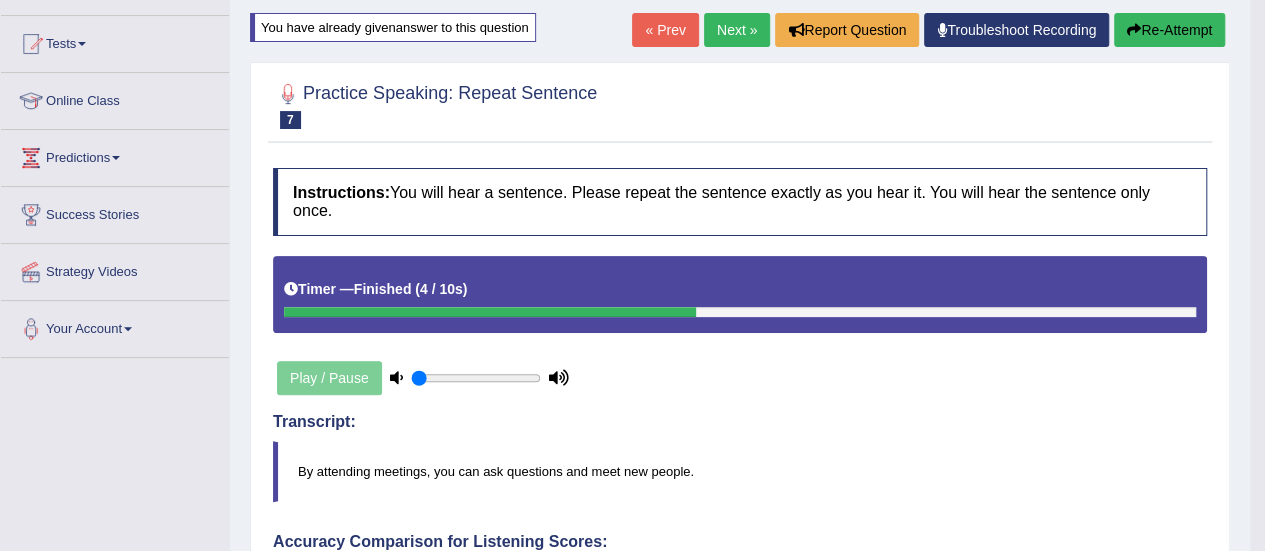 scroll, scrollTop: 0, scrollLeft: 0, axis: both 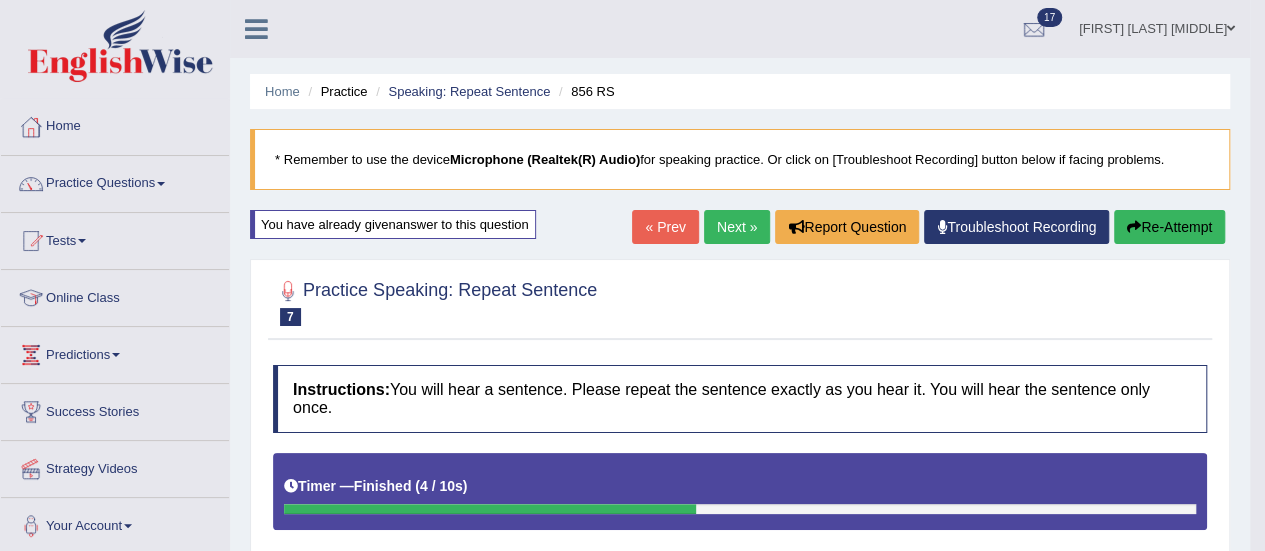 click on "Next »" at bounding box center [737, 227] 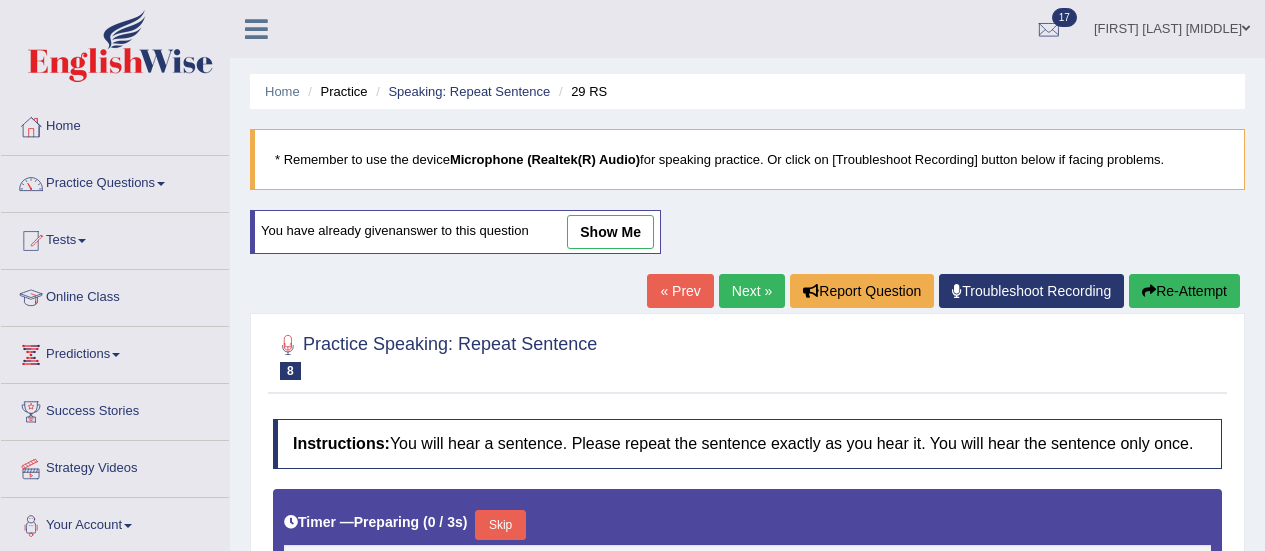 scroll, scrollTop: 0, scrollLeft: 0, axis: both 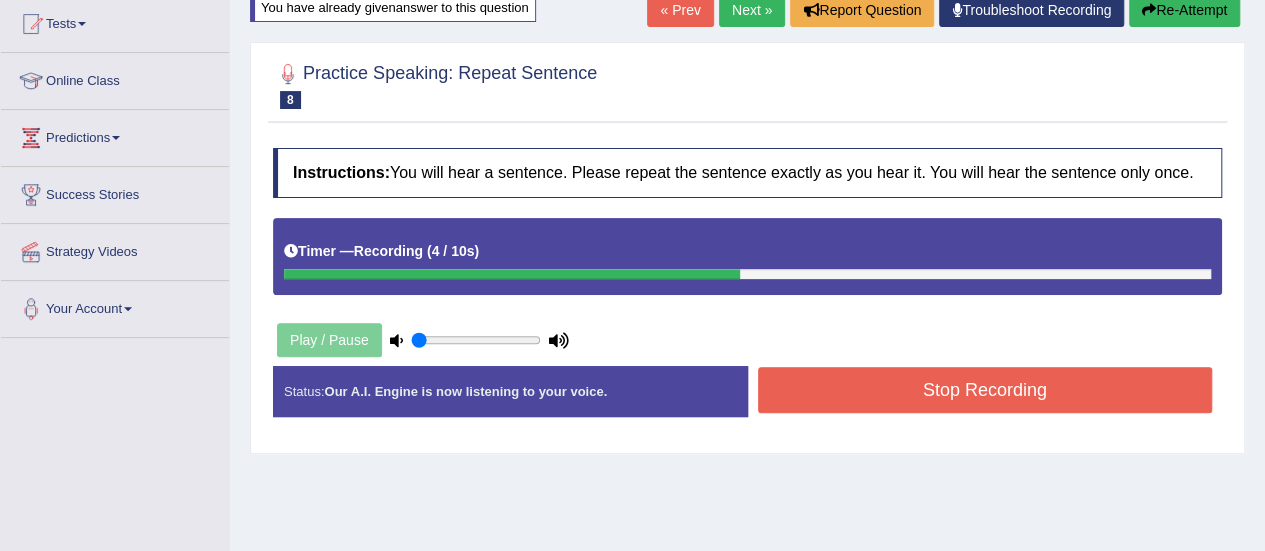 click on "Stop Recording" at bounding box center [985, 390] 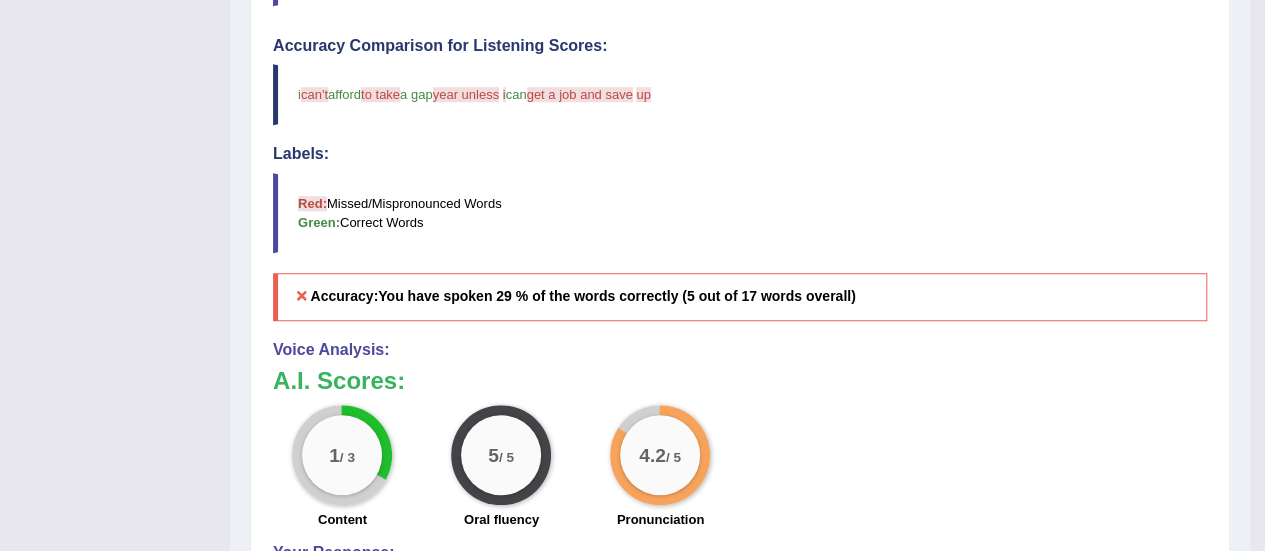scroll, scrollTop: 0, scrollLeft: 0, axis: both 